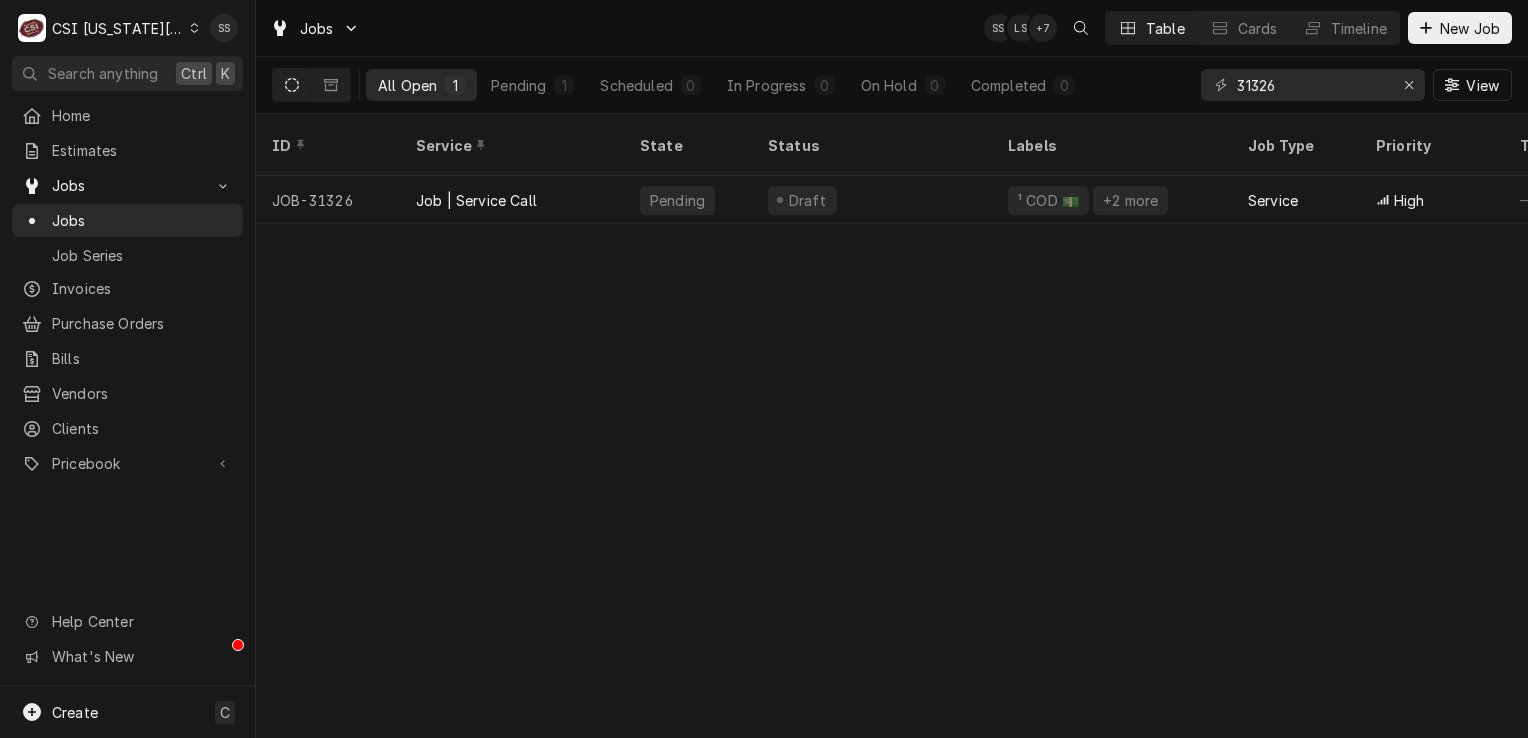 scroll, scrollTop: 0, scrollLeft: 0, axis: both 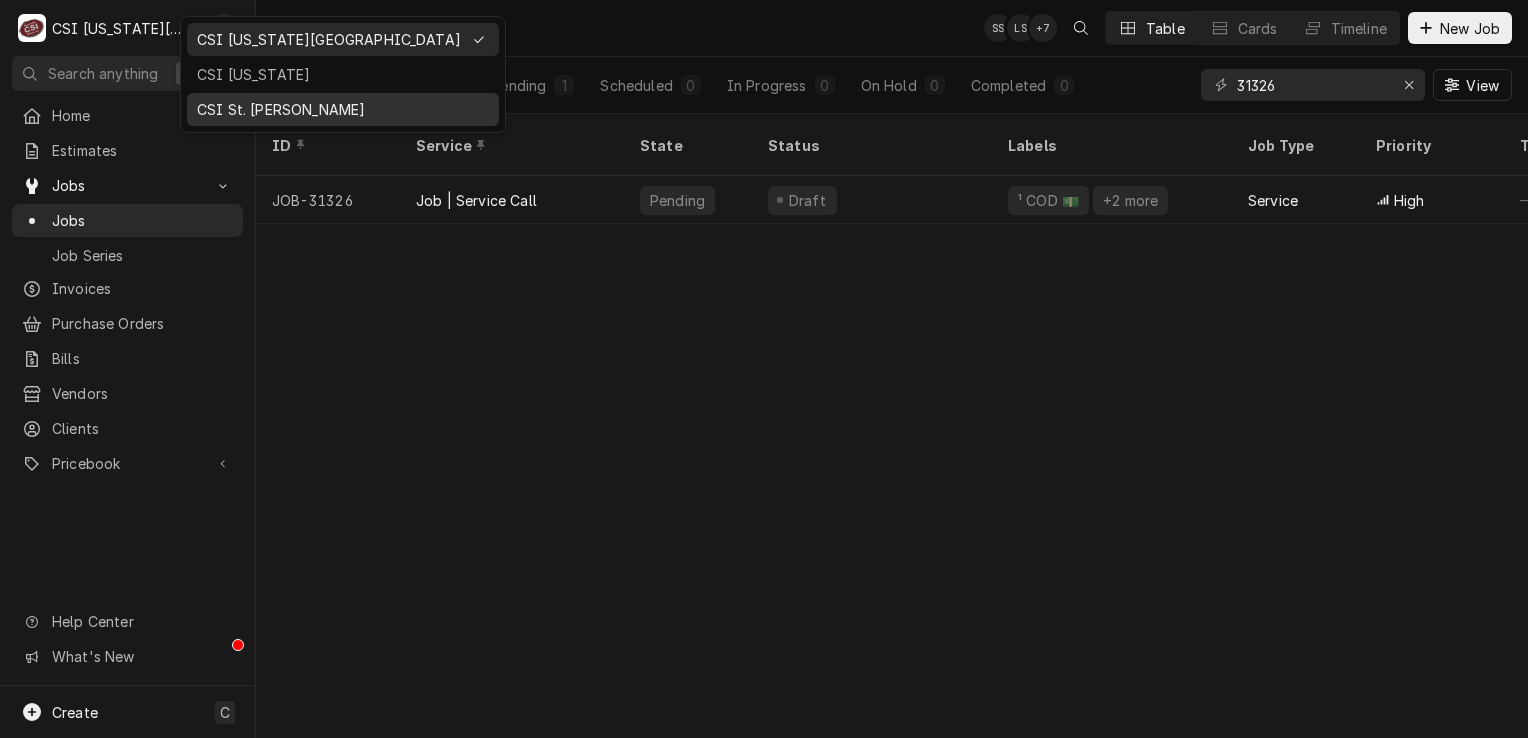 click on "CSI St. [PERSON_NAME]" at bounding box center (343, 109) 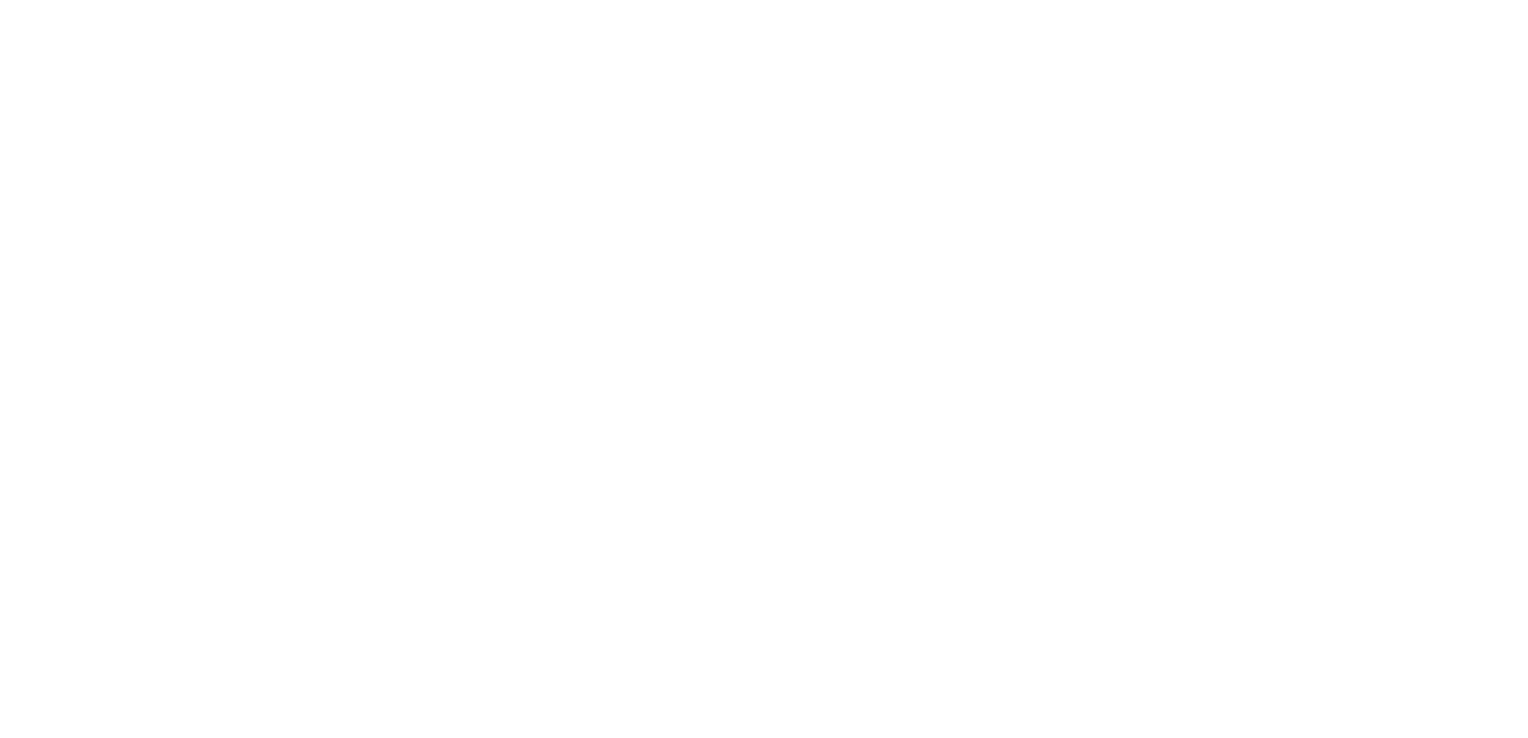 scroll, scrollTop: 0, scrollLeft: 0, axis: both 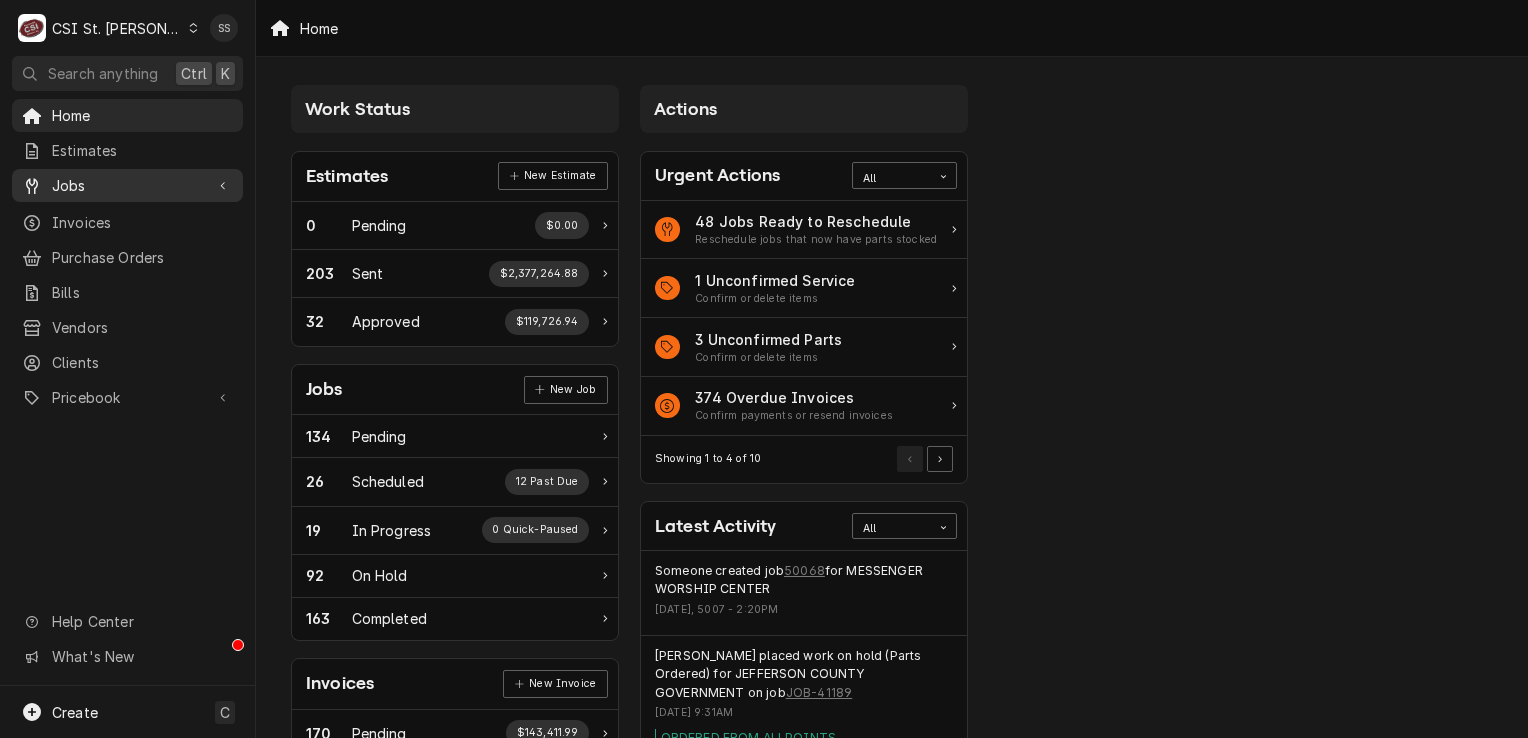 click on "Jobs" at bounding box center (127, 185) 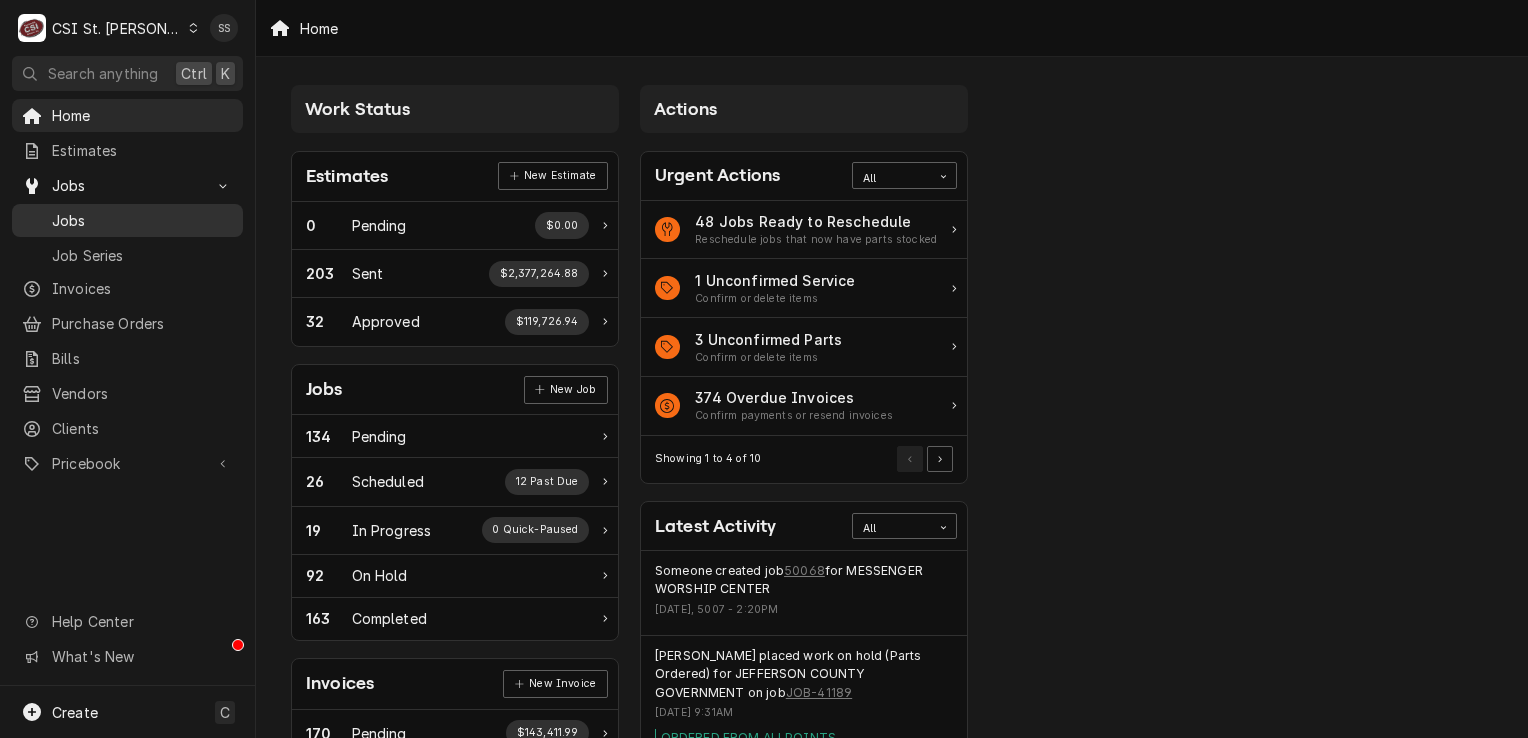 click on "Jobs" at bounding box center (127, 220) 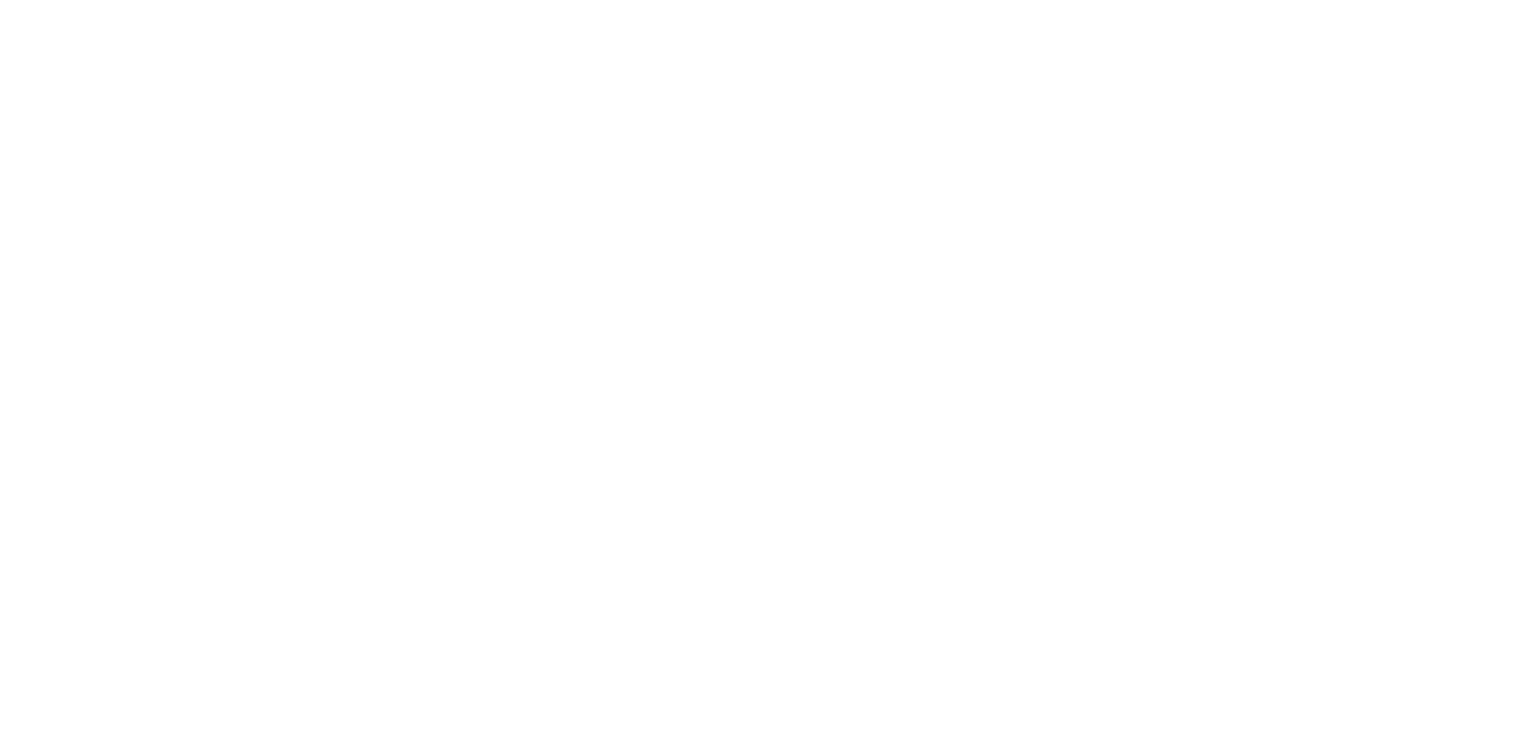 scroll, scrollTop: 0, scrollLeft: 0, axis: both 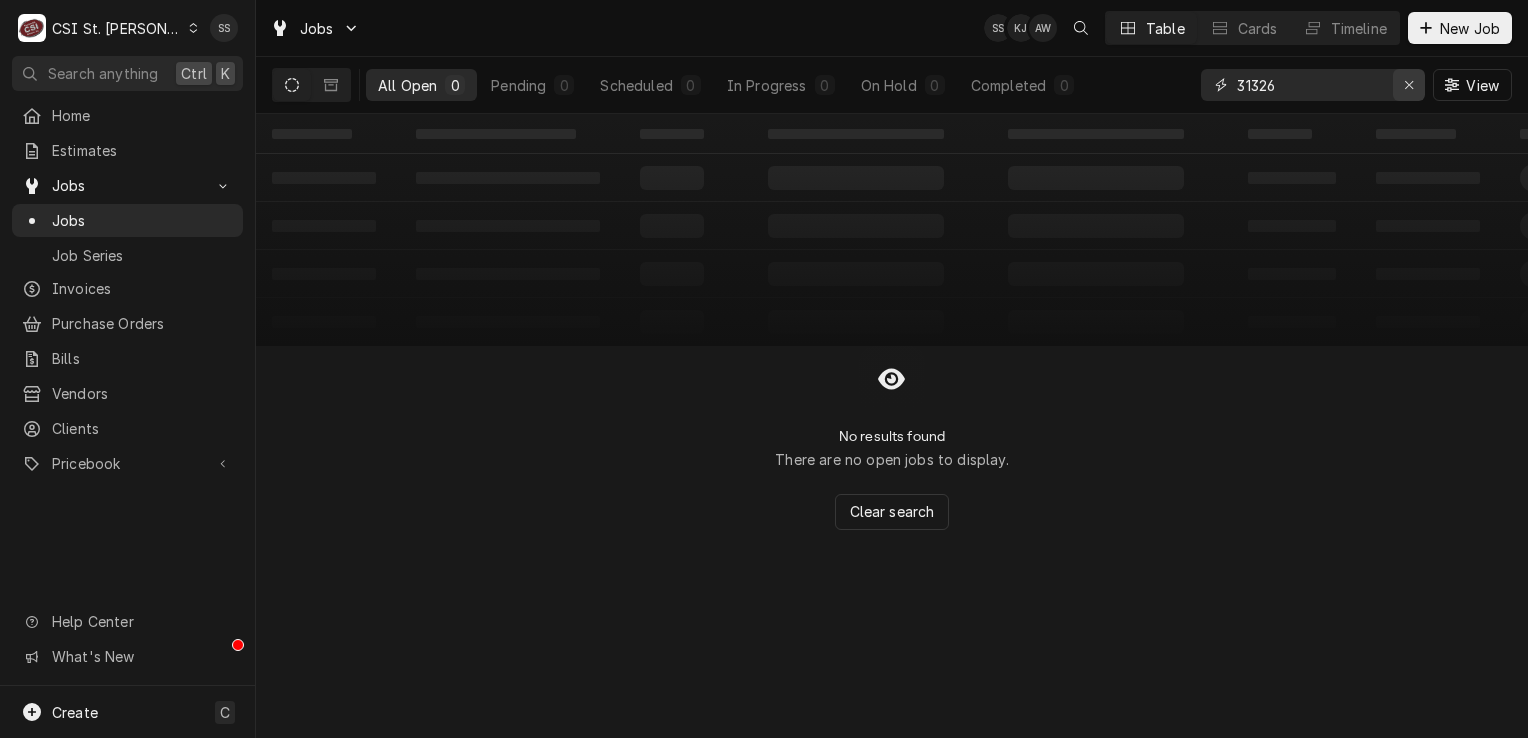click at bounding box center [1409, 85] 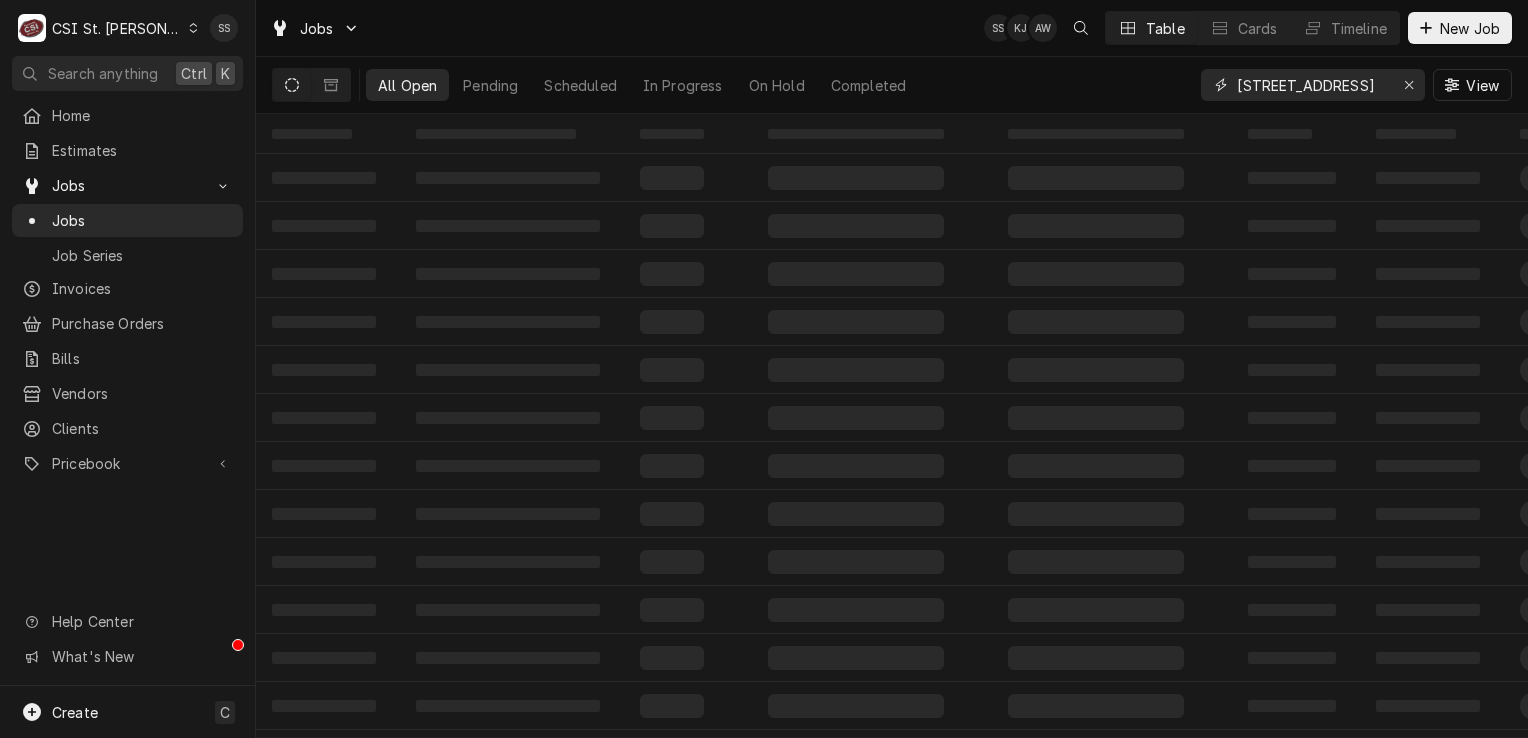 scroll, scrollTop: 0, scrollLeft: 17, axis: horizontal 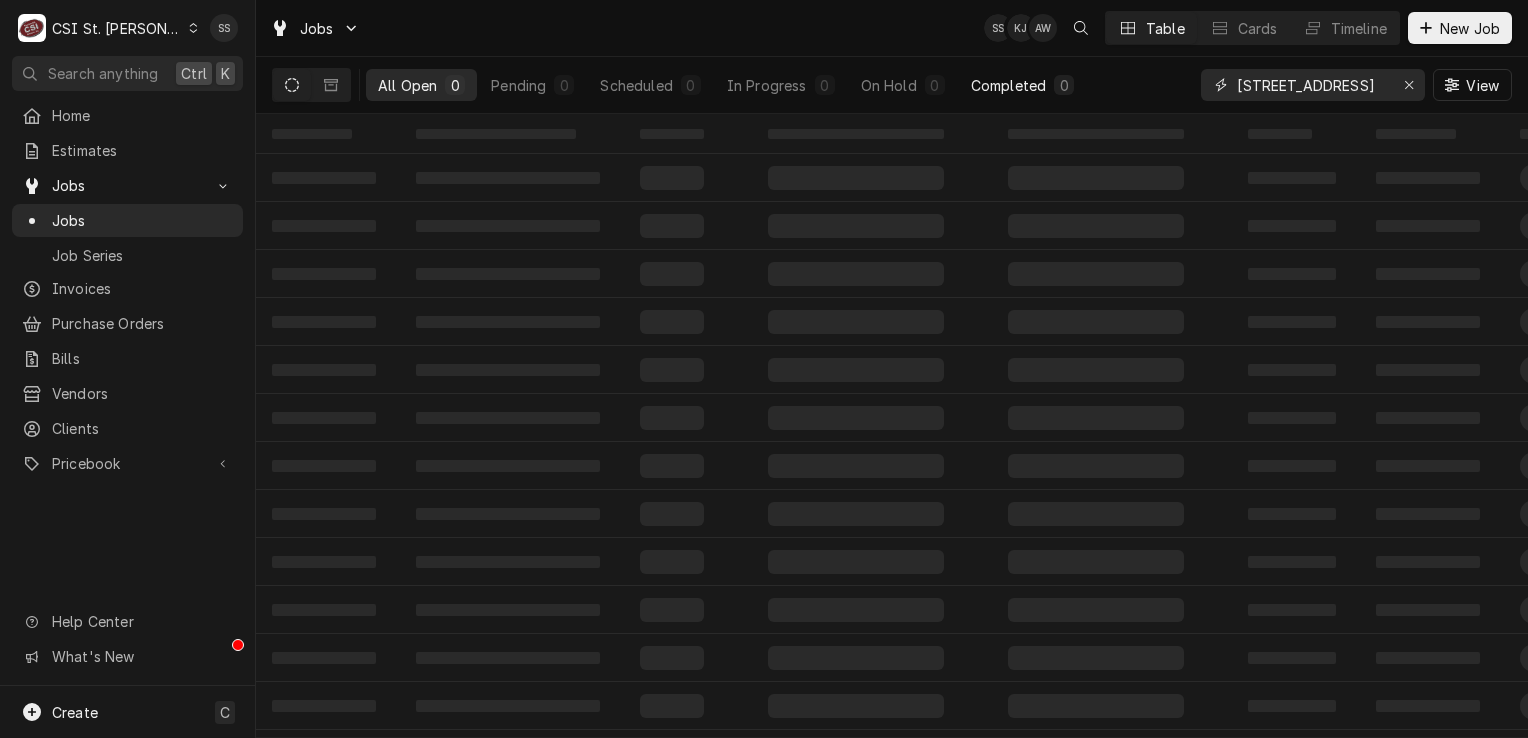 type on "28 STONEGATE CENTER" 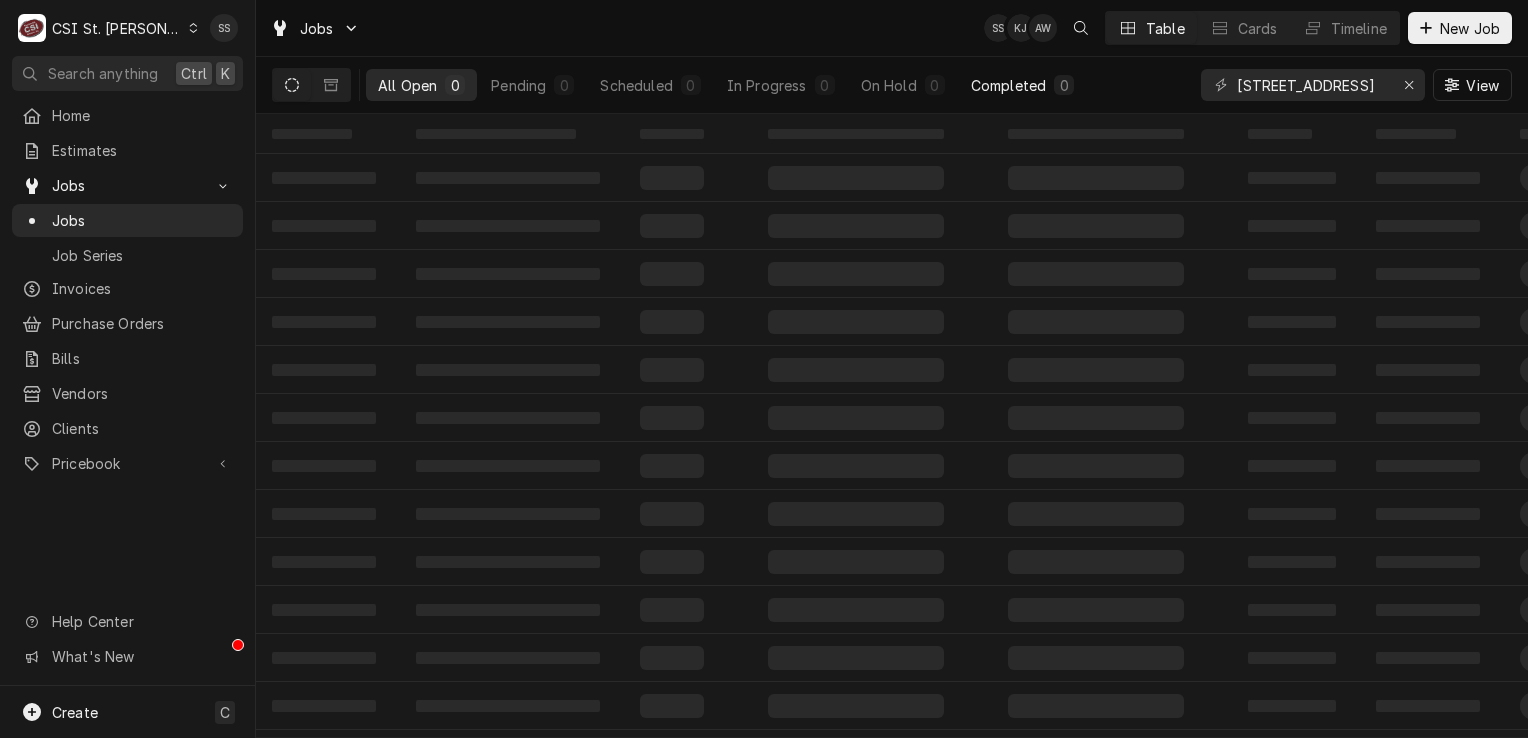 click on "Completed" at bounding box center [1008, 85] 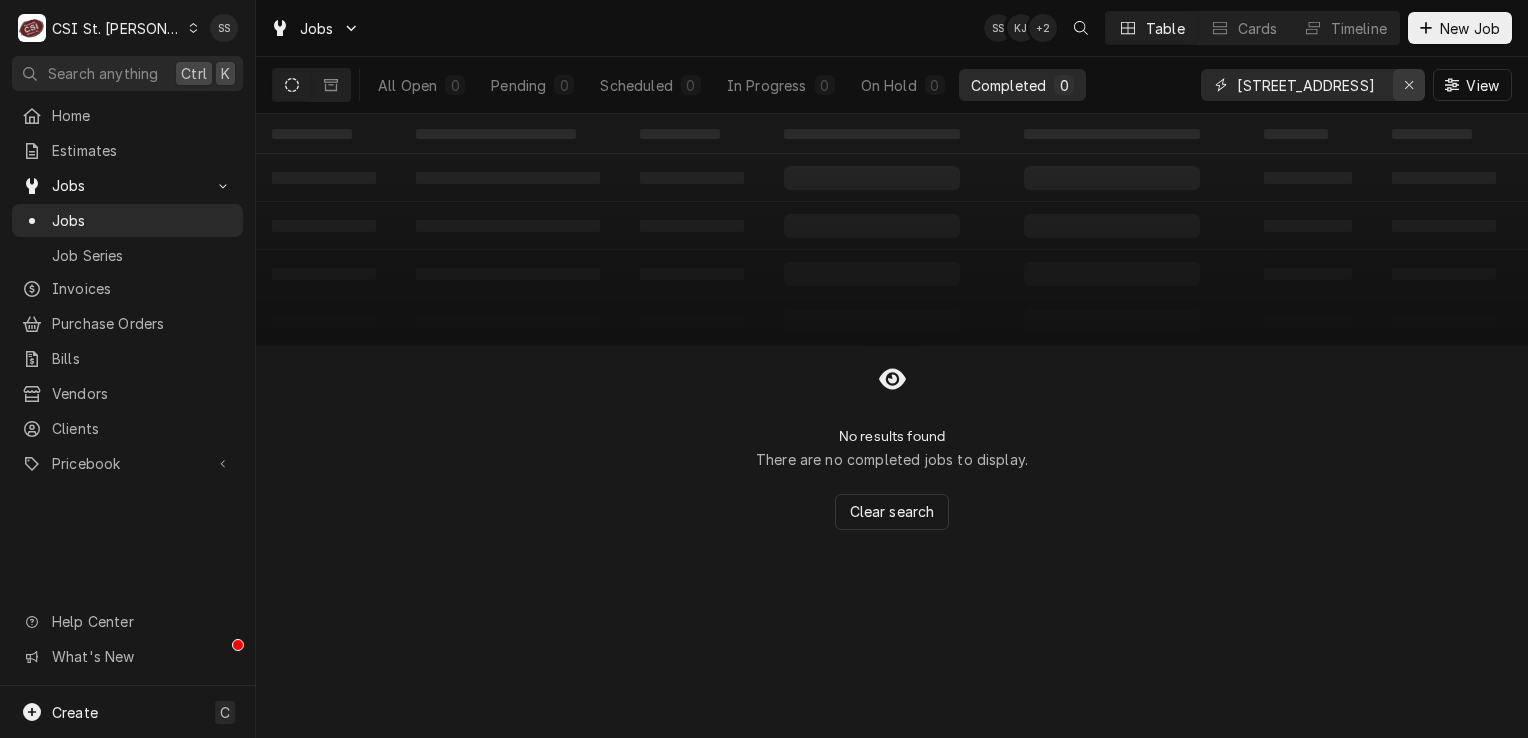 click 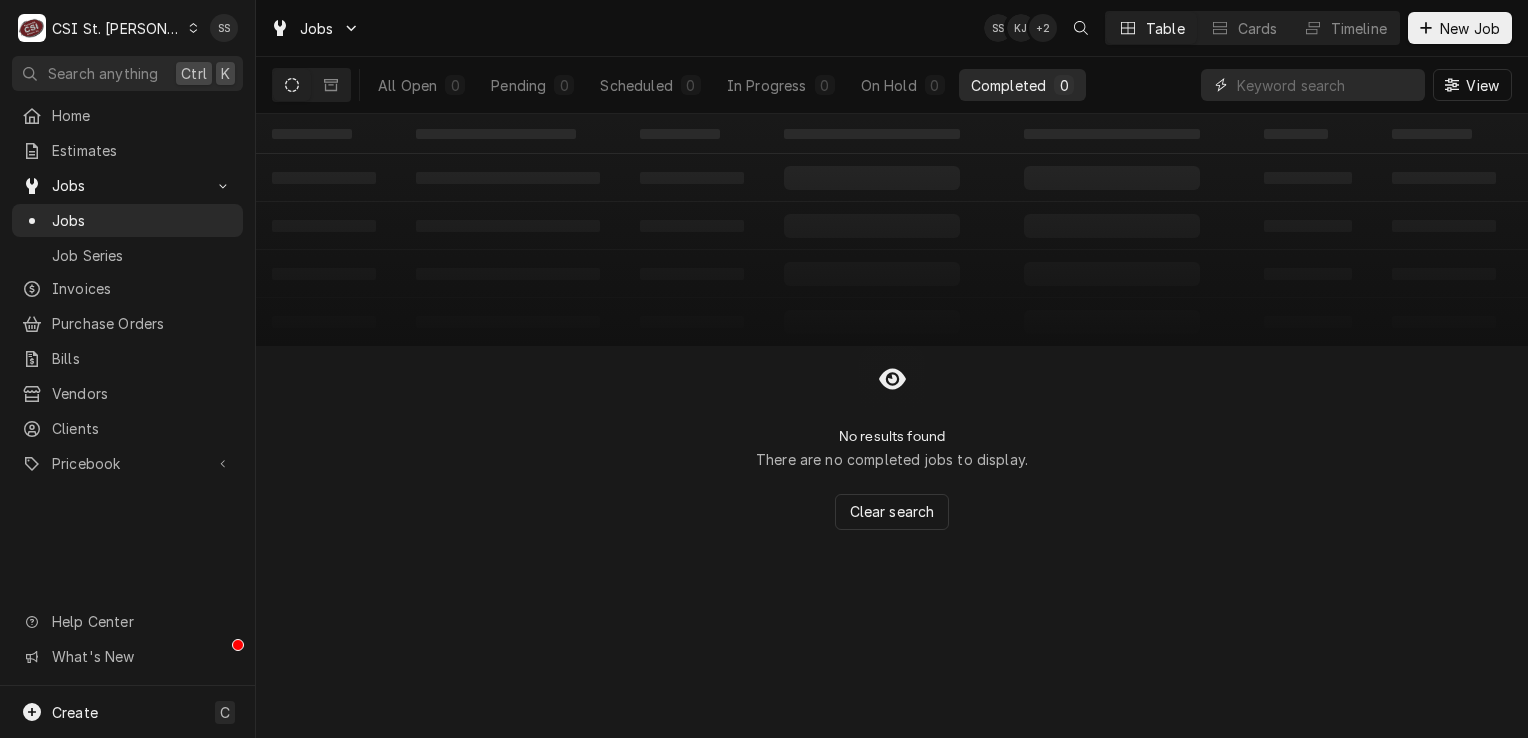 scroll, scrollTop: 0, scrollLeft: 0, axis: both 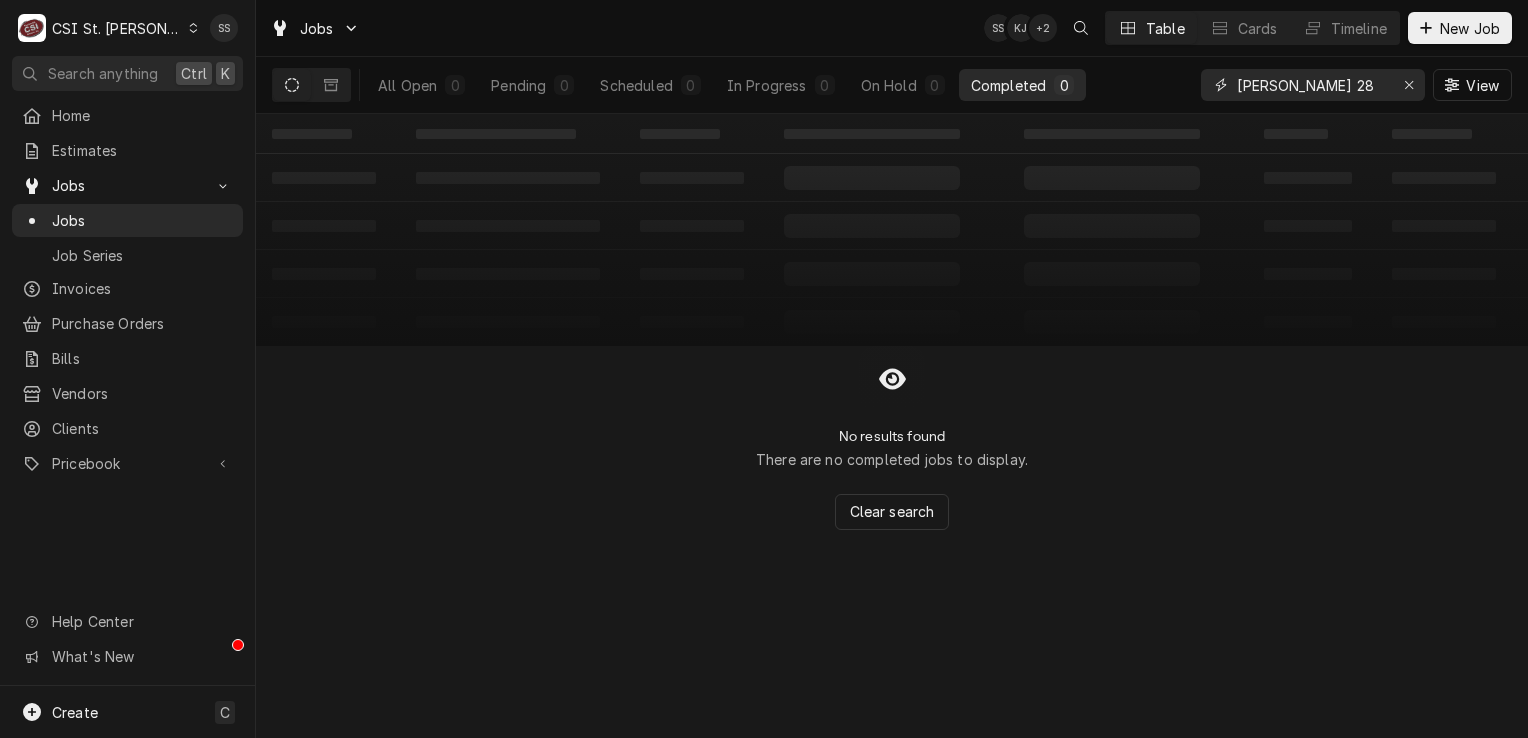 type on "JIMMY JOHNS 28" 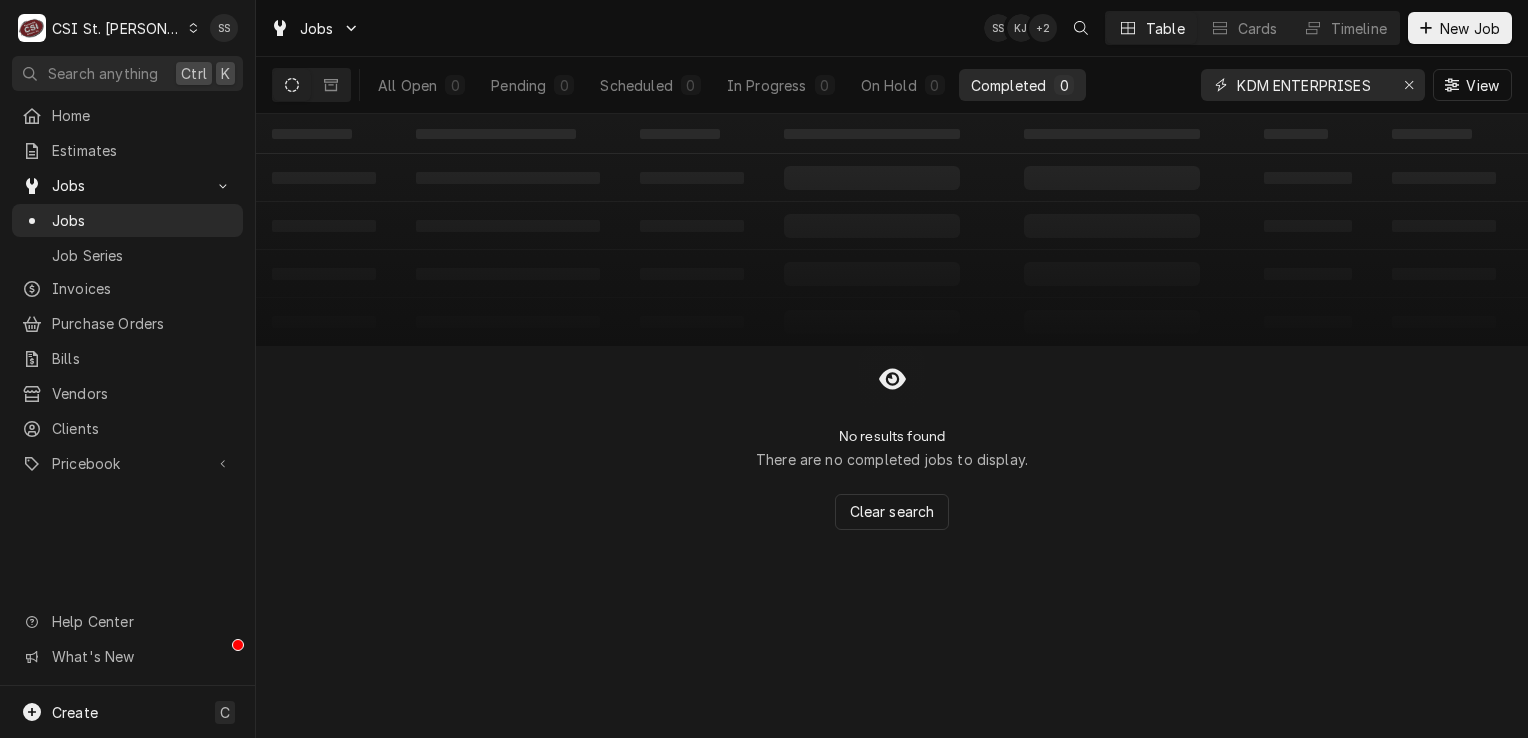 type on "KDM ENTERPRISES" 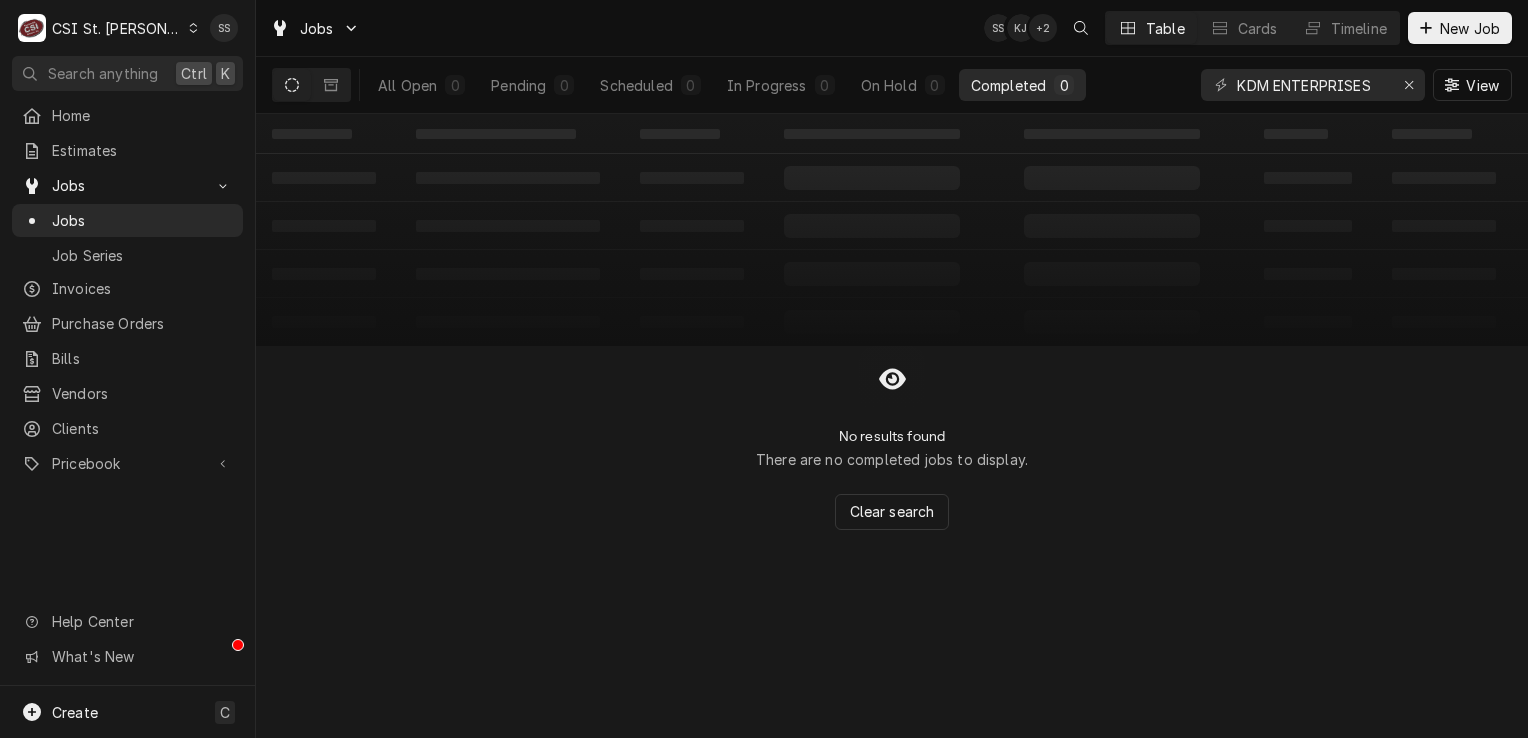 click on "C CSI St. Louis" at bounding box center (108, 28) 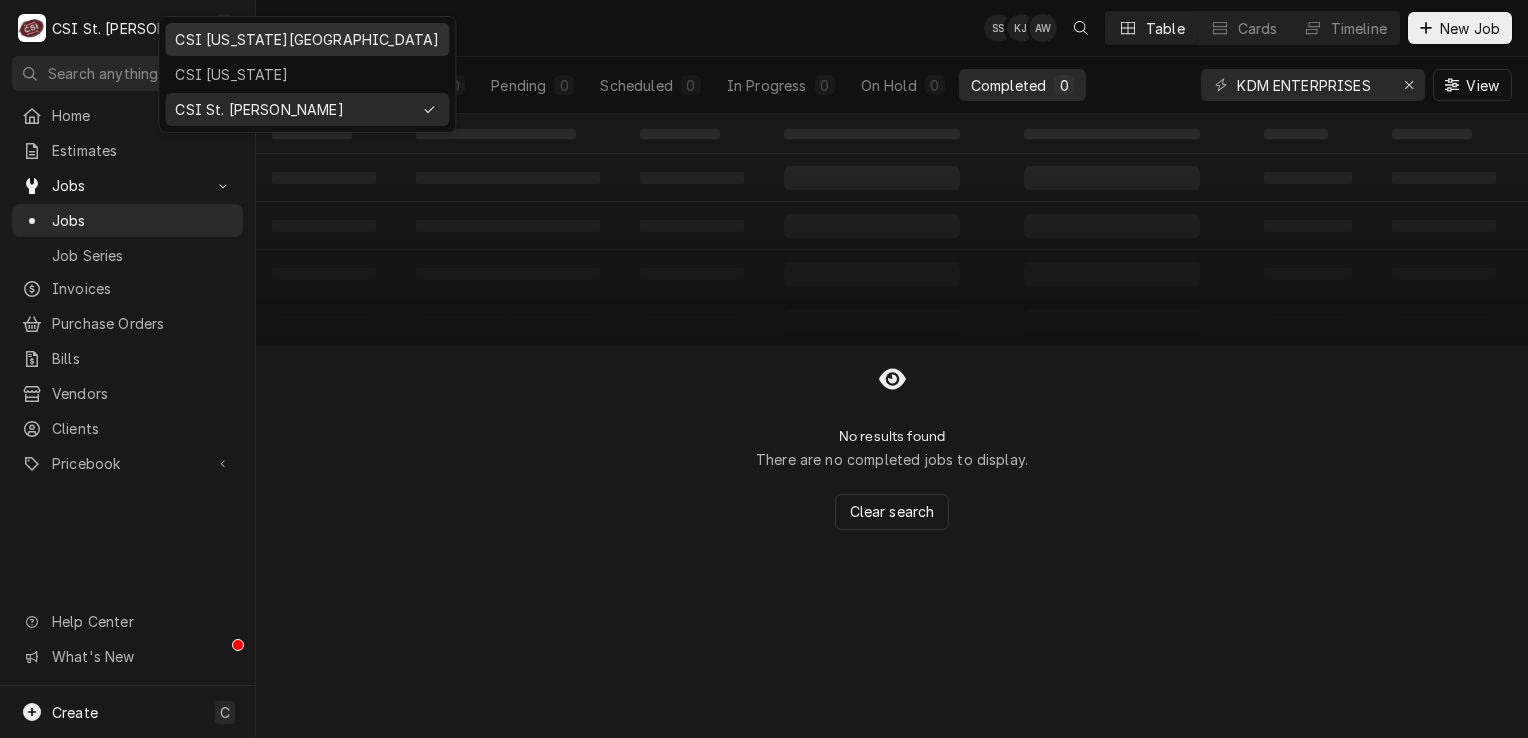 click on "CSI [US_STATE][GEOGRAPHIC_DATA]" at bounding box center [307, 39] 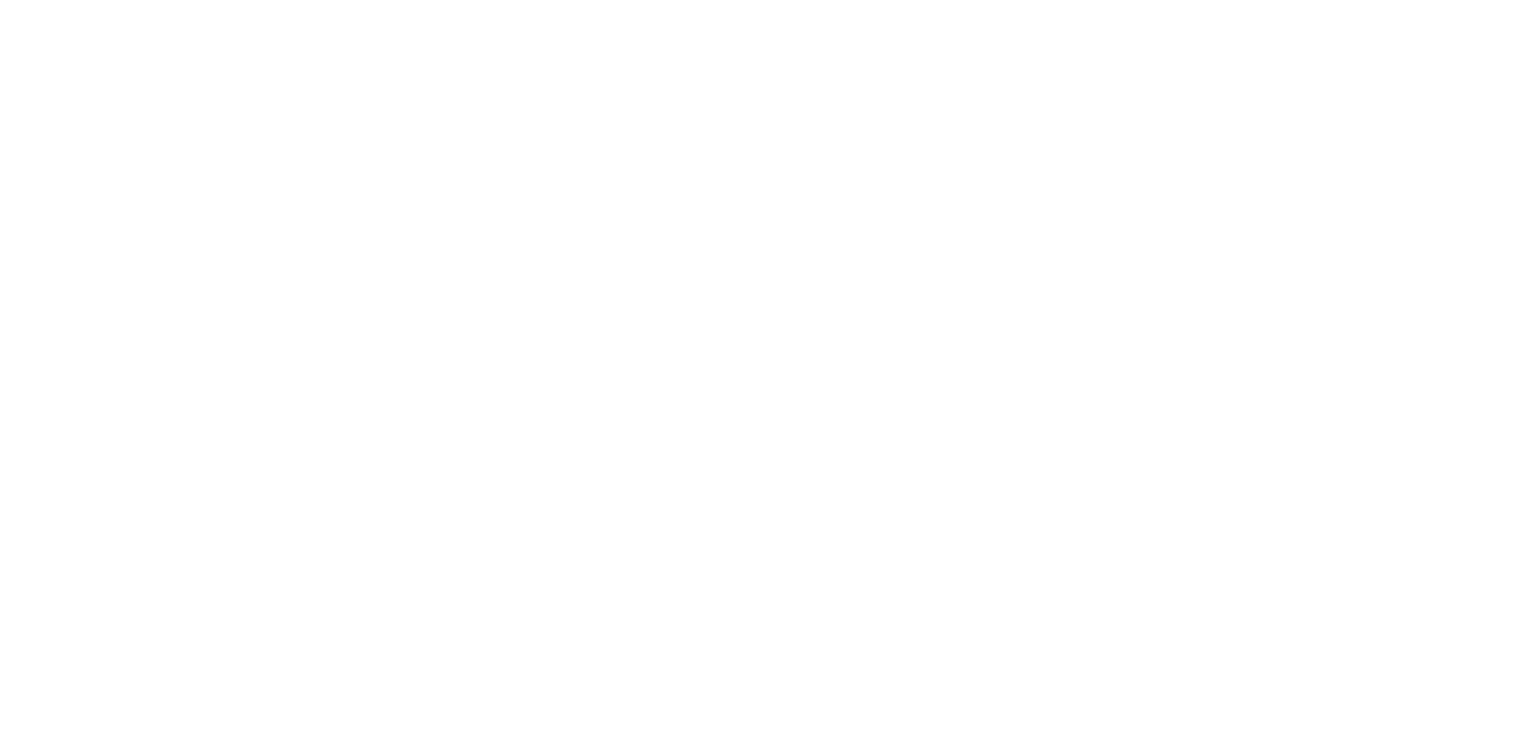 scroll, scrollTop: 0, scrollLeft: 0, axis: both 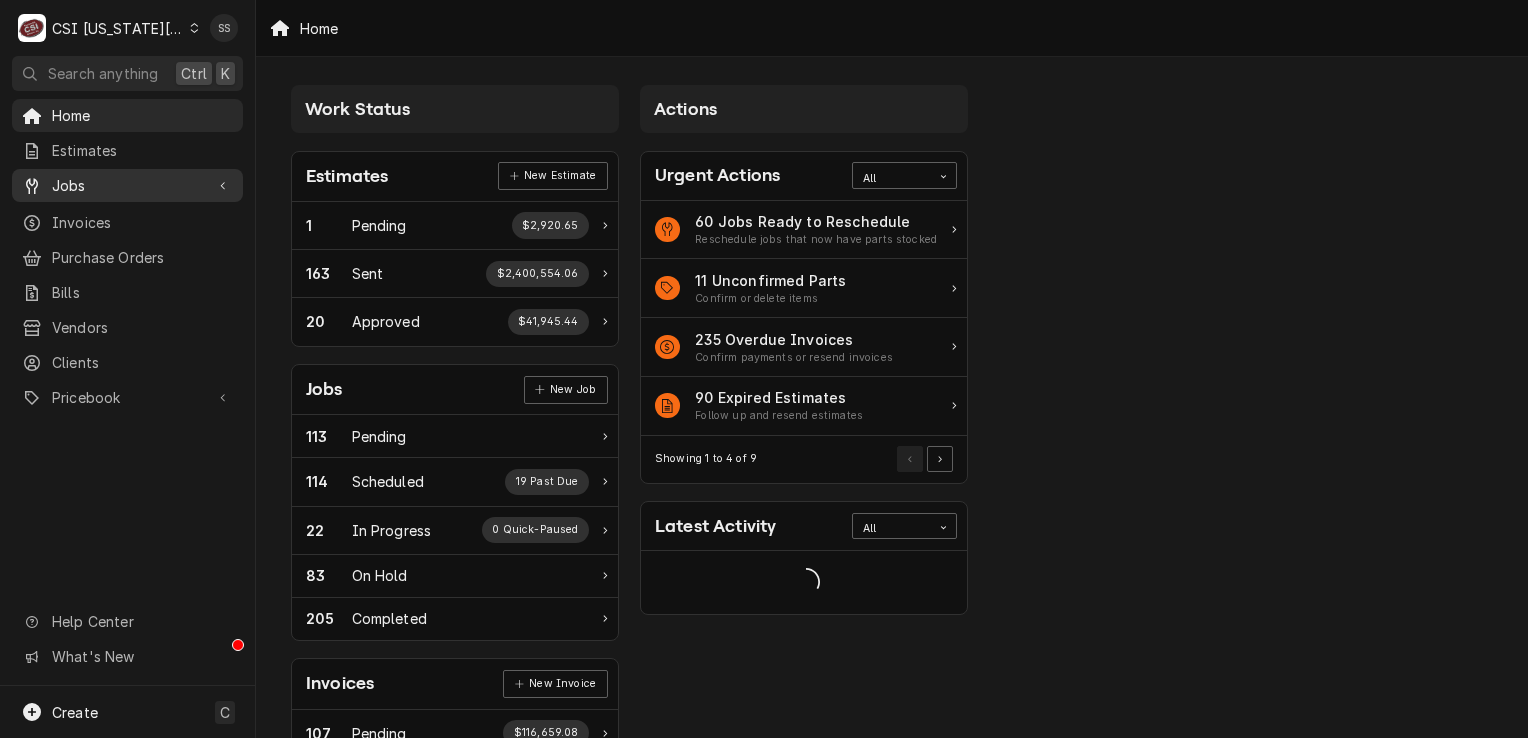 click on "Jobs" at bounding box center [127, 185] 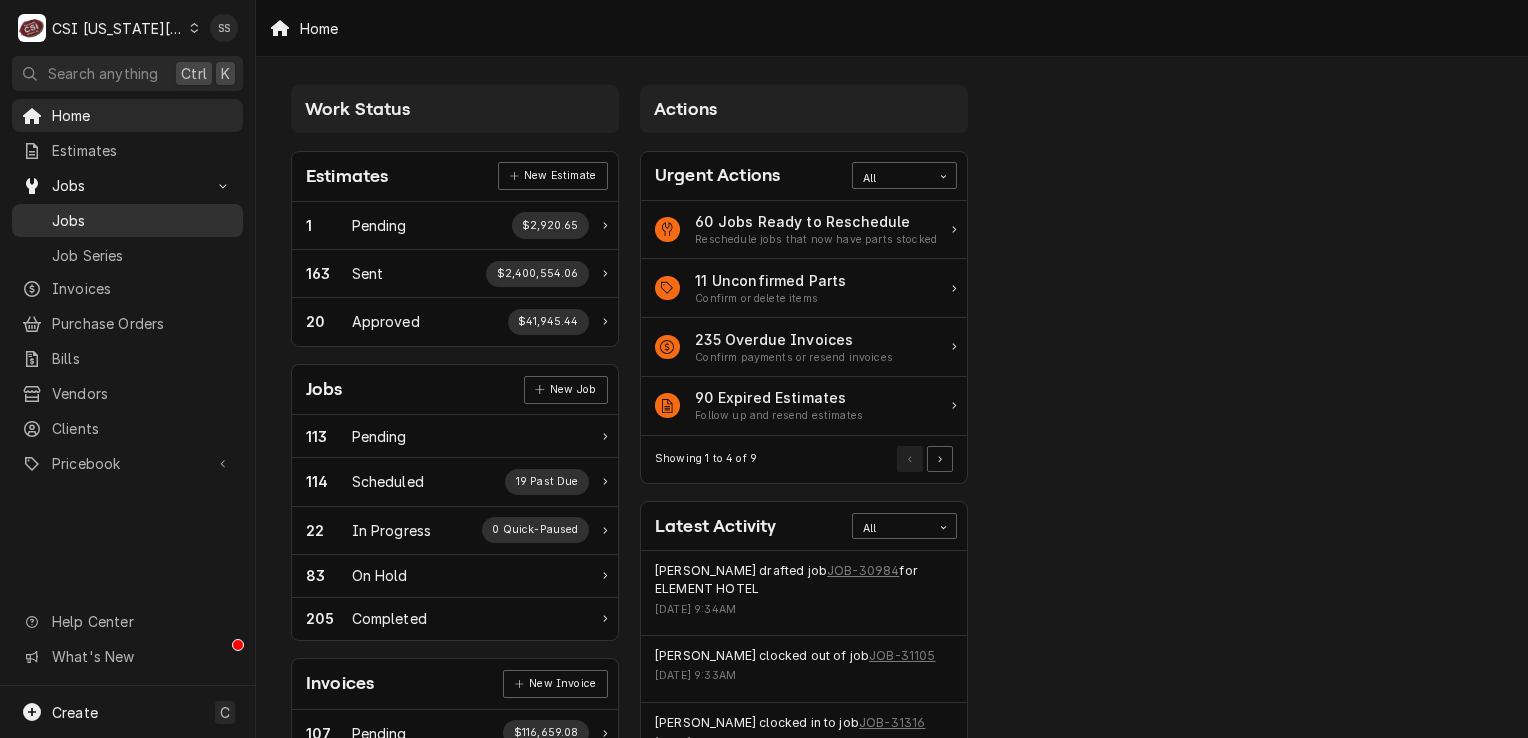 click on "Jobs" at bounding box center [142, 220] 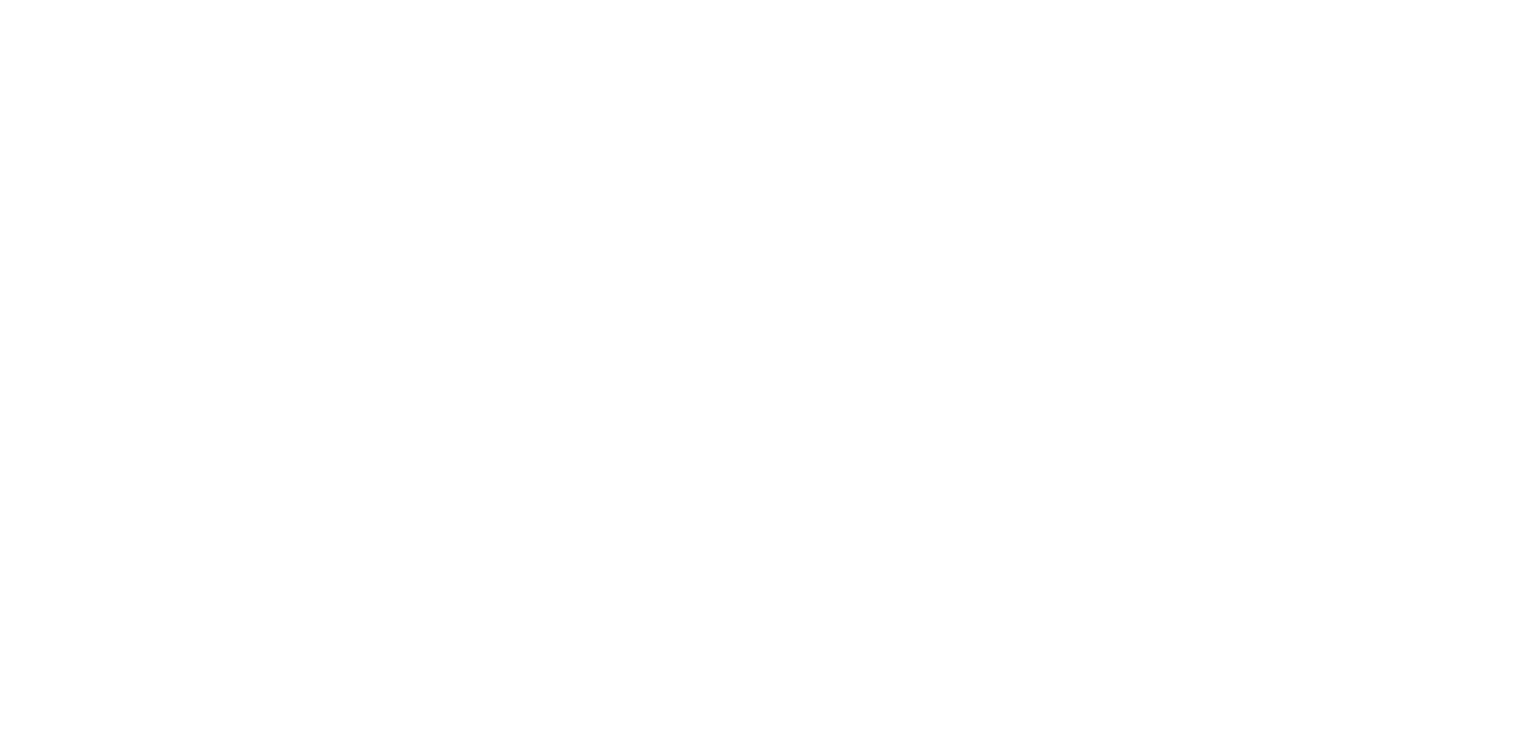 scroll, scrollTop: 0, scrollLeft: 0, axis: both 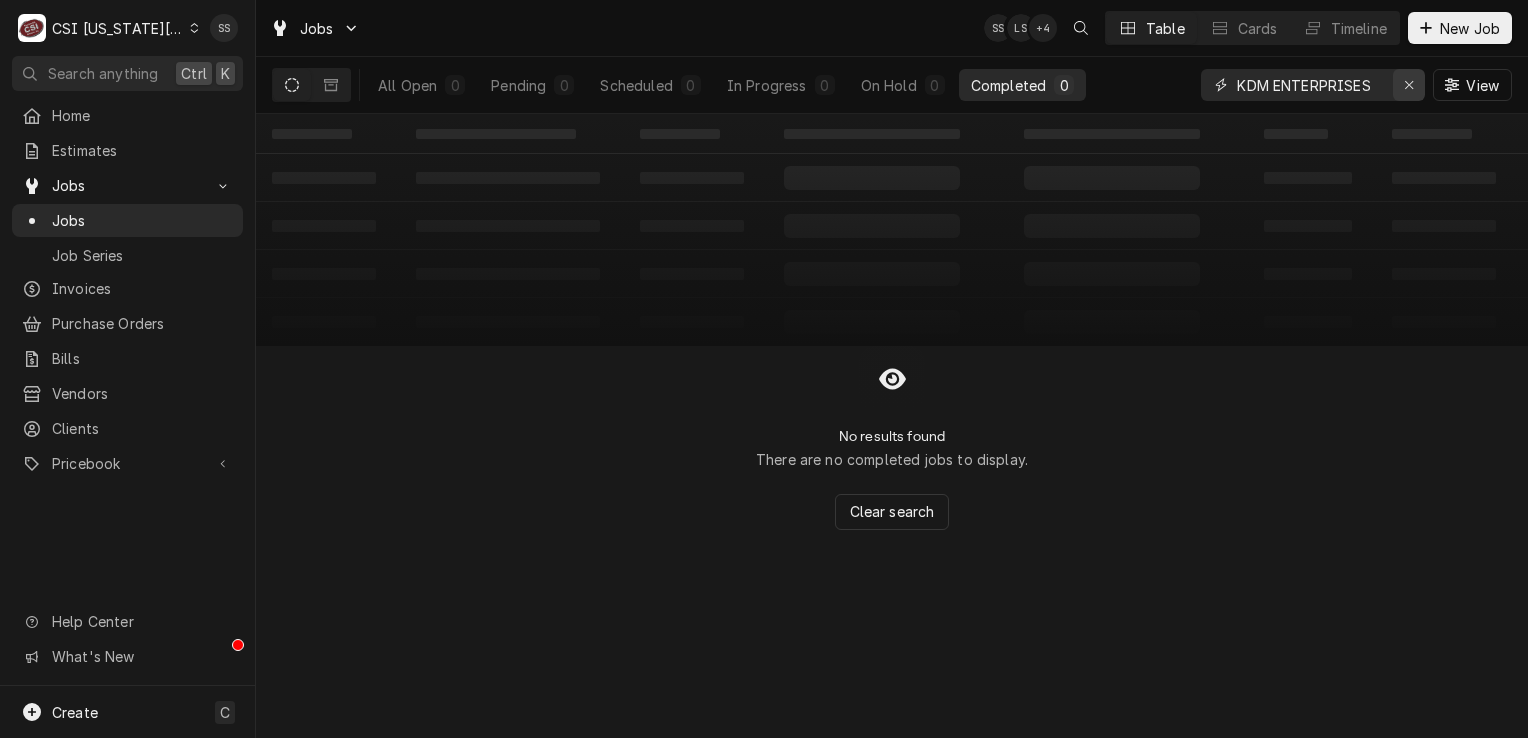 click 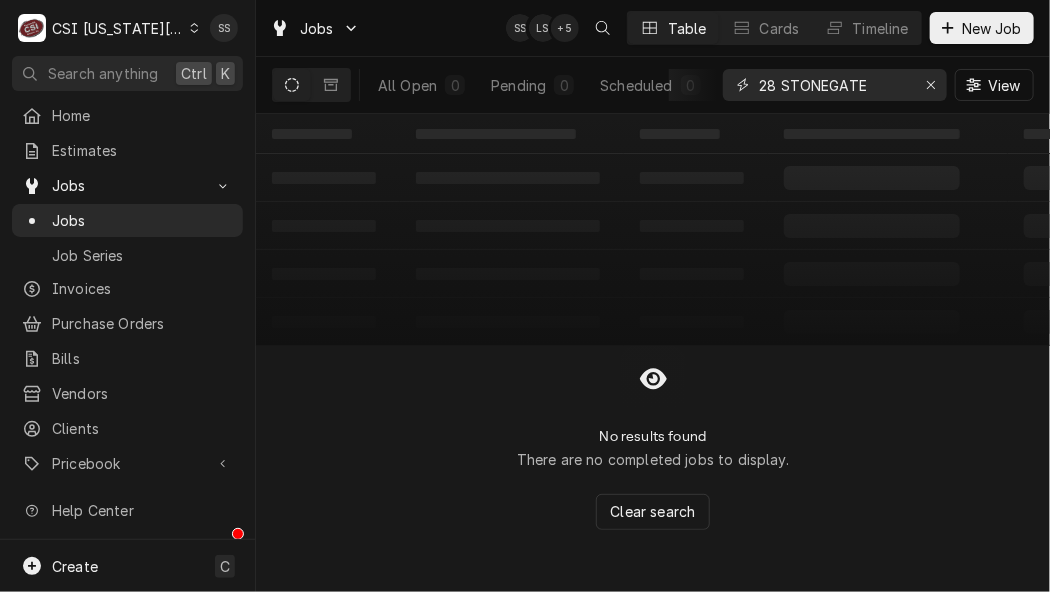 type on "28 STONEGATE" 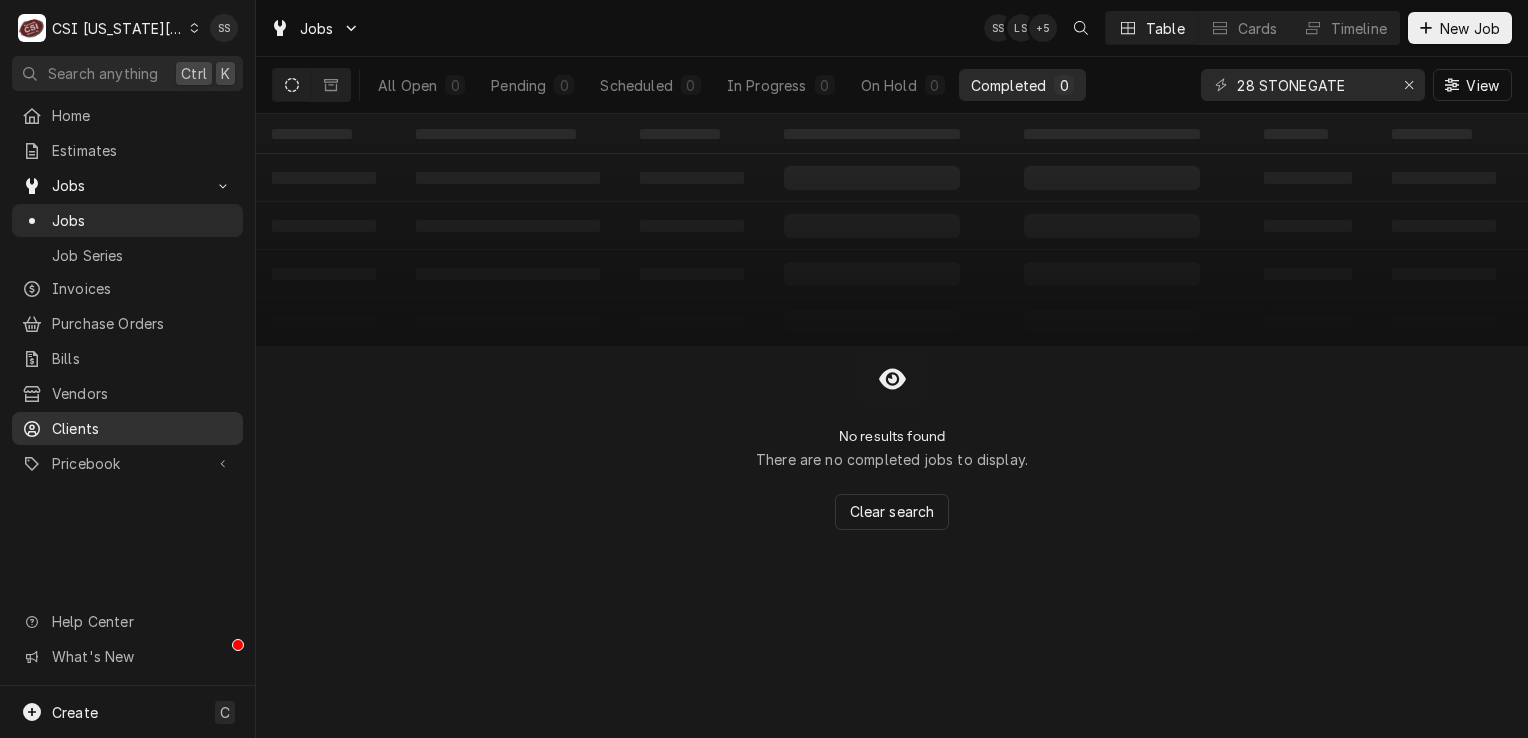click on "Clients" at bounding box center [142, 428] 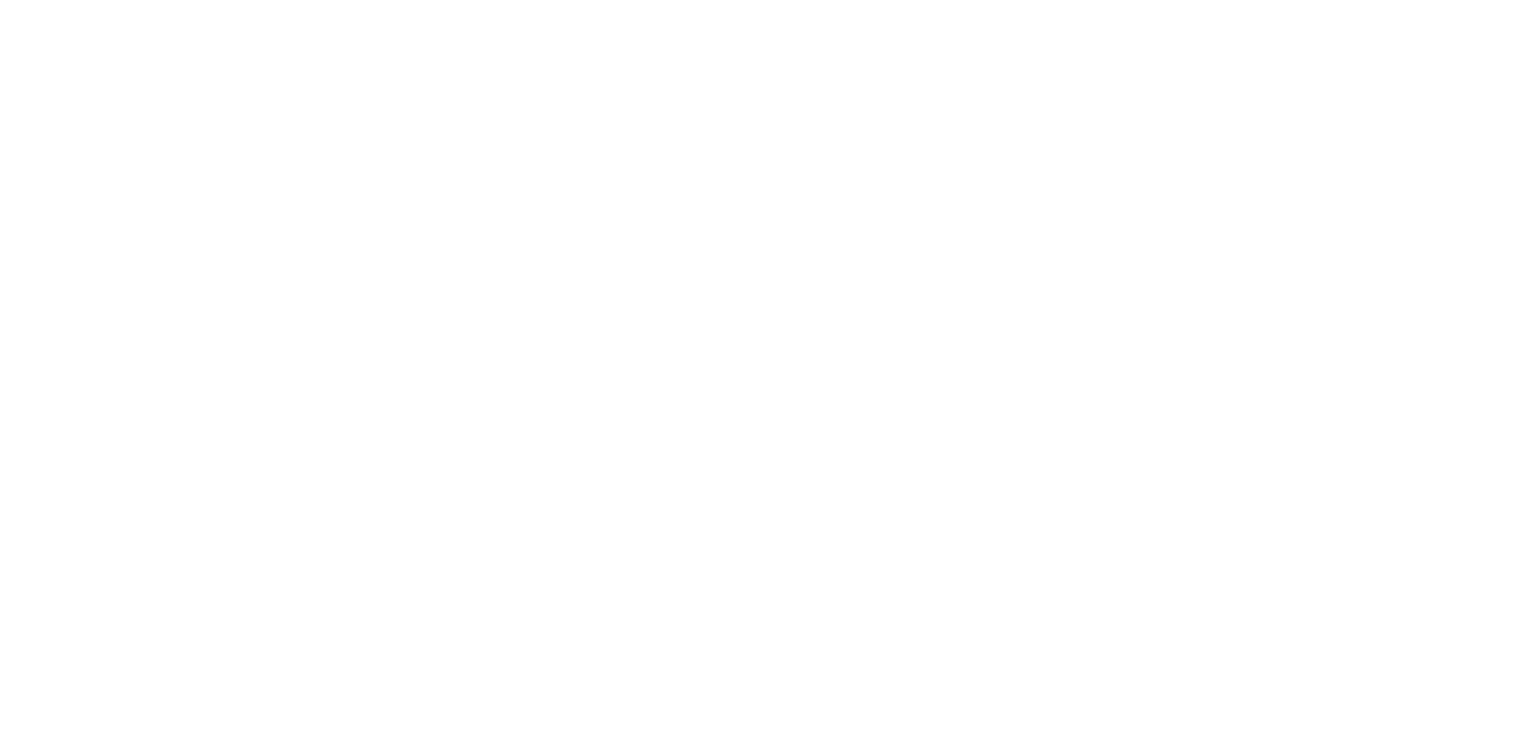 scroll, scrollTop: 0, scrollLeft: 0, axis: both 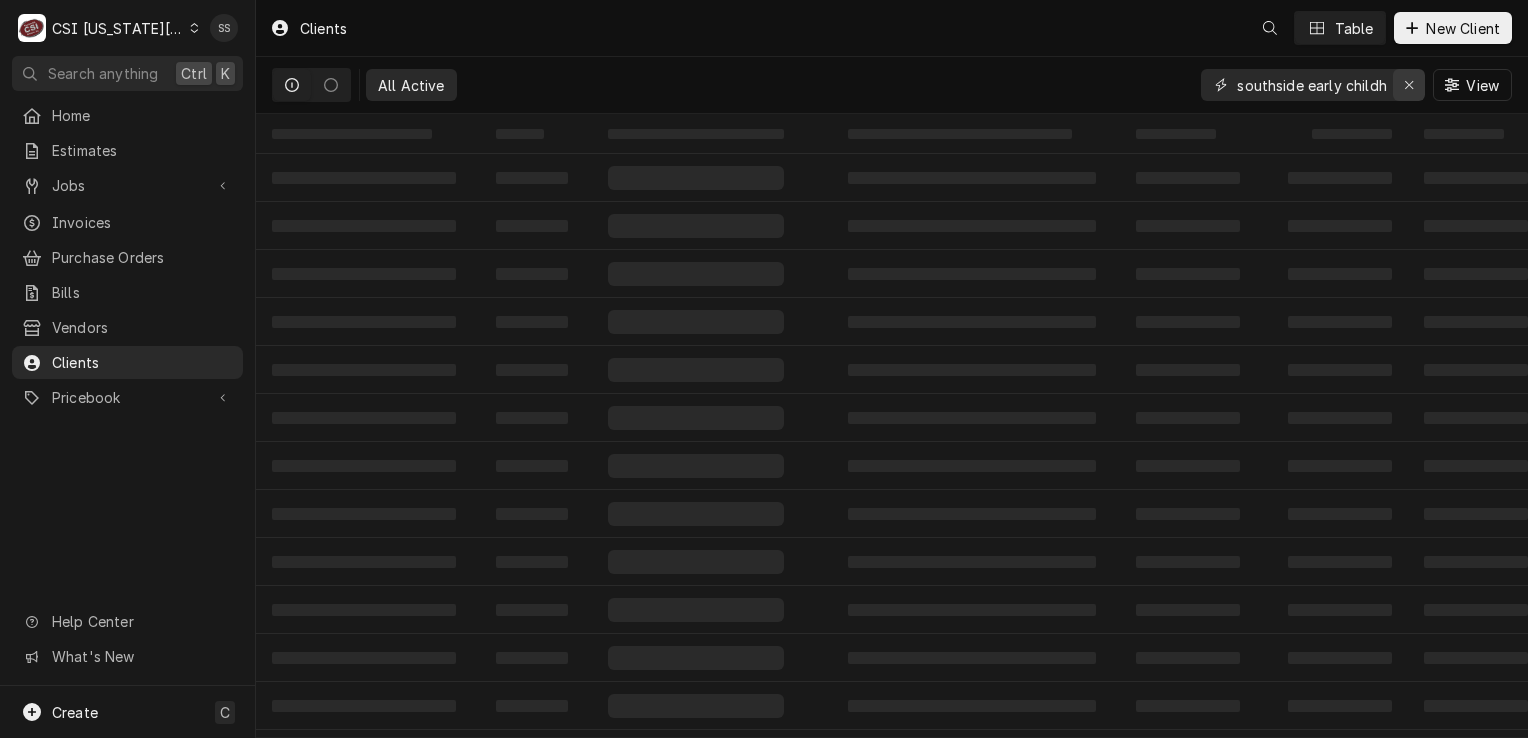 click at bounding box center (1409, 85) 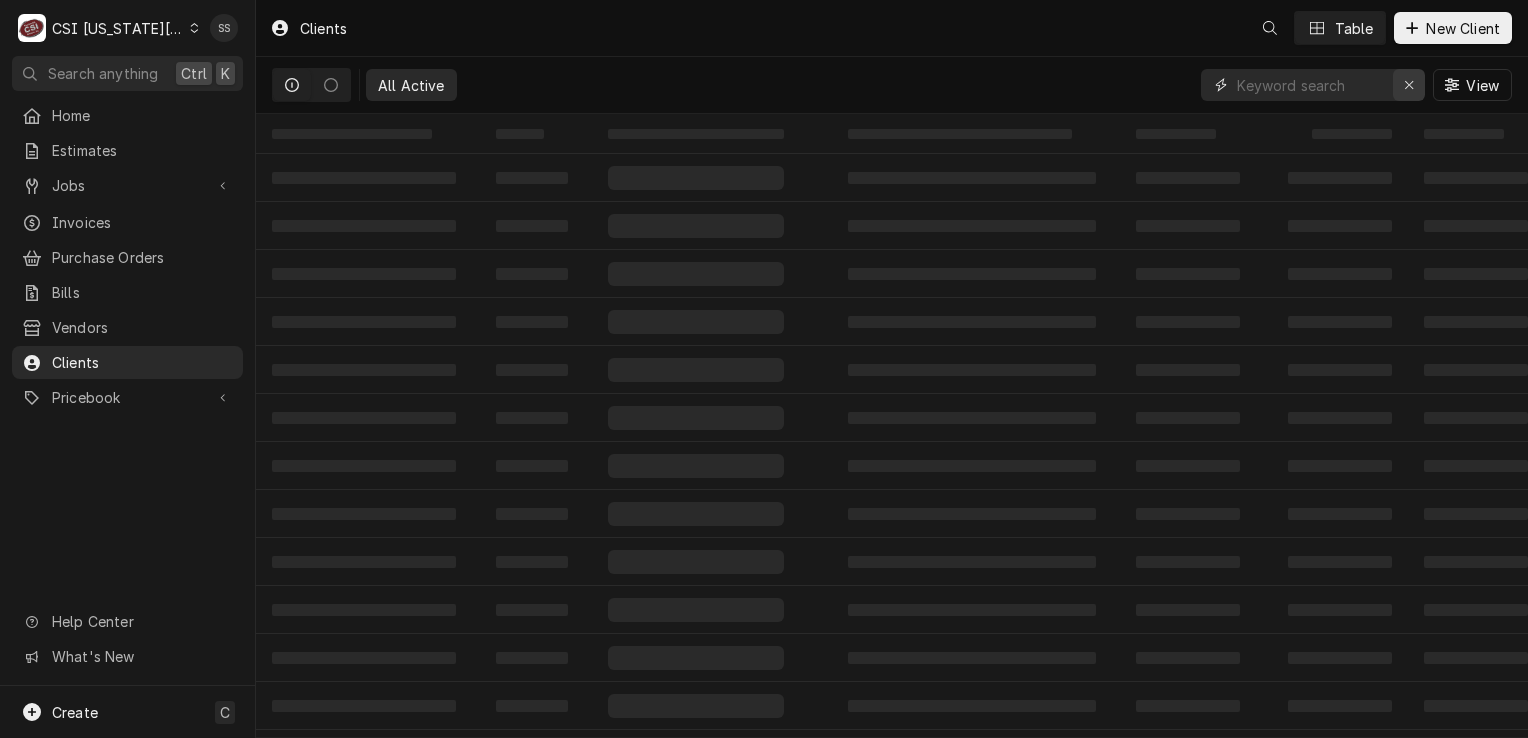scroll, scrollTop: 0, scrollLeft: 0, axis: both 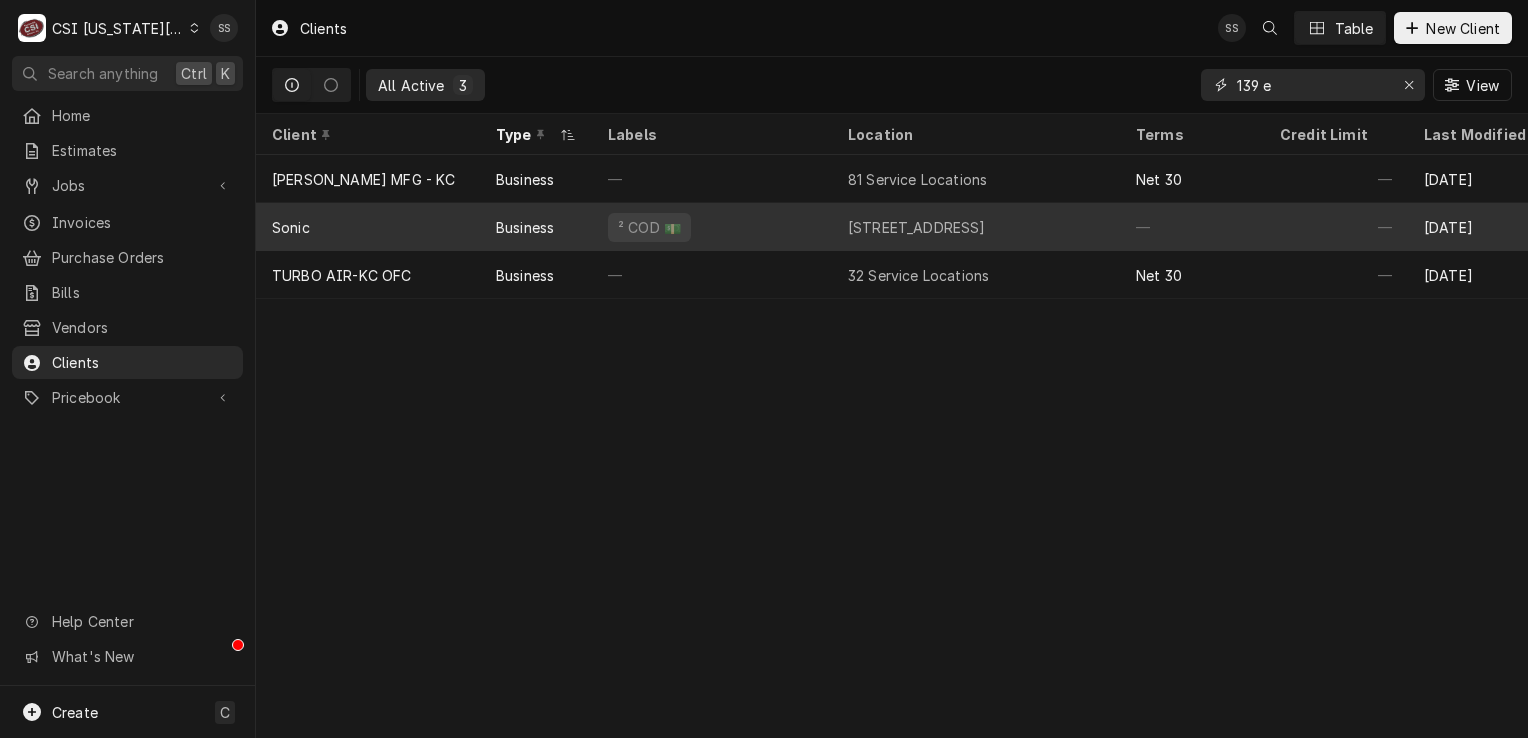 type on "139 e" 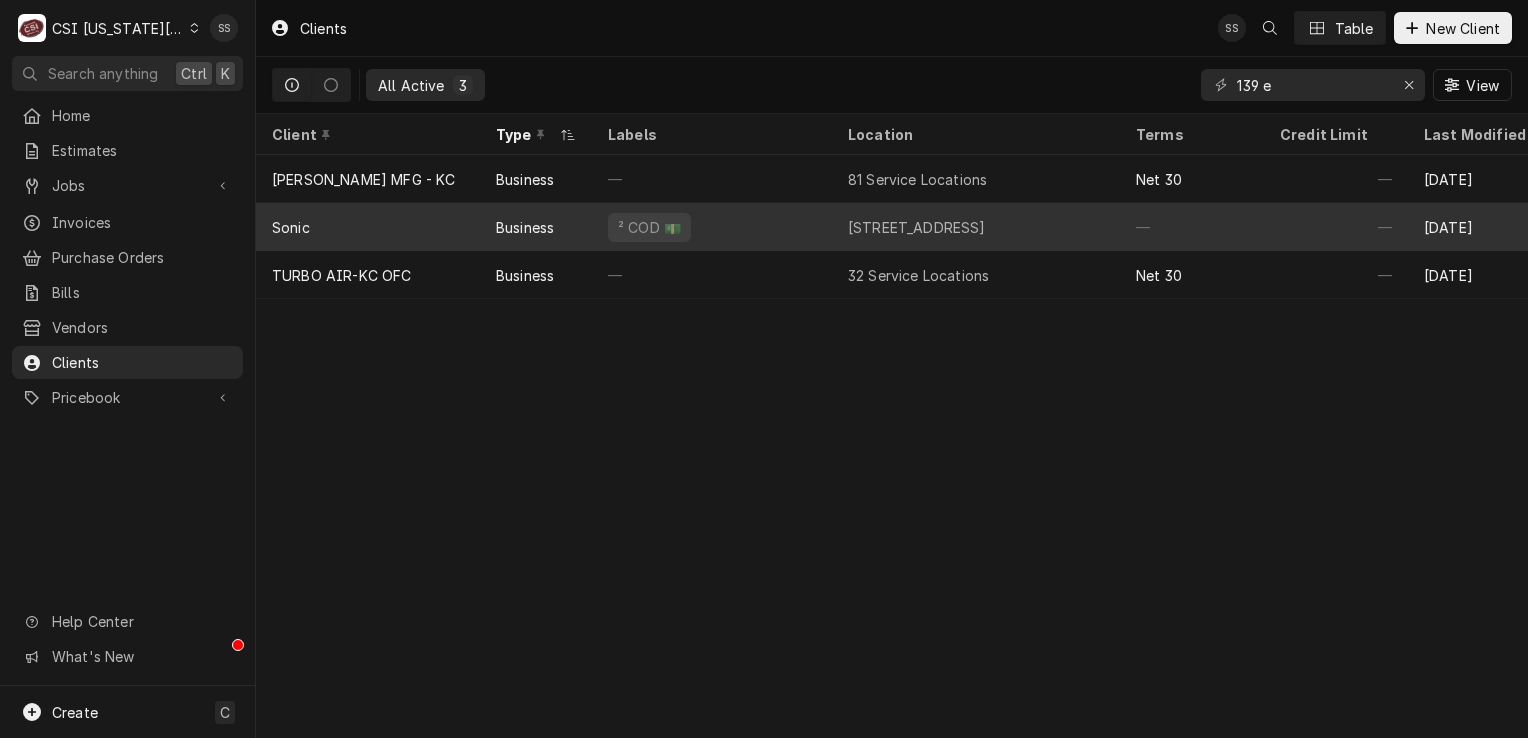 click on "Sonic" at bounding box center [368, 227] 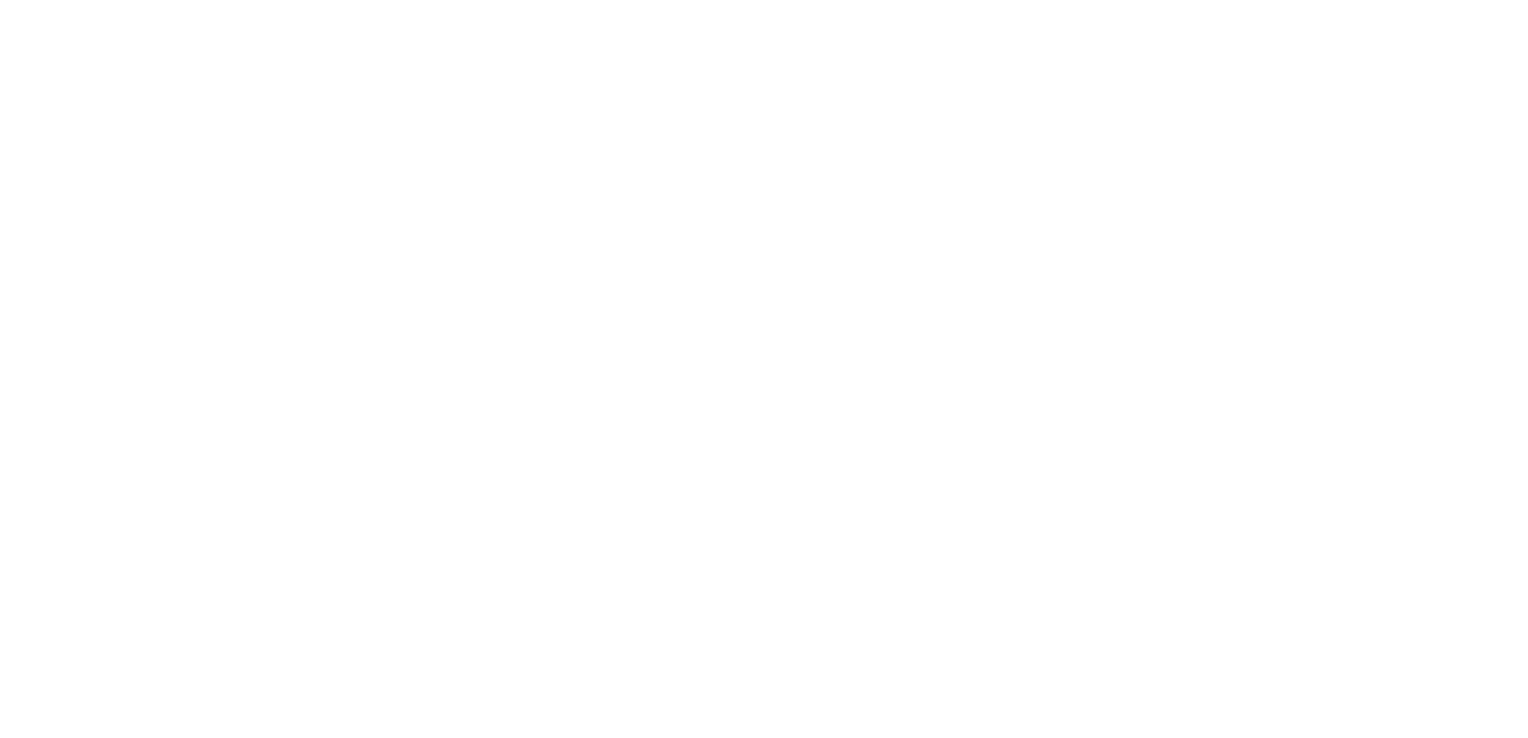 scroll, scrollTop: 0, scrollLeft: 0, axis: both 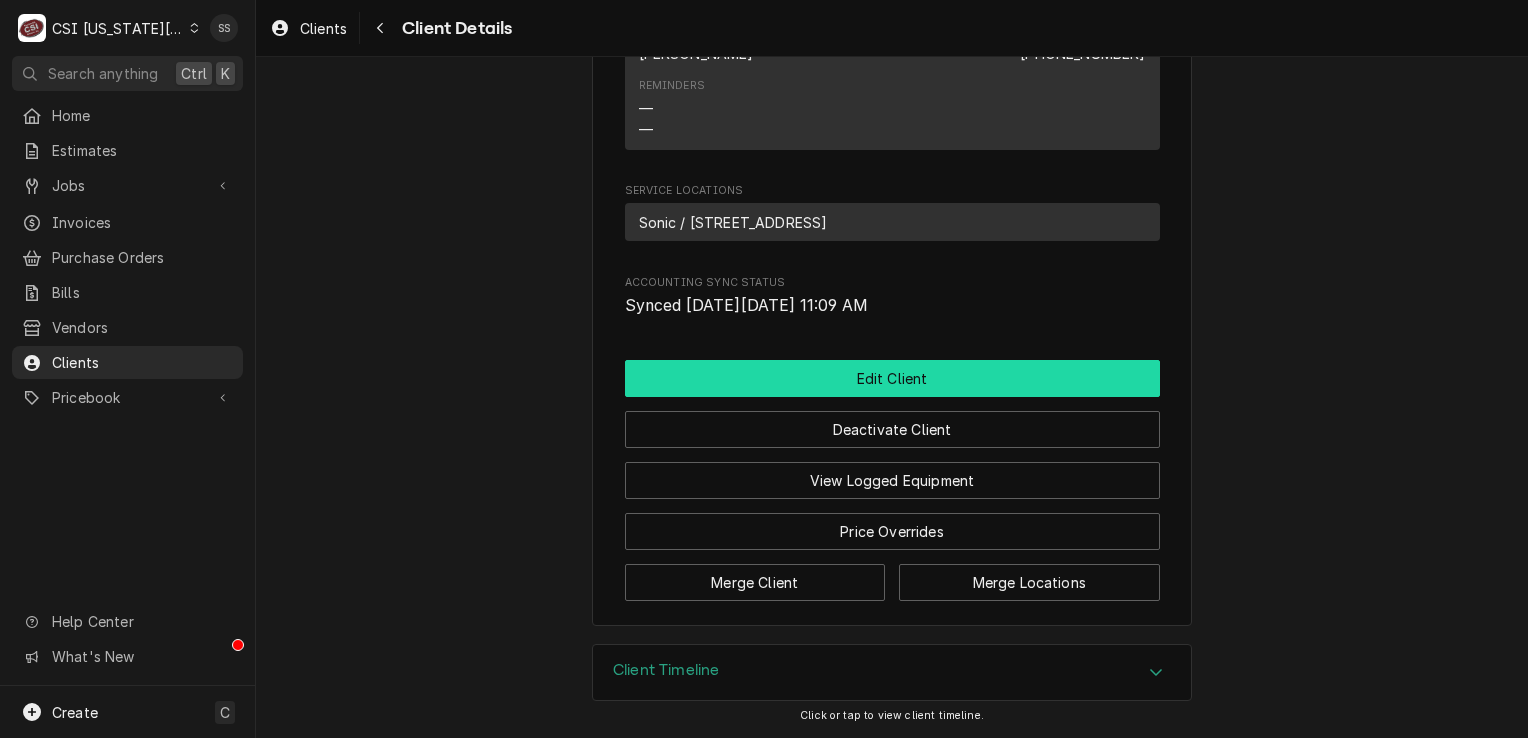 click on "Edit Client" at bounding box center (892, 378) 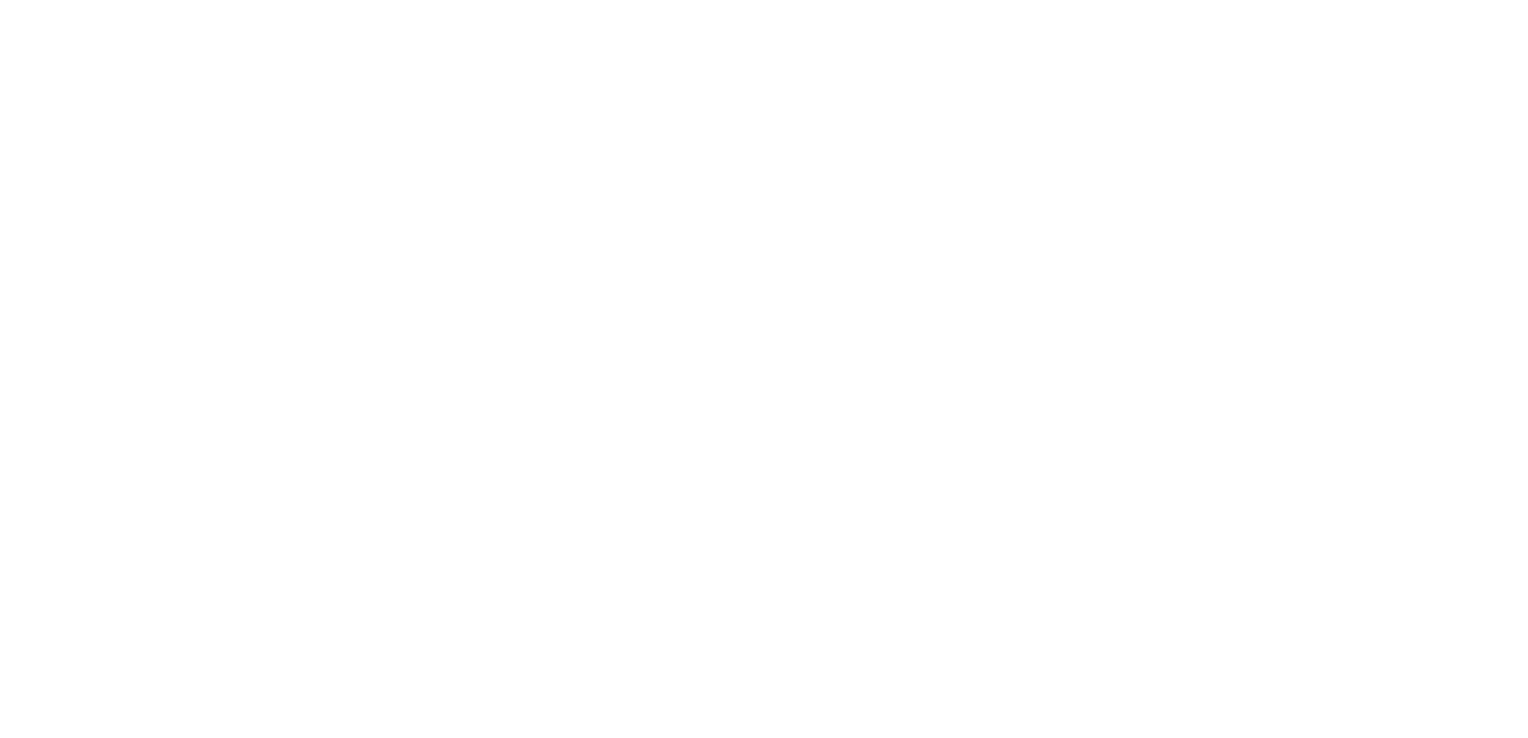 scroll, scrollTop: 0, scrollLeft: 0, axis: both 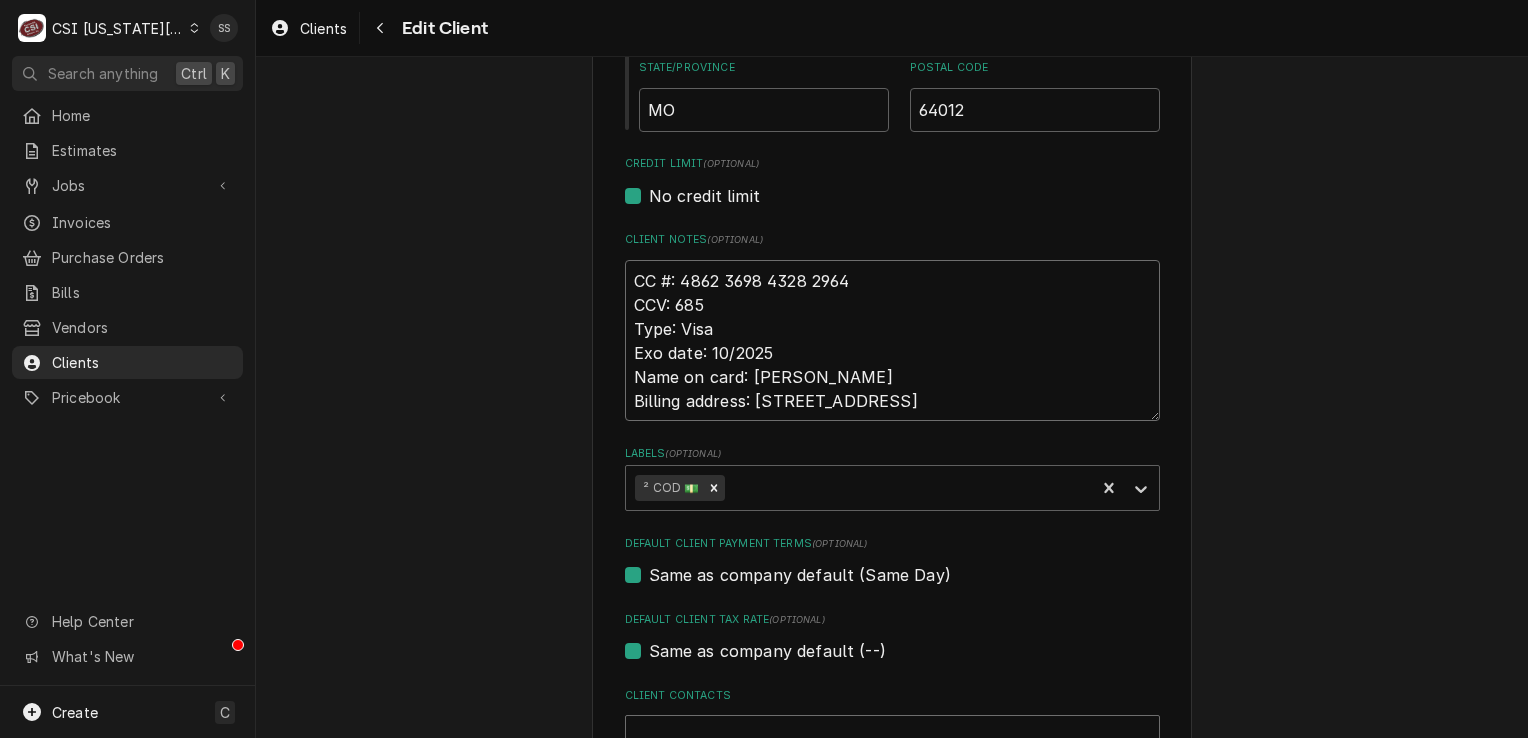 drag, startPoint x: 856, startPoint y: 282, endPoint x: 676, endPoint y: 270, distance: 180.39955 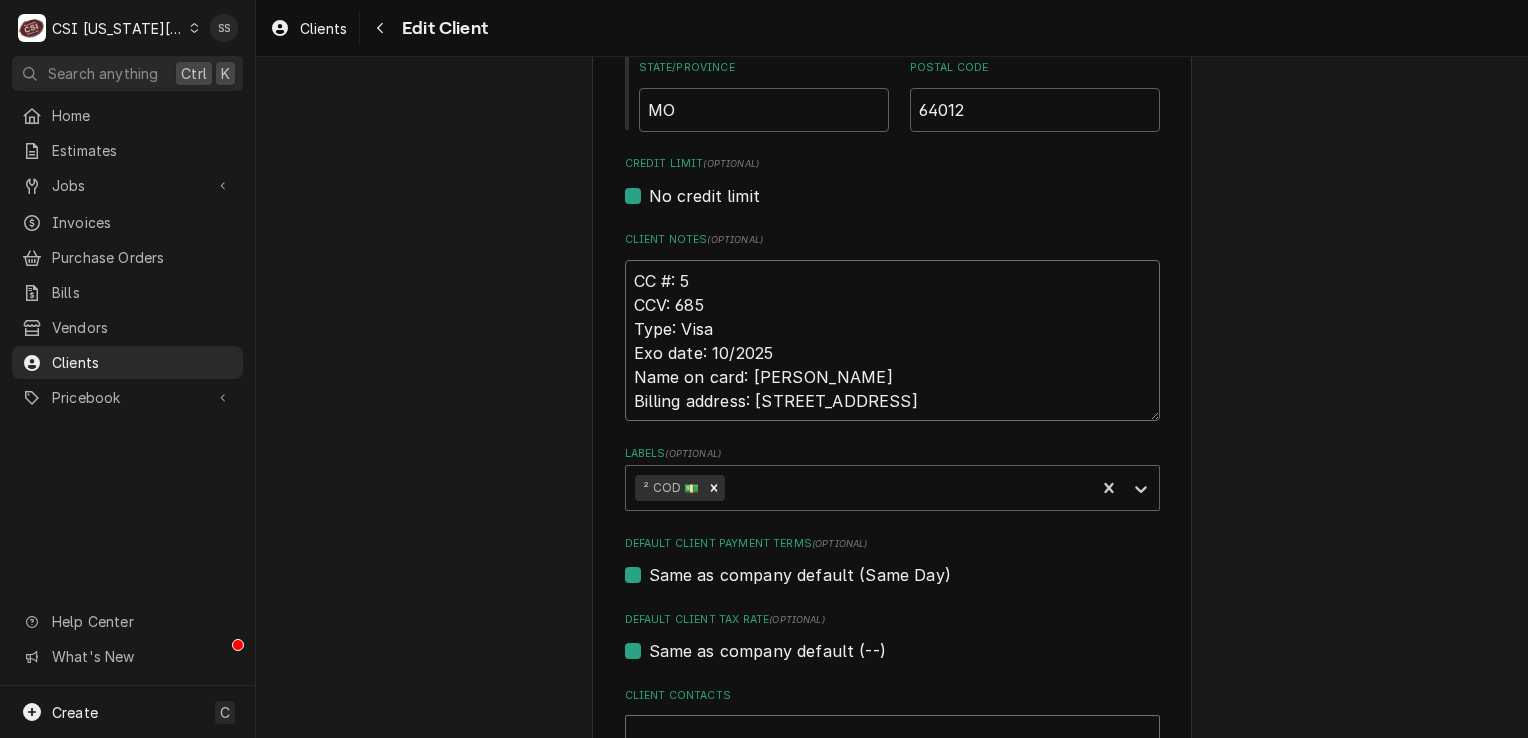 type on "x" 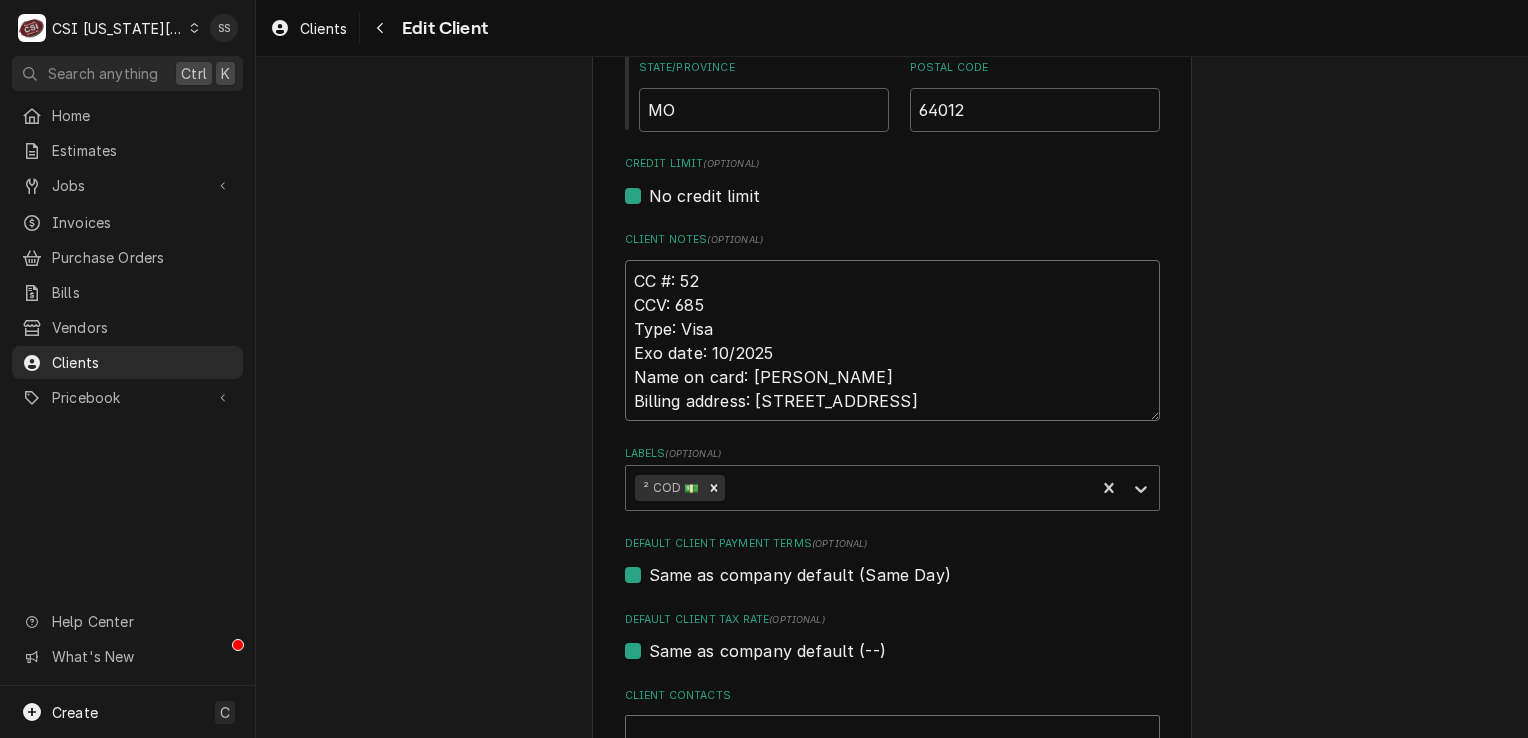 type on "x" 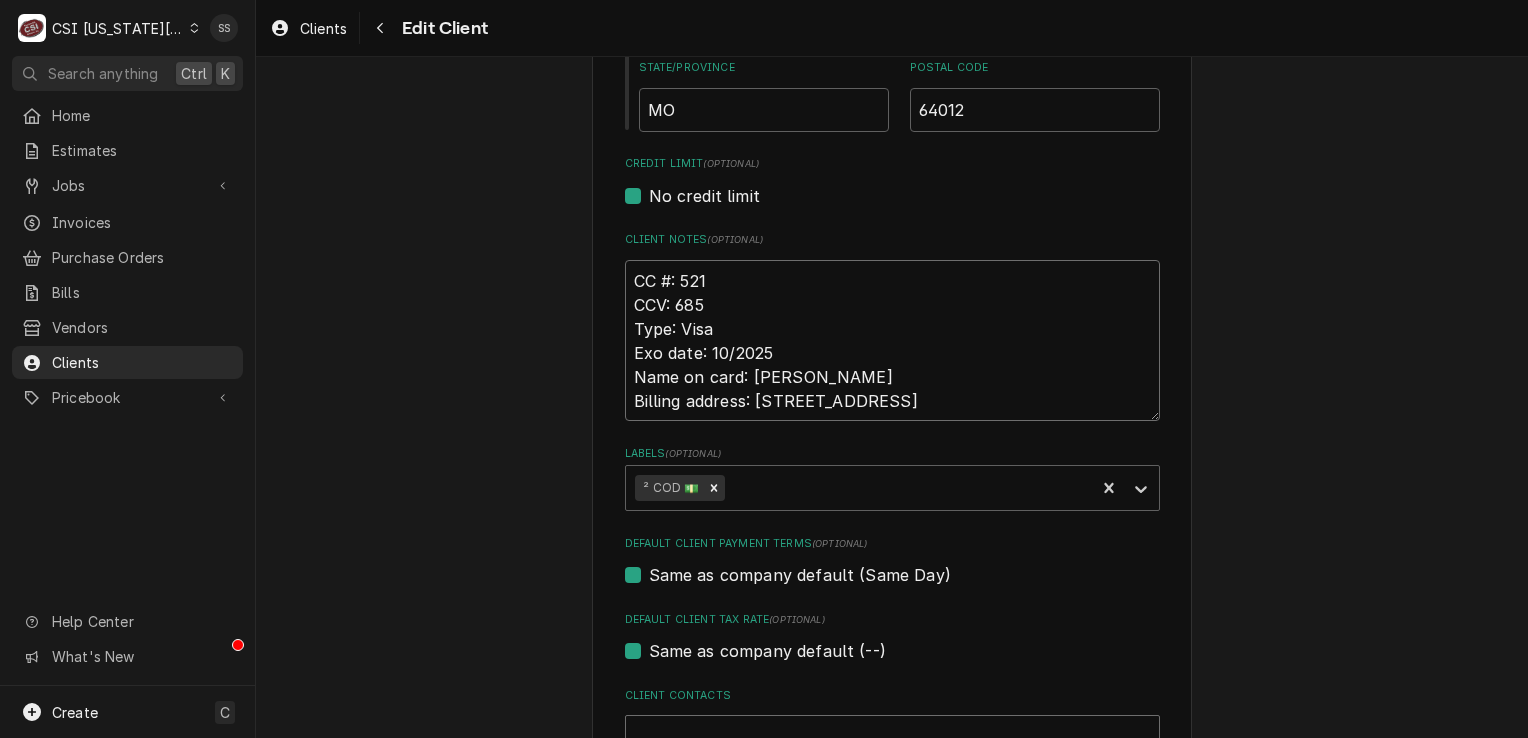 type on "x" 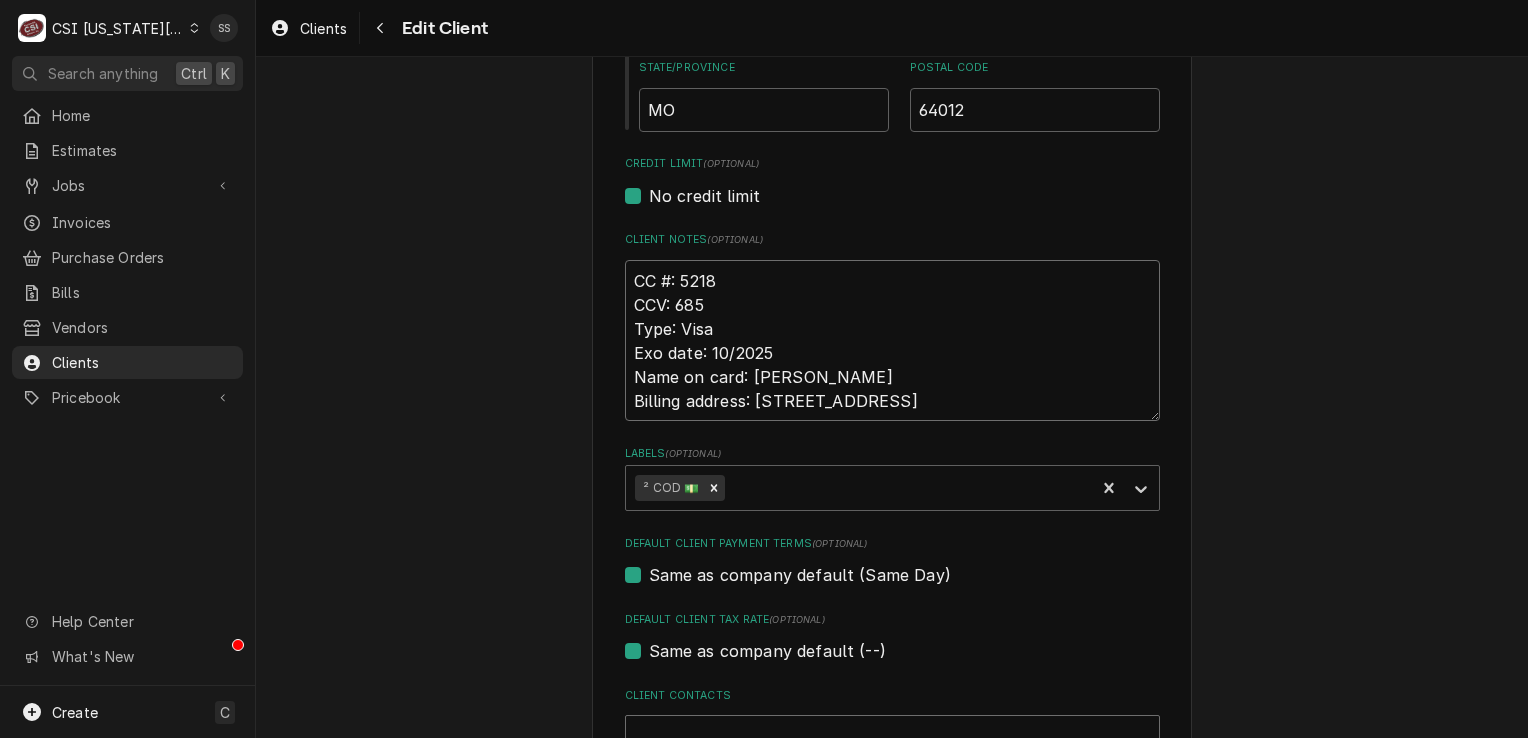 type on "x" 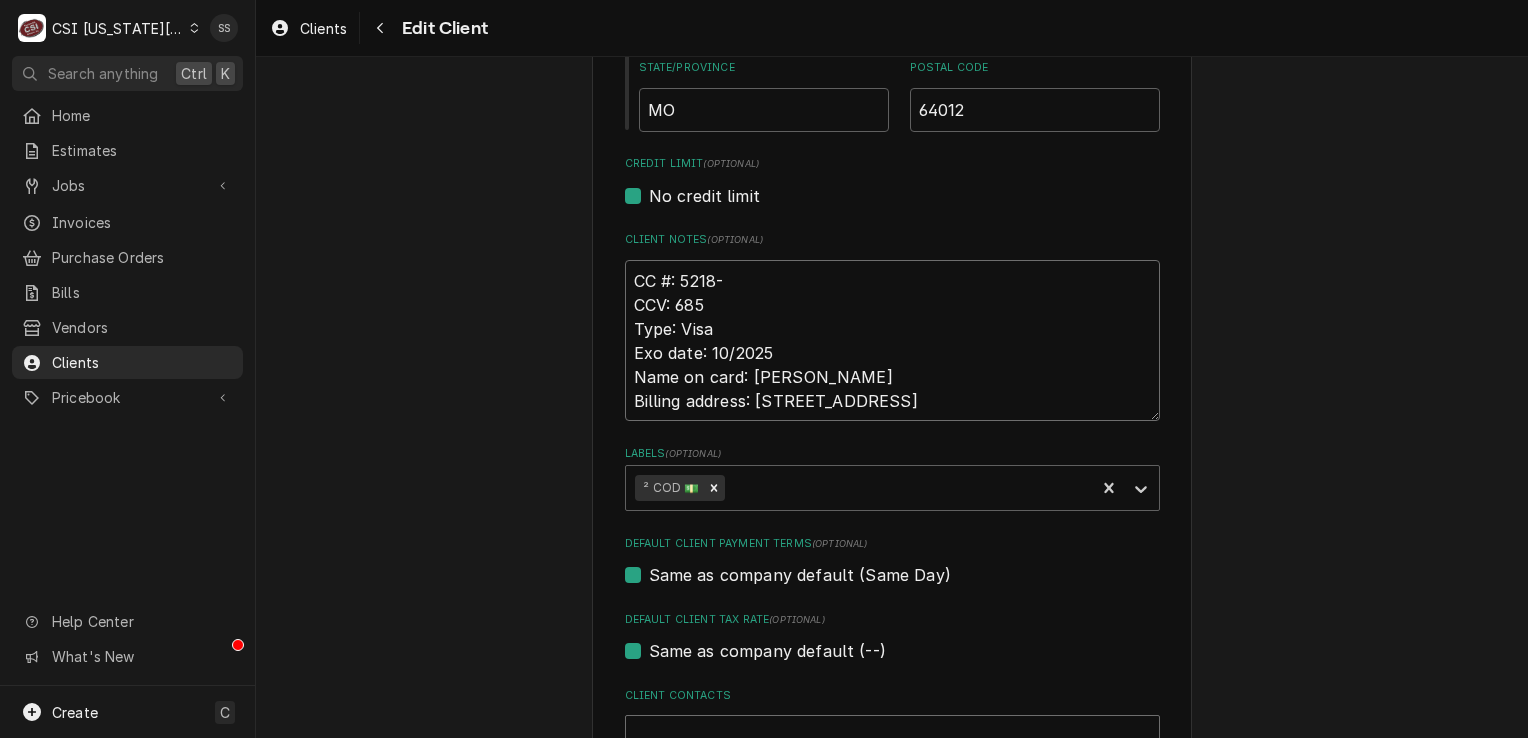 type on "x" 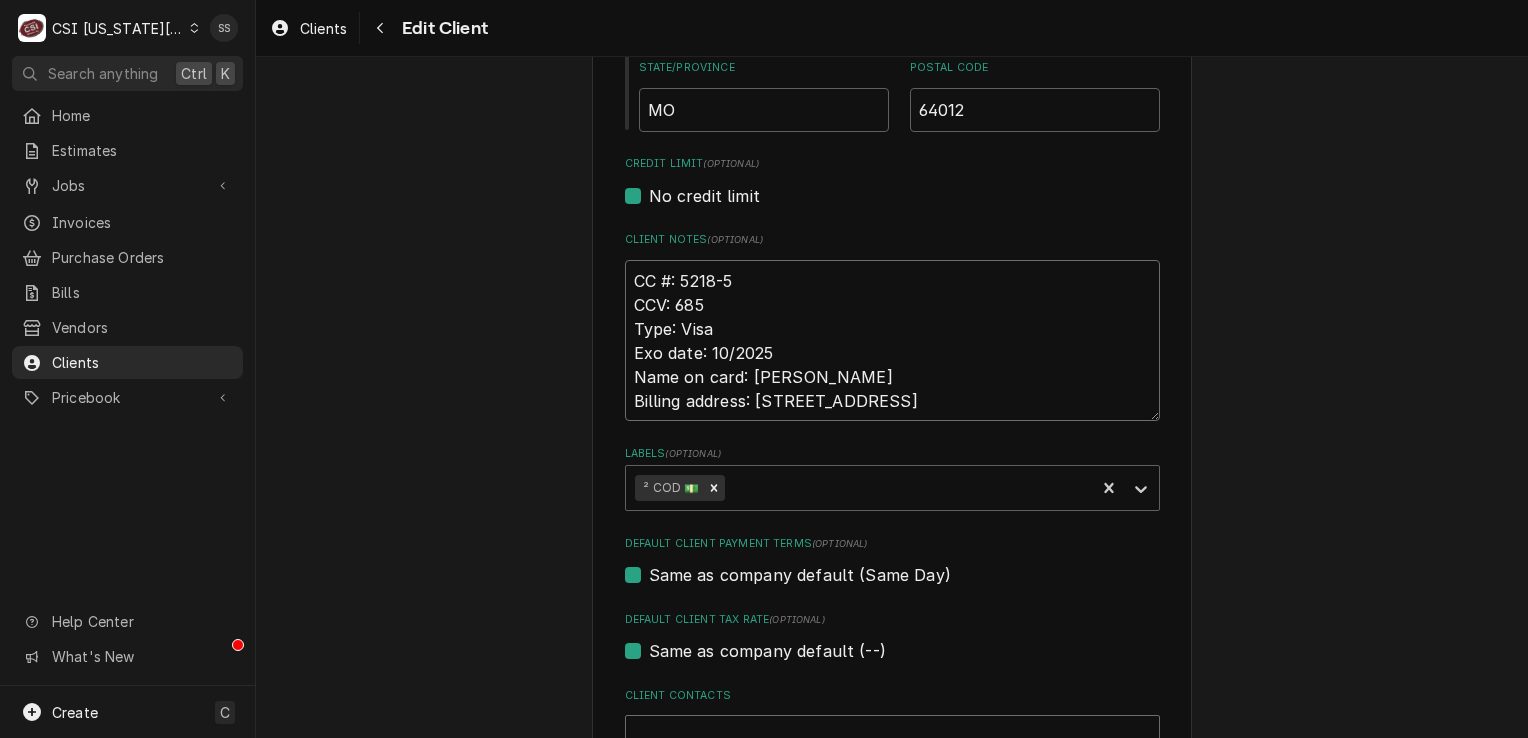 type on "x" 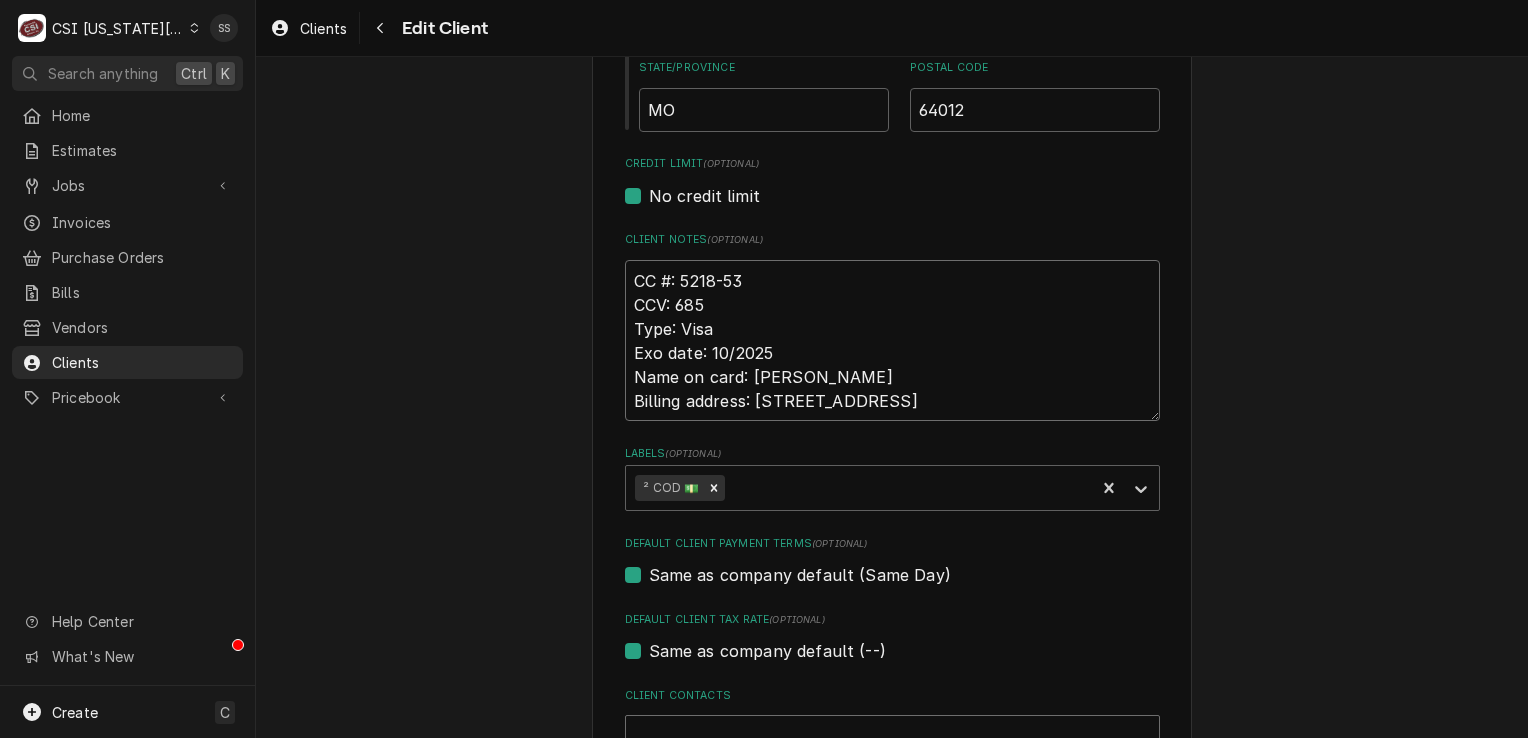 type on "x" 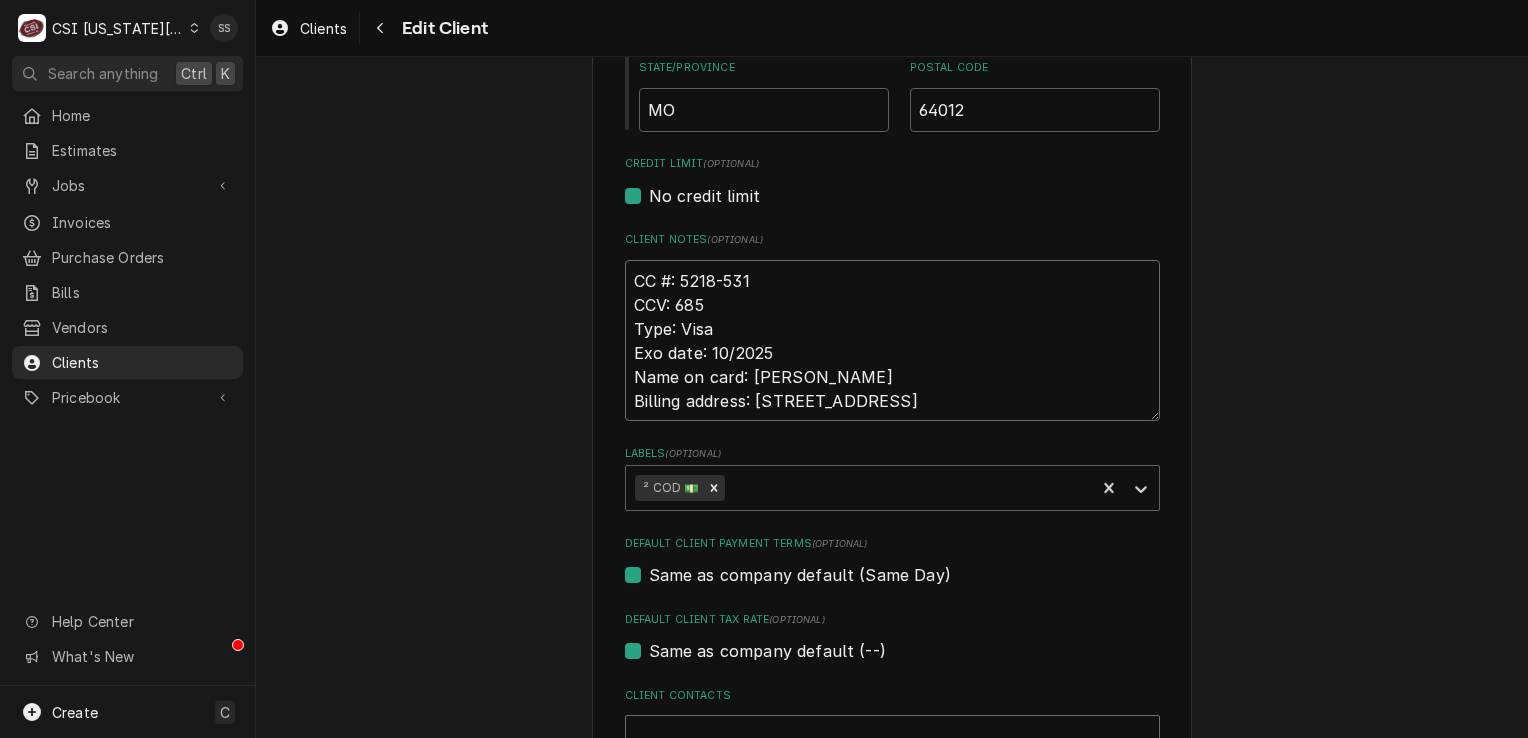 type on "x" 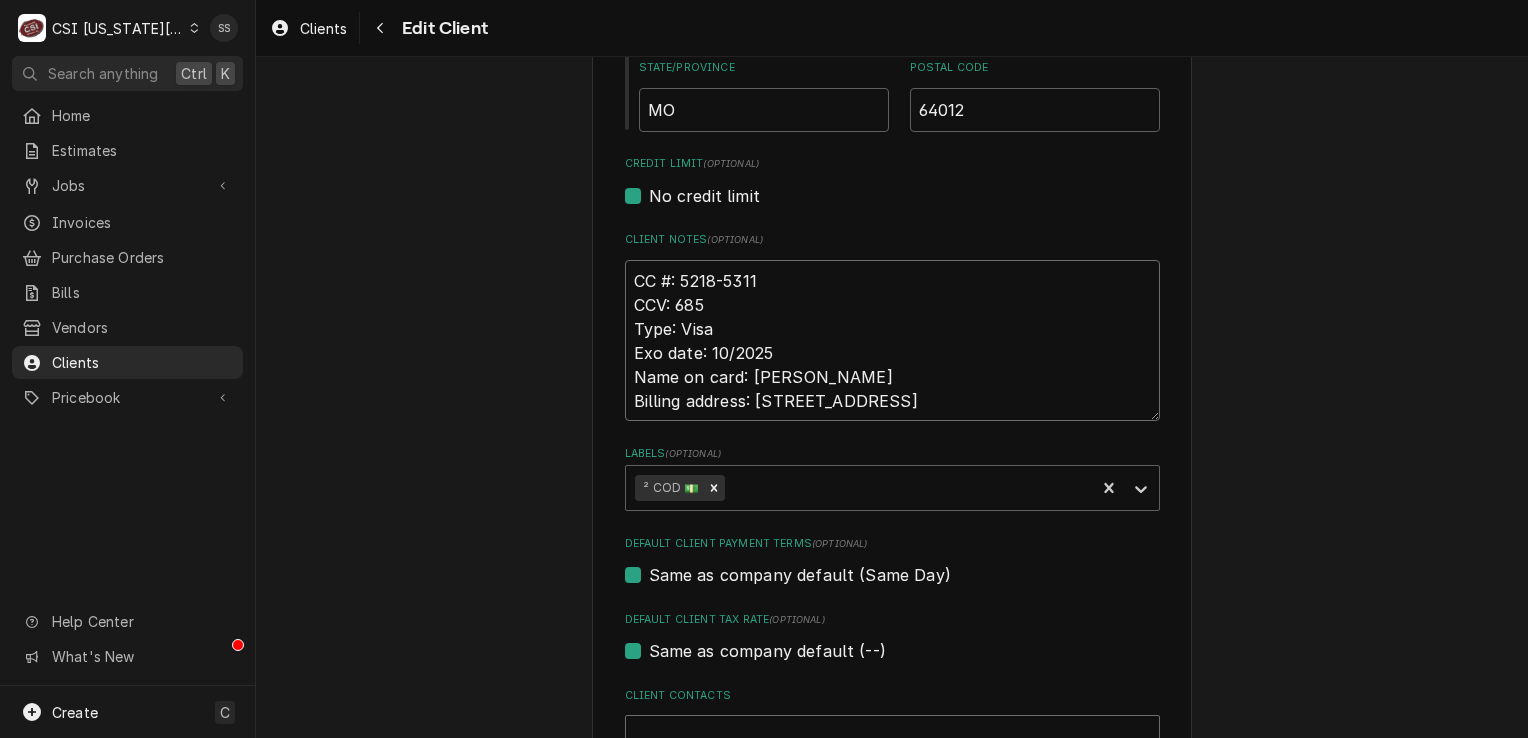 type on "x" 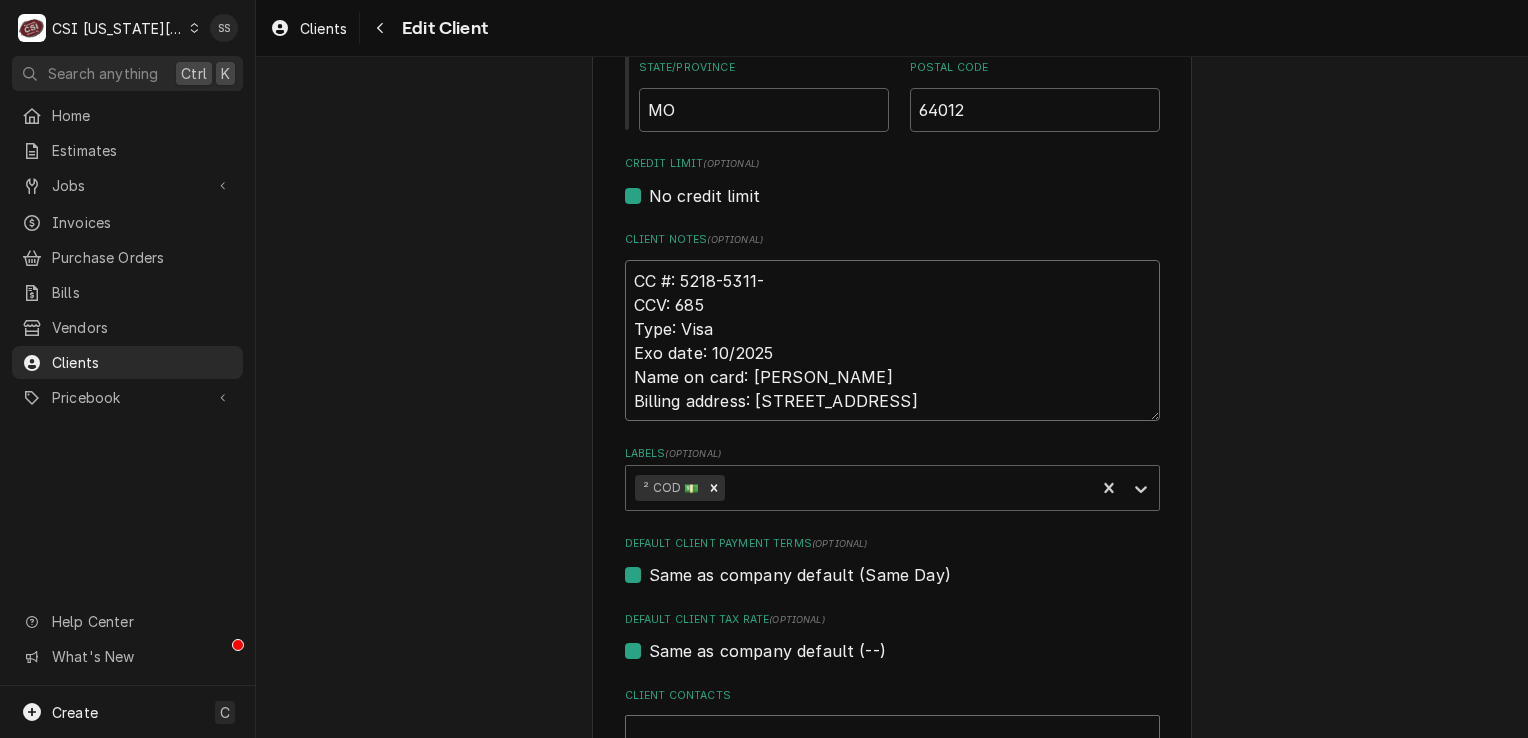 type on "x" 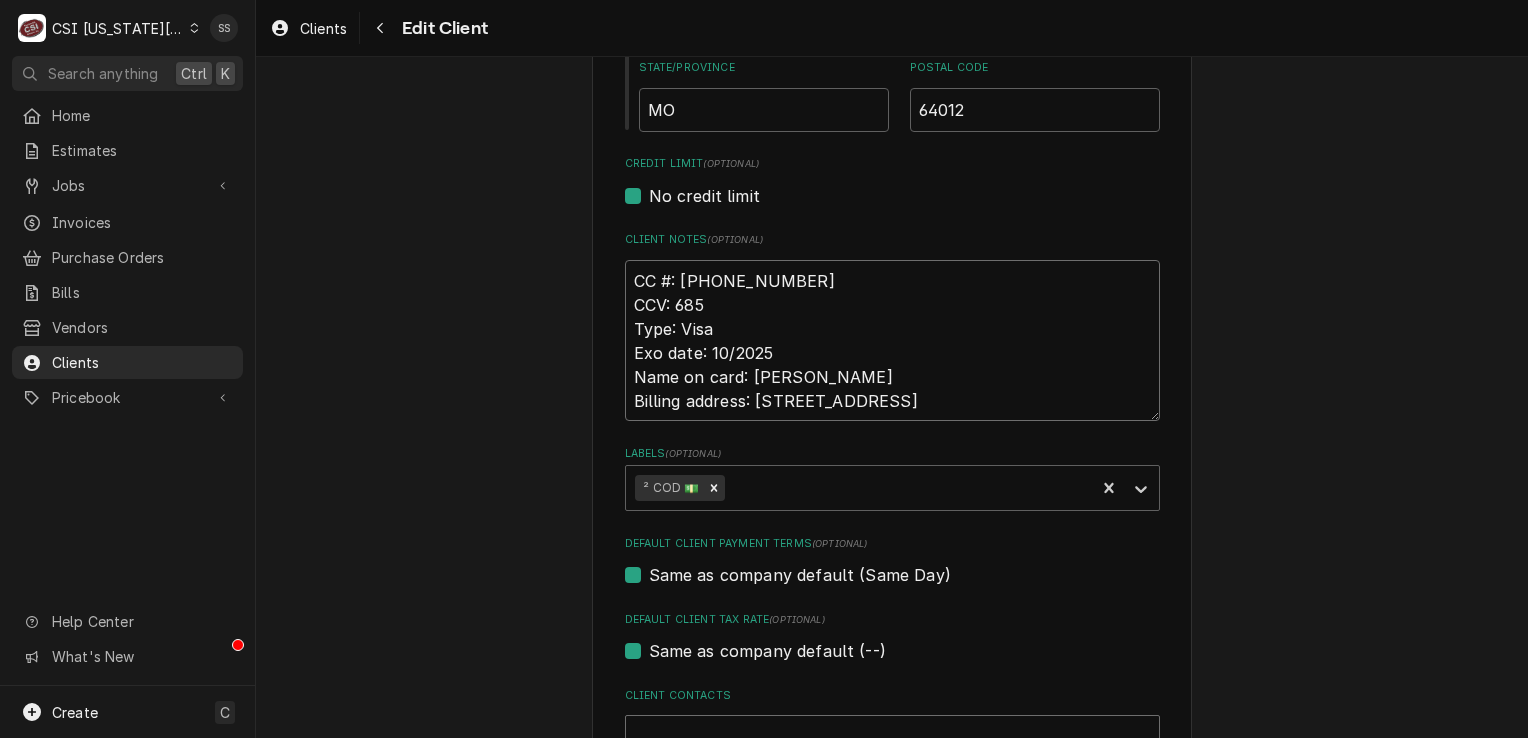 type on "x" 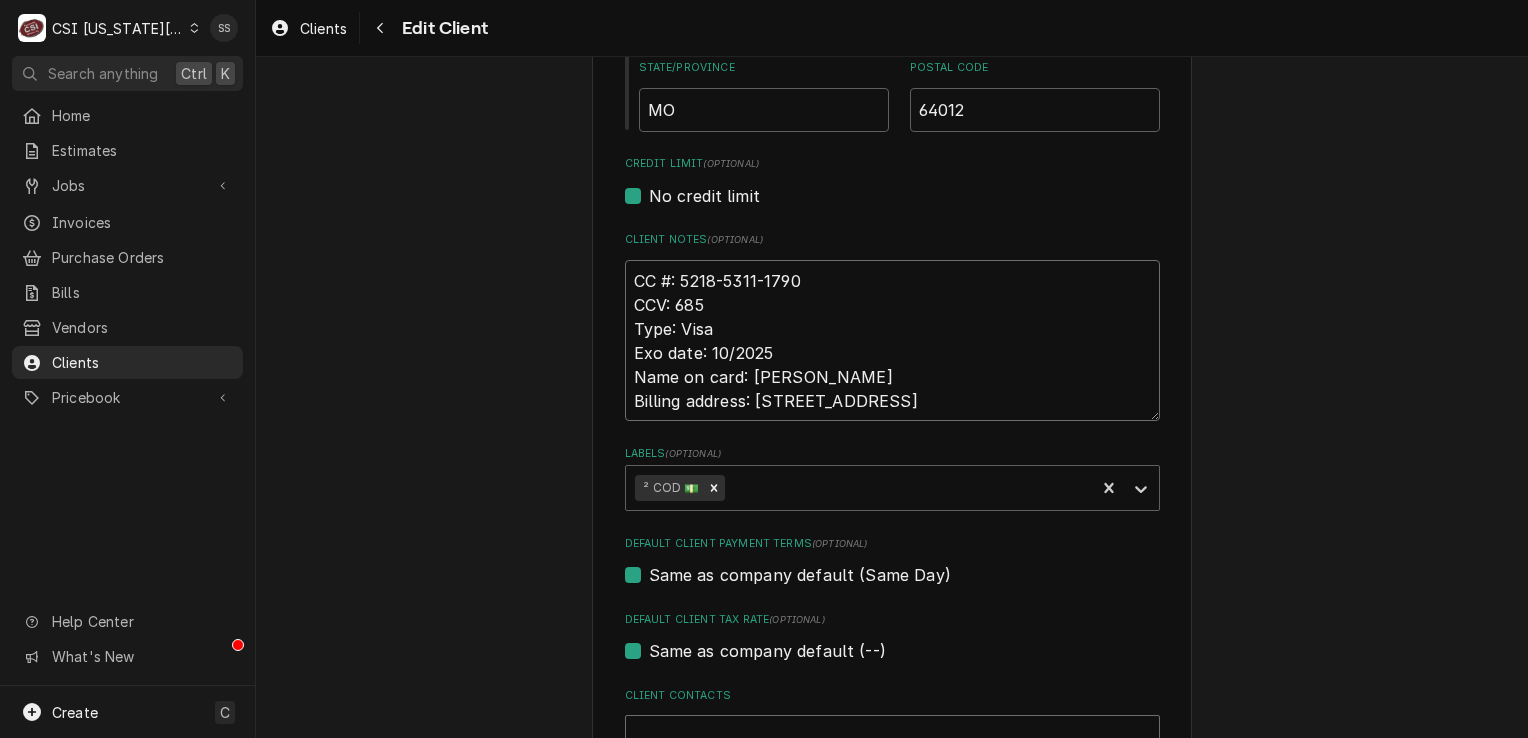 type on "x" 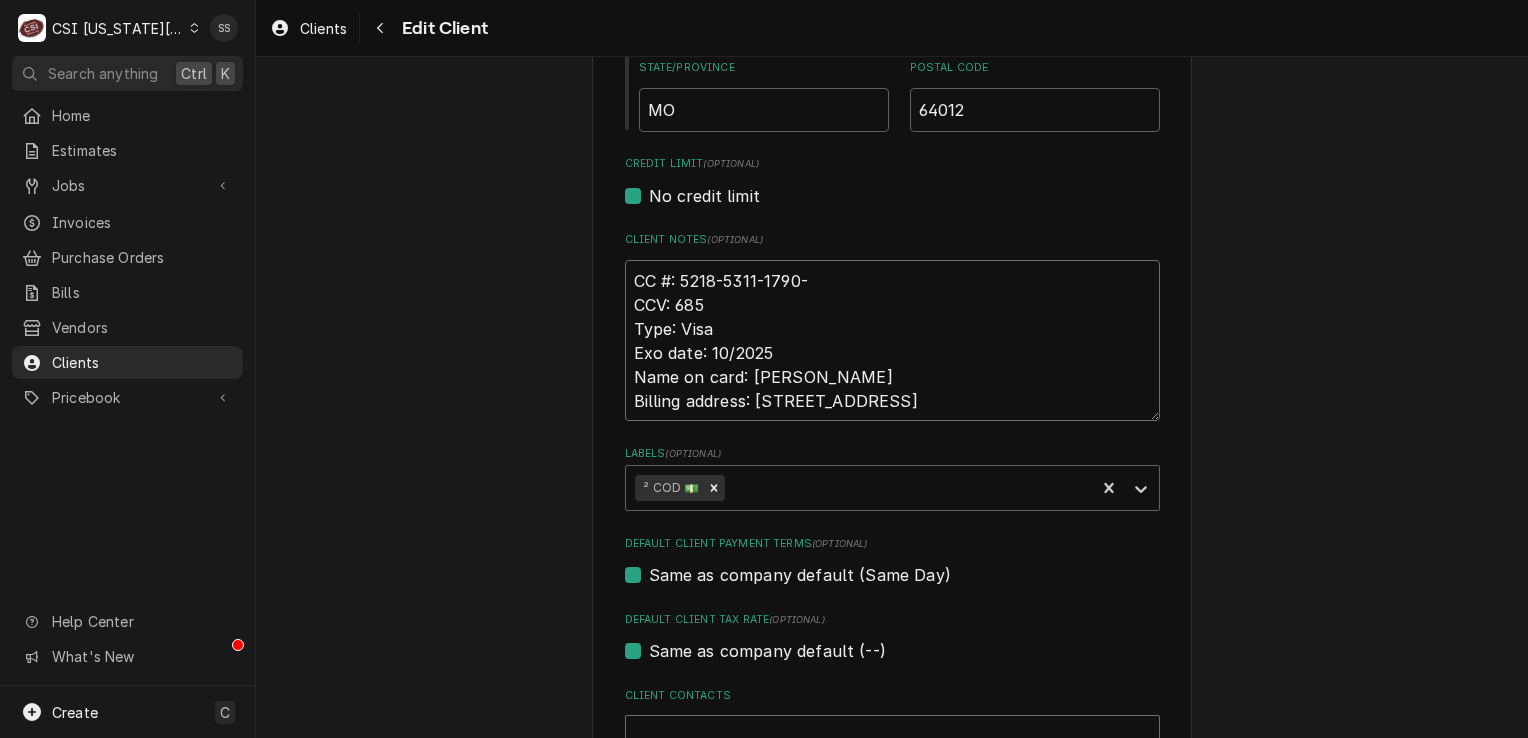 type on "x" 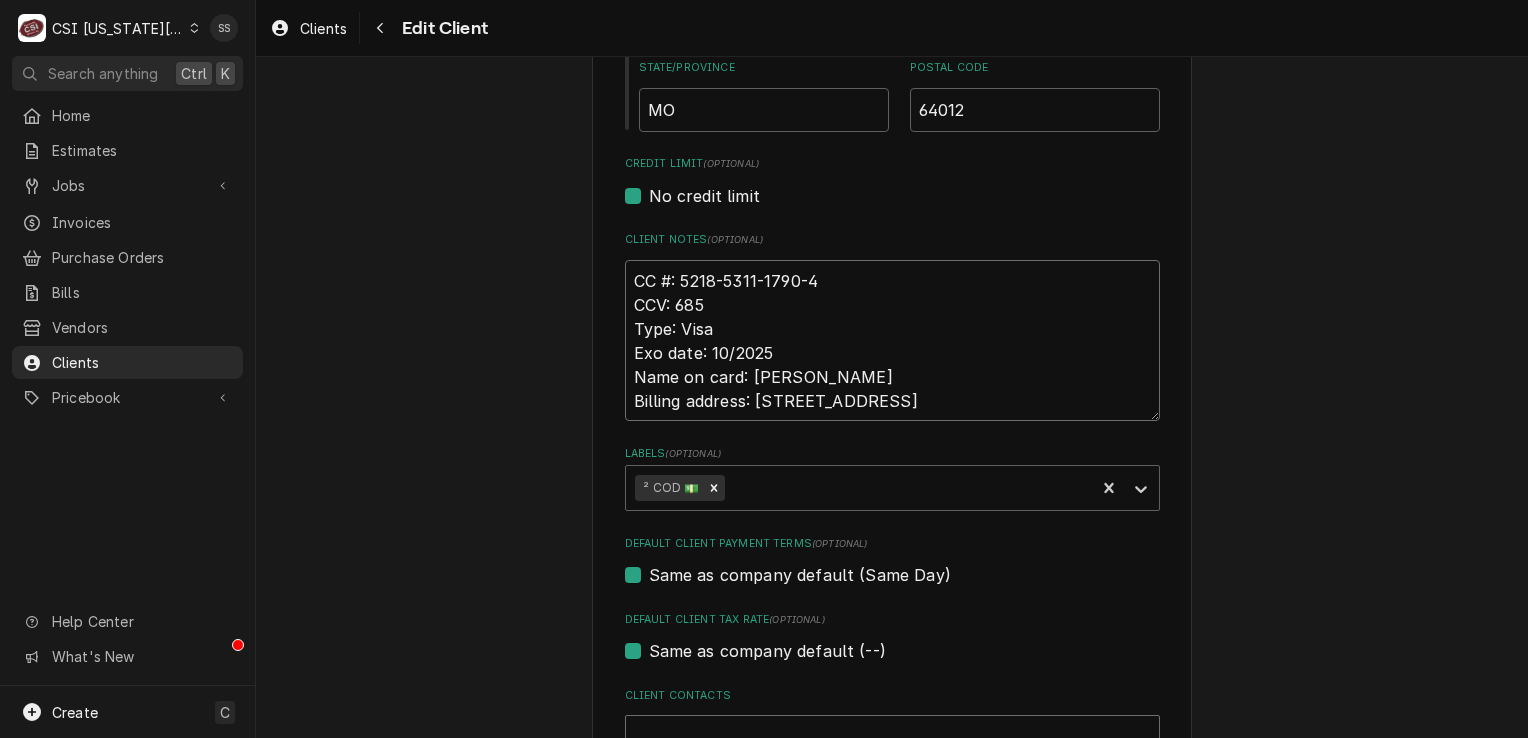 type on "x" 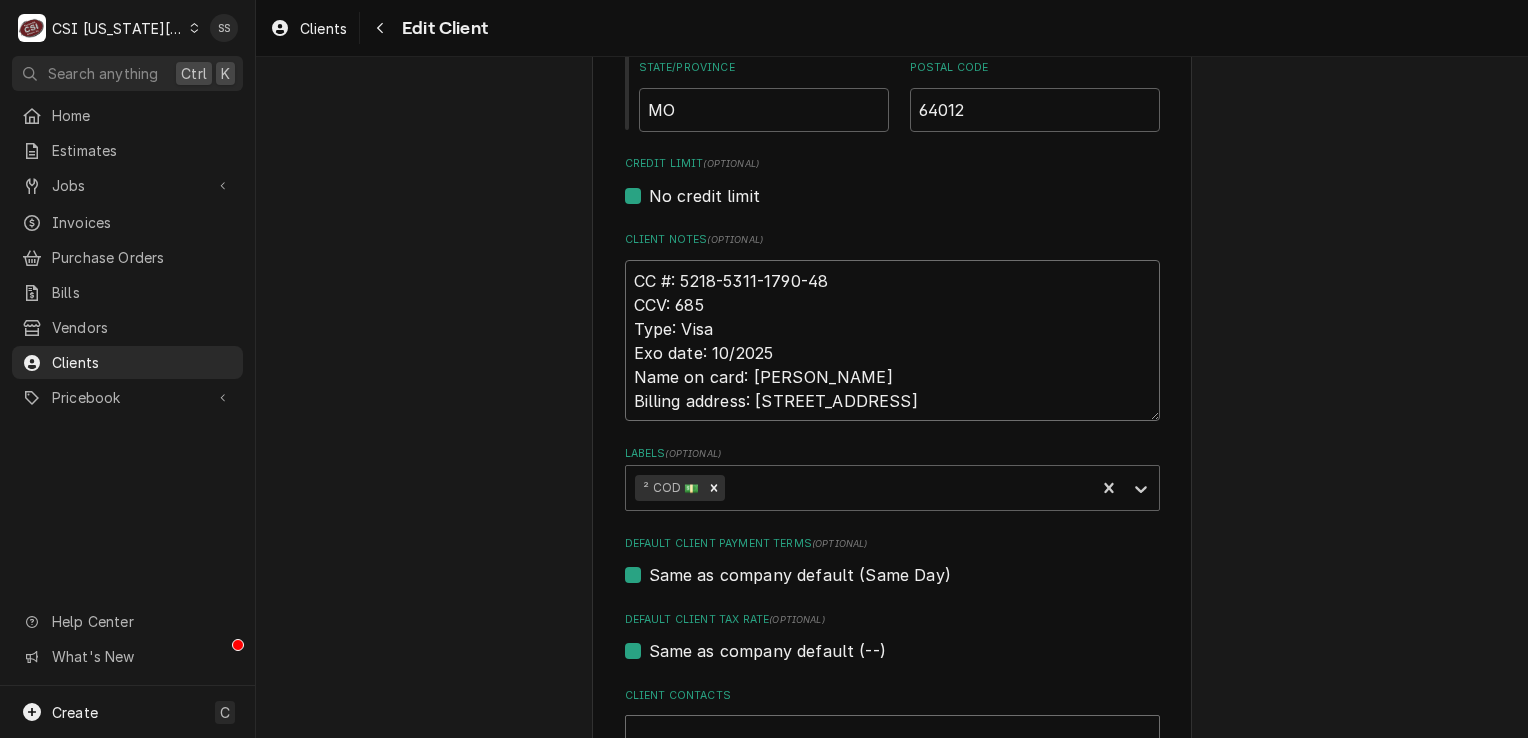 type on "x" 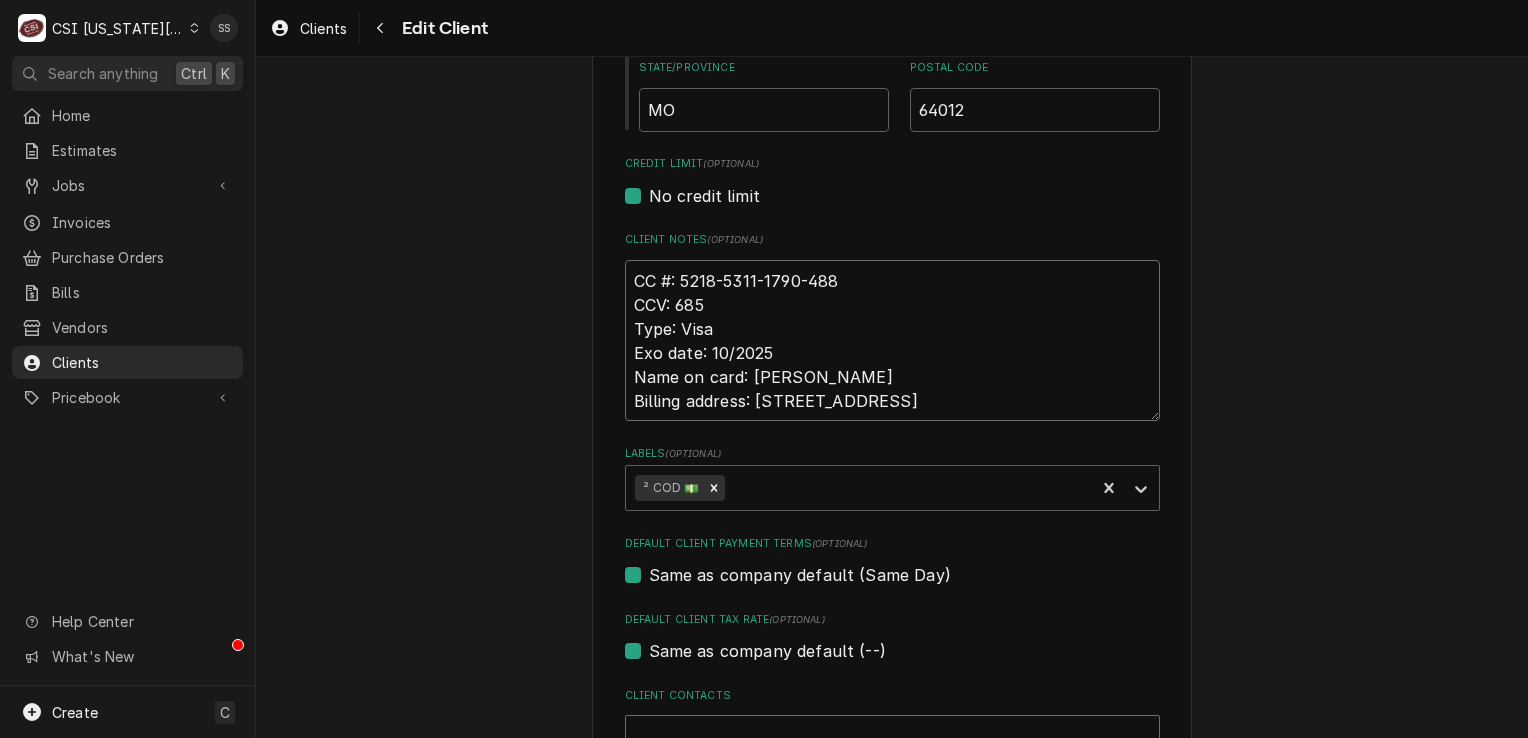 type on "x" 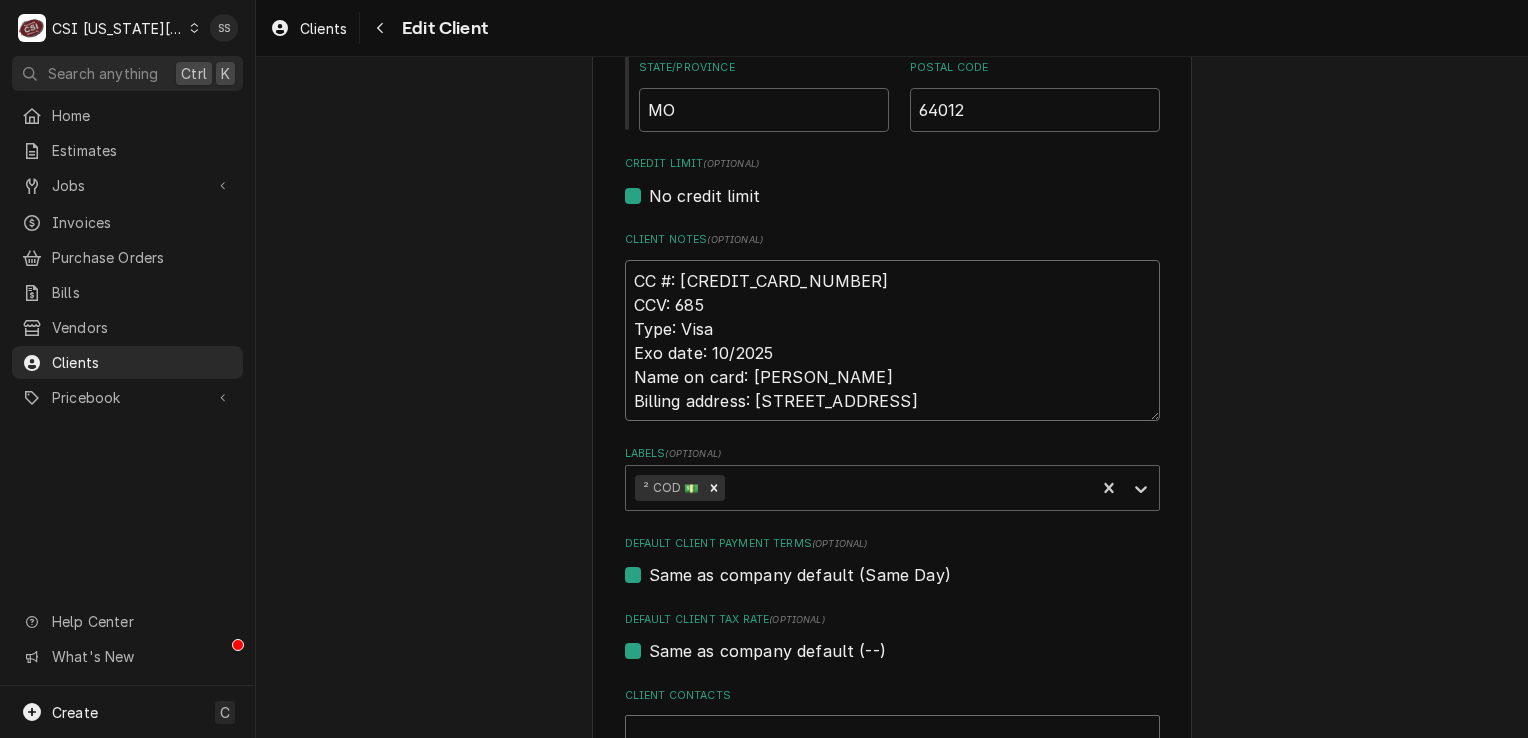 drag, startPoint x: 784, startPoint y: 353, endPoint x: 702, endPoint y: 358, distance: 82.1523 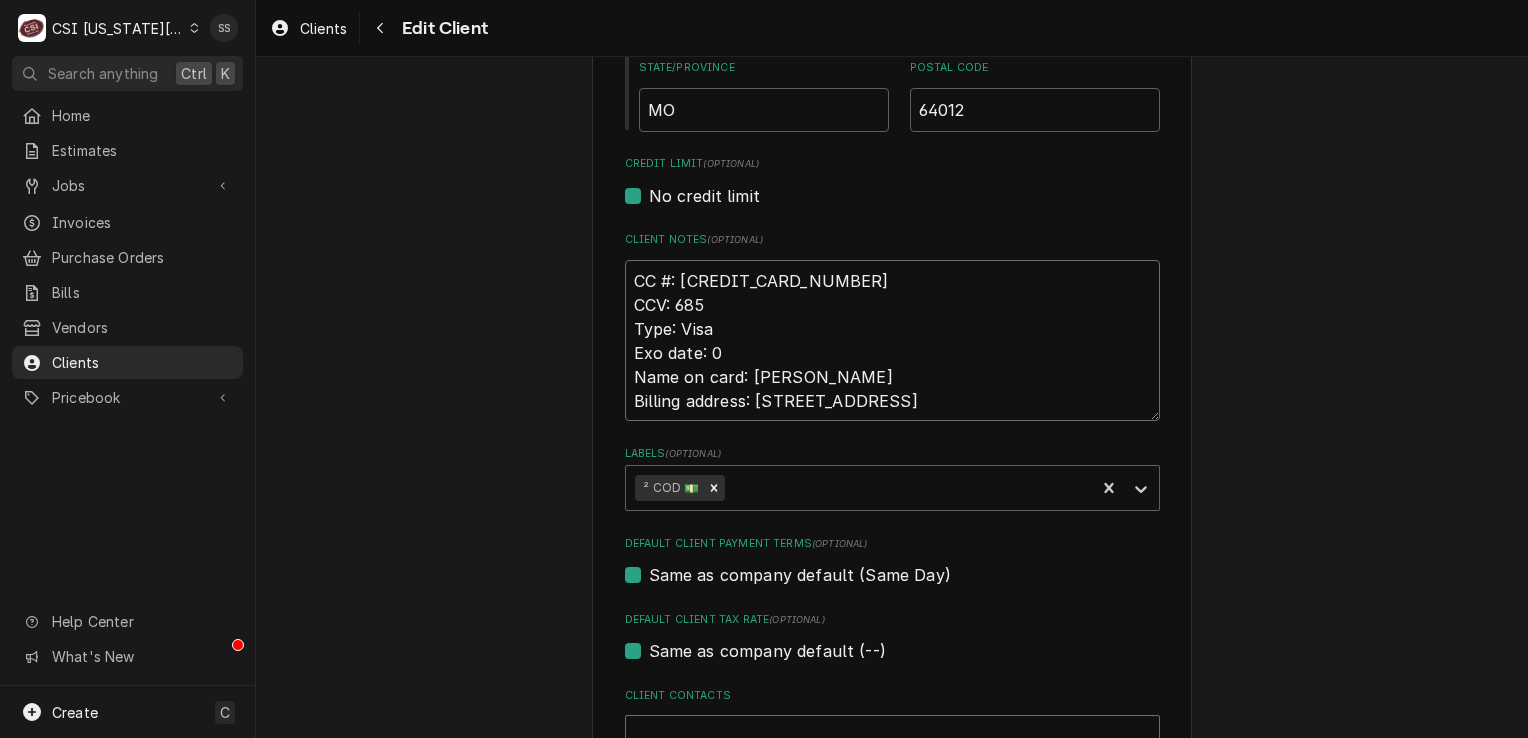 type on "x" 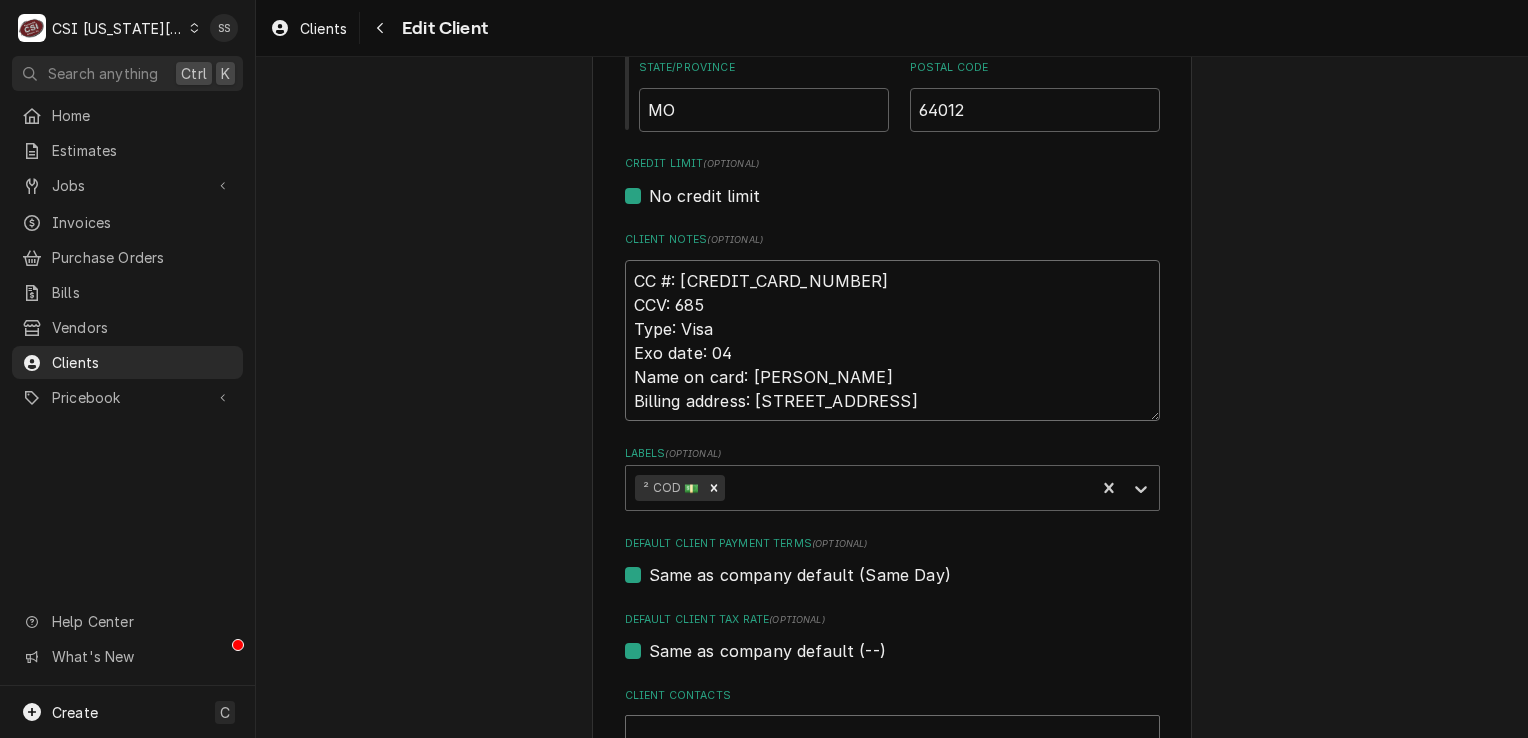type on "x" 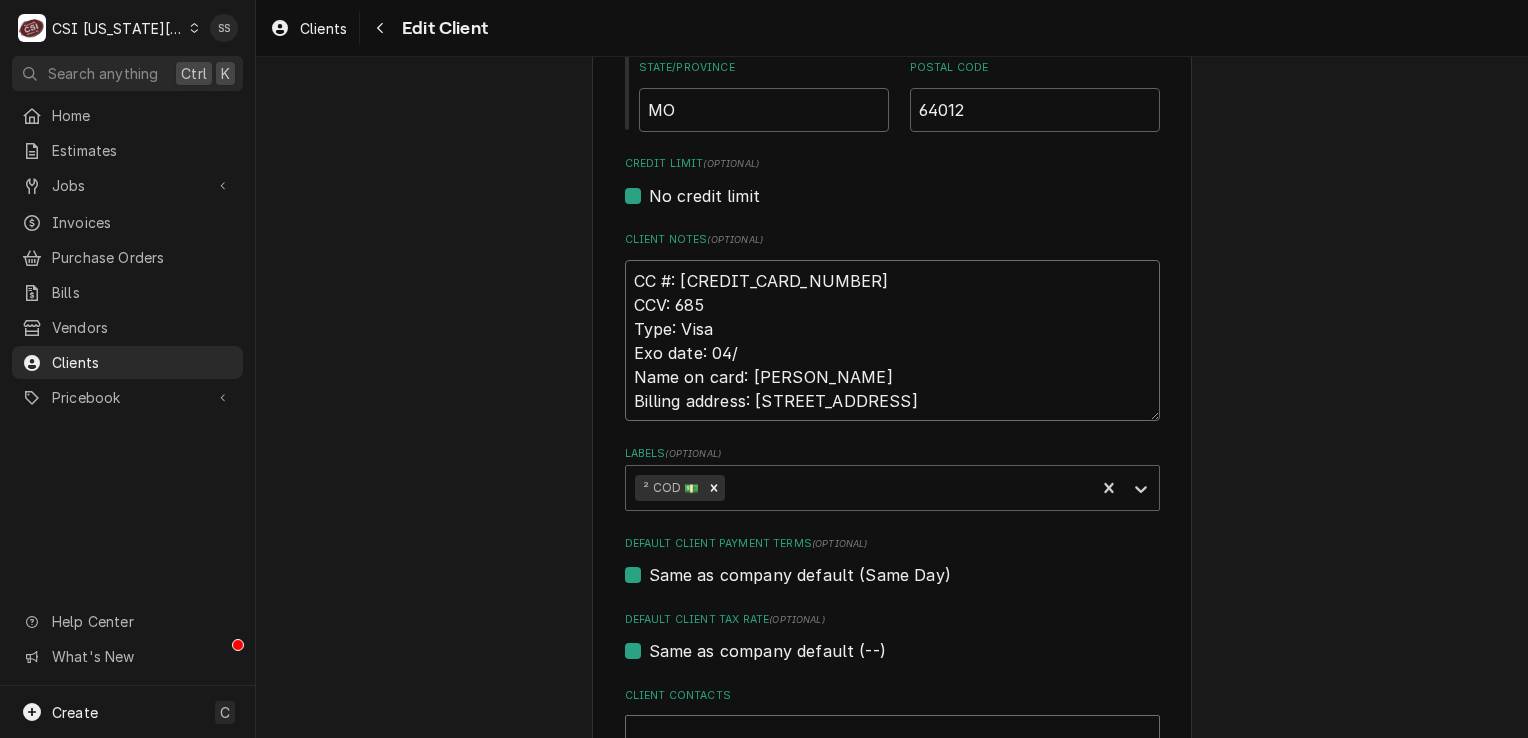 type on "x" 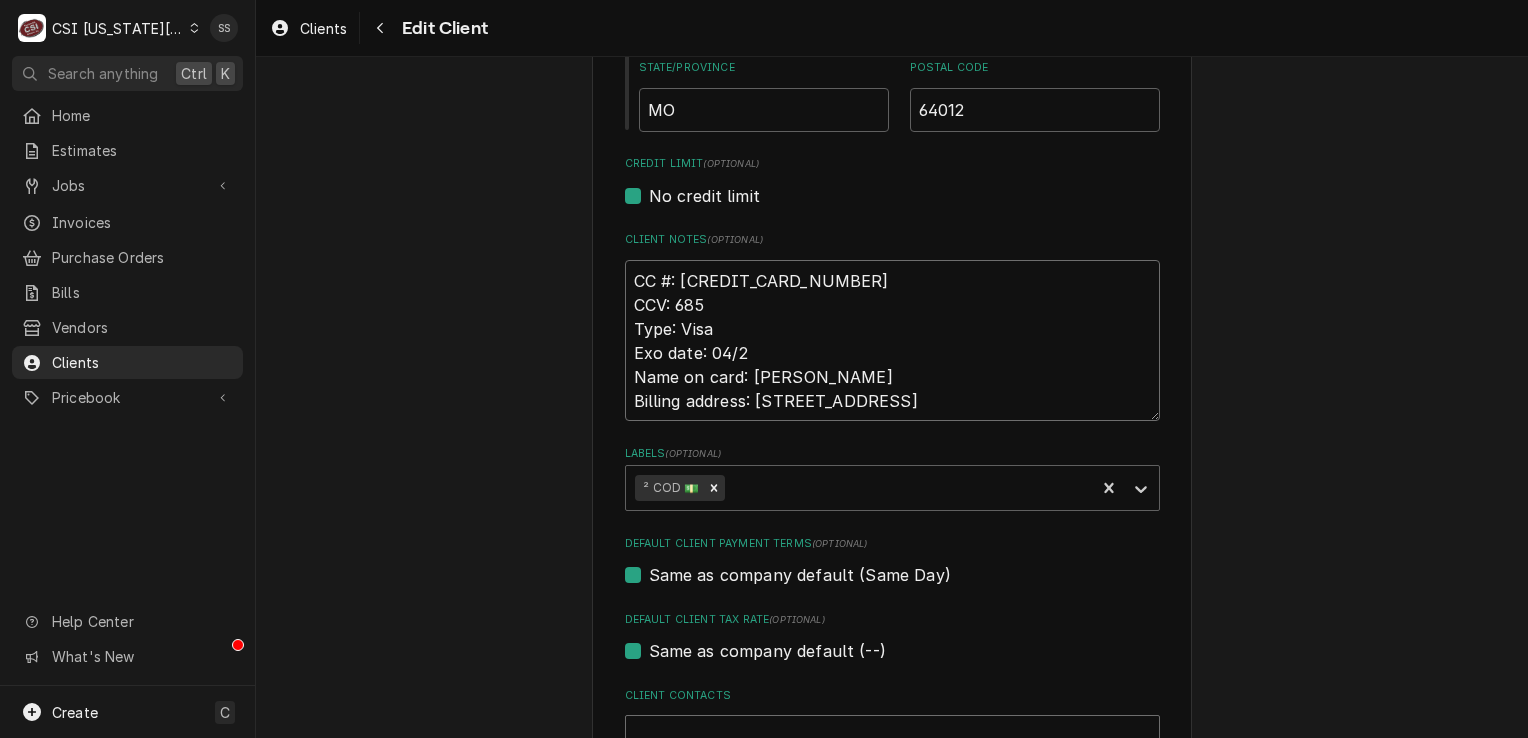 type on "x" 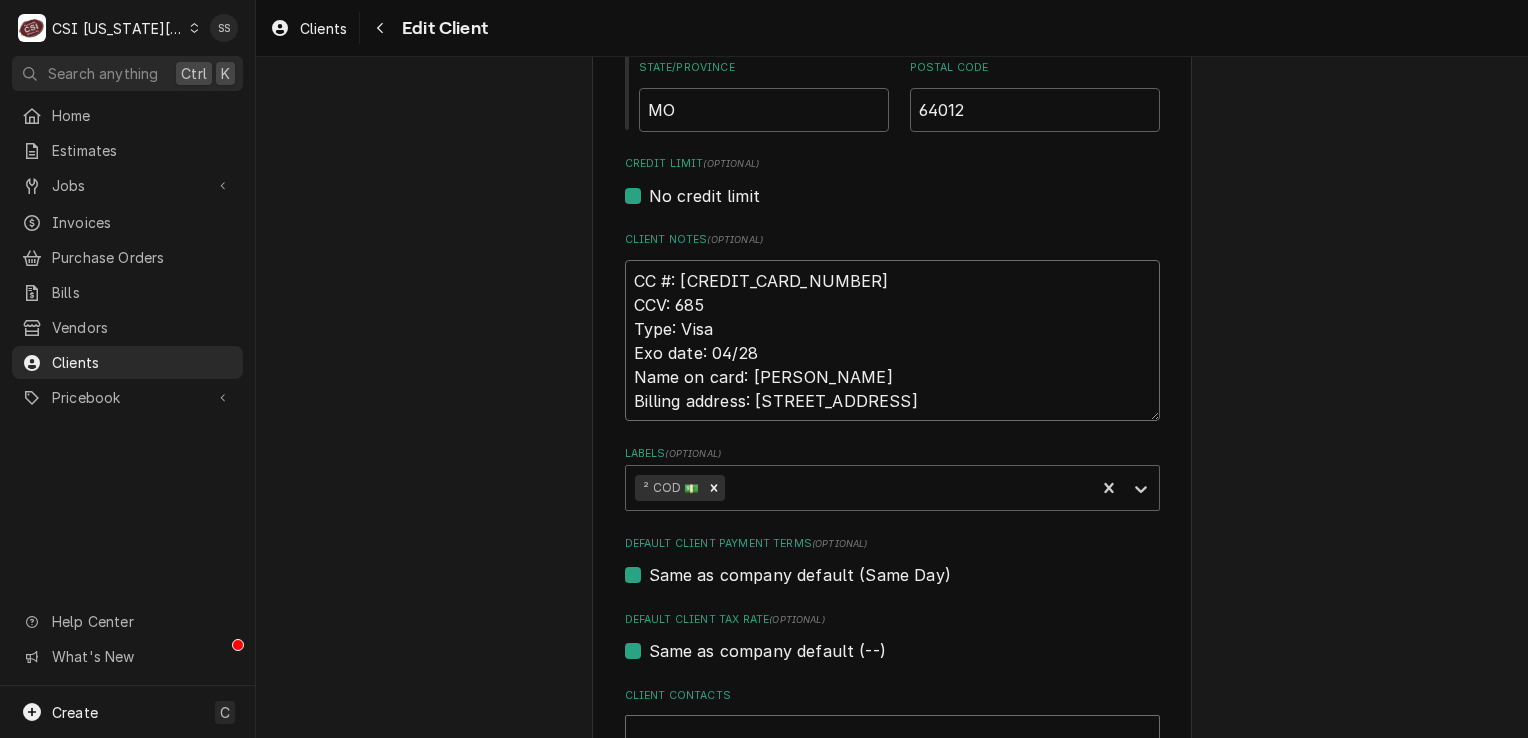 drag, startPoint x: 710, startPoint y: 298, endPoint x: 668, endPoint y: 299, distance: 42.0119 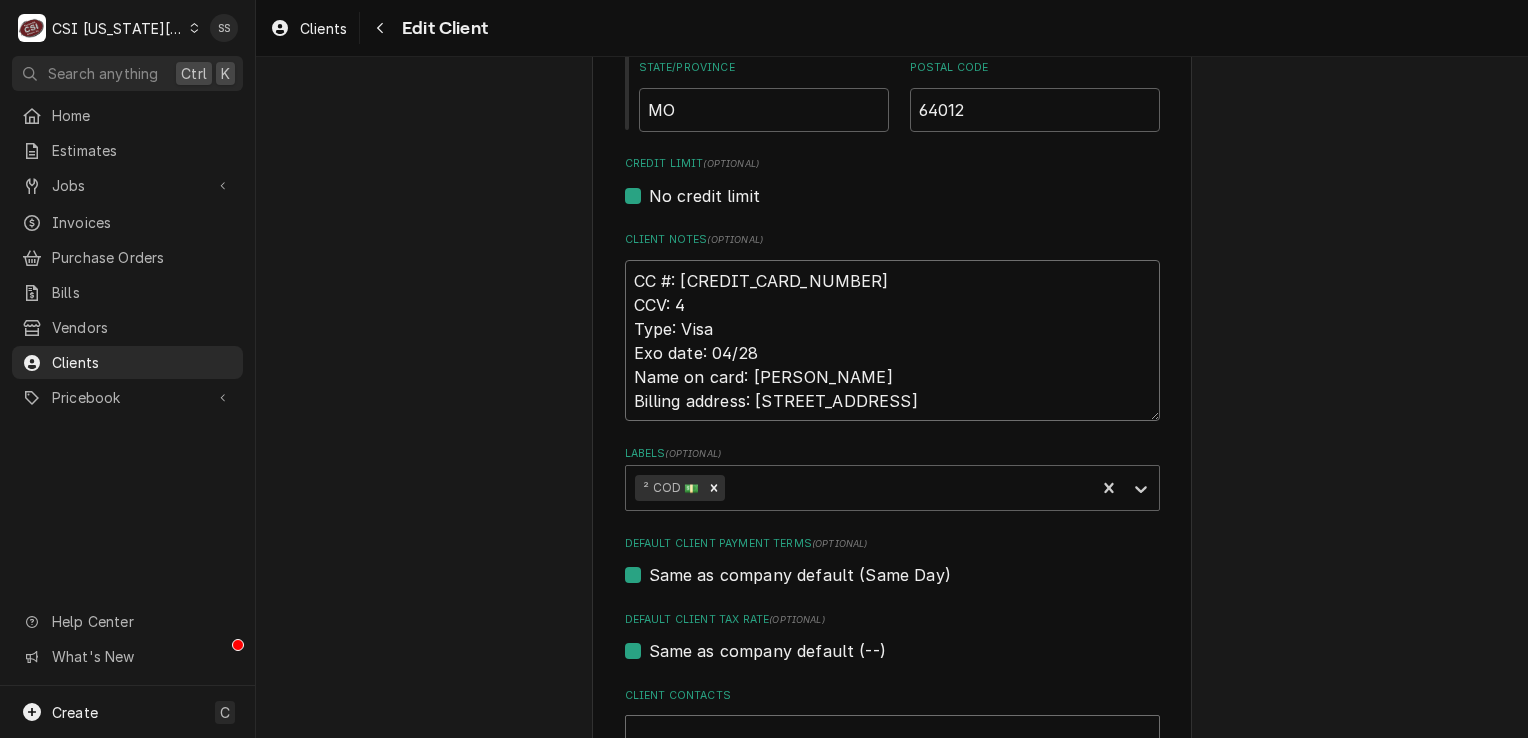 type on "x" 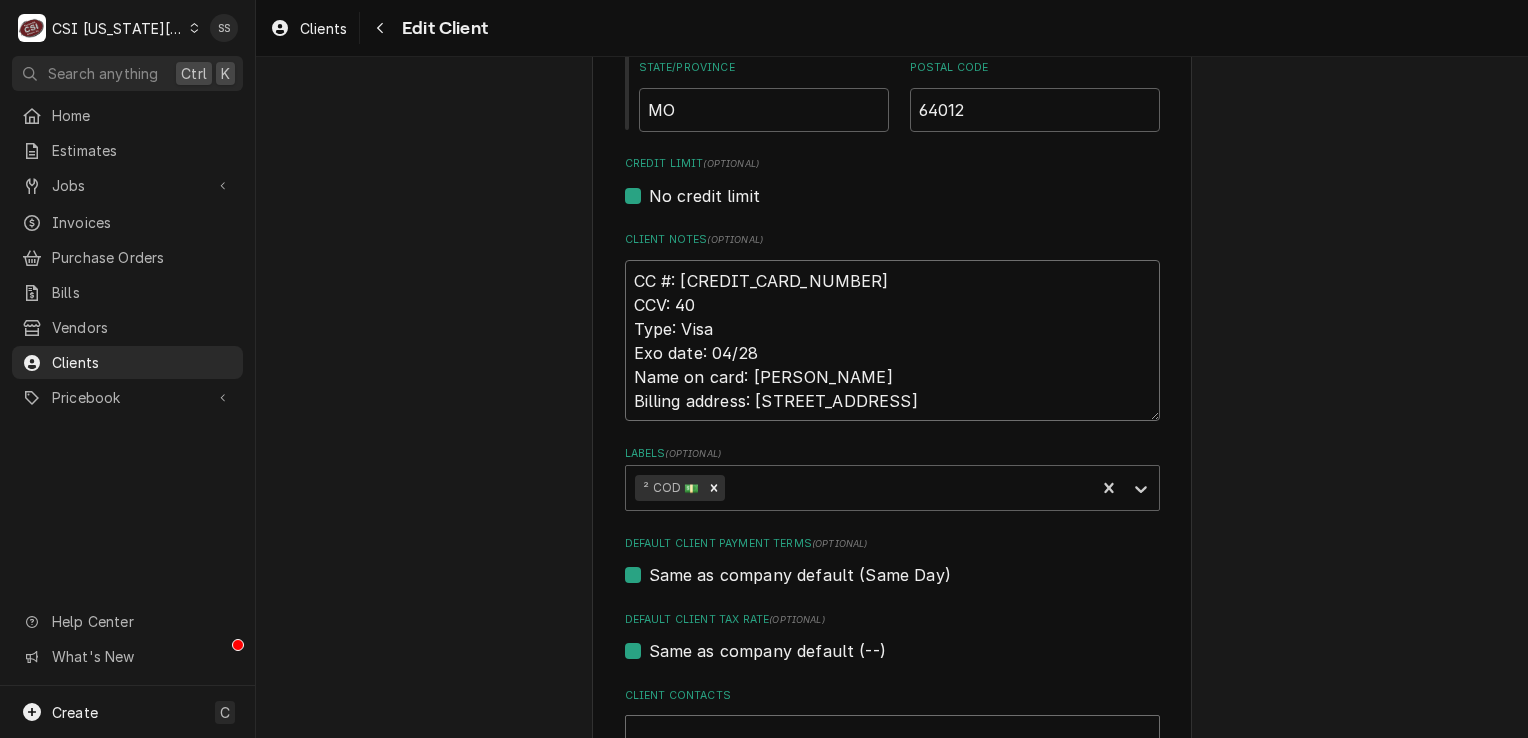 type on "x" 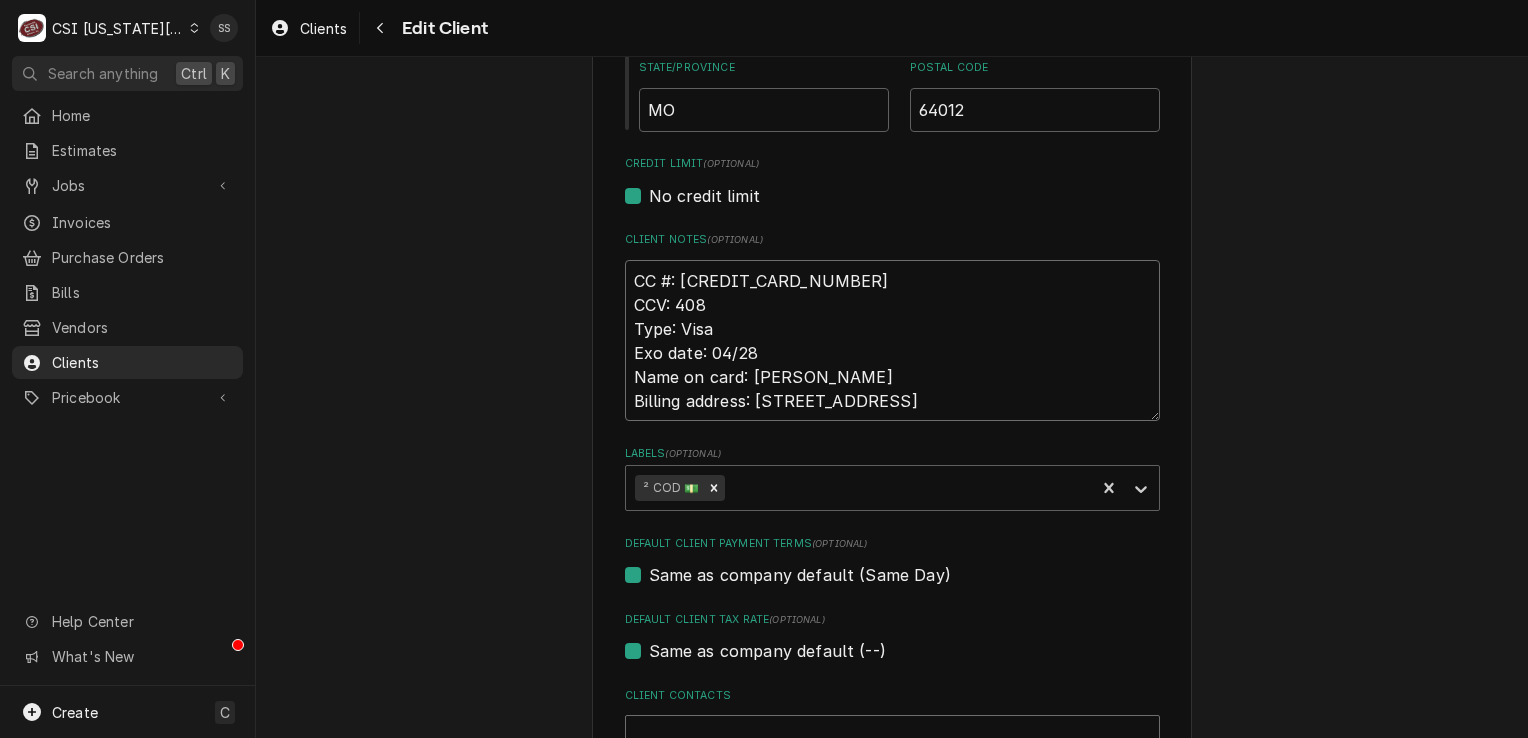 click on "CC #: 5218-5311-1790-4889
CCV: 408
Type: Visa
Exo date: 04/28
Name on card: Leslie A Strzelecki
Billing address: 4320 W 25th Place, Joplin MO 64804" at bounding box center (892, 341) 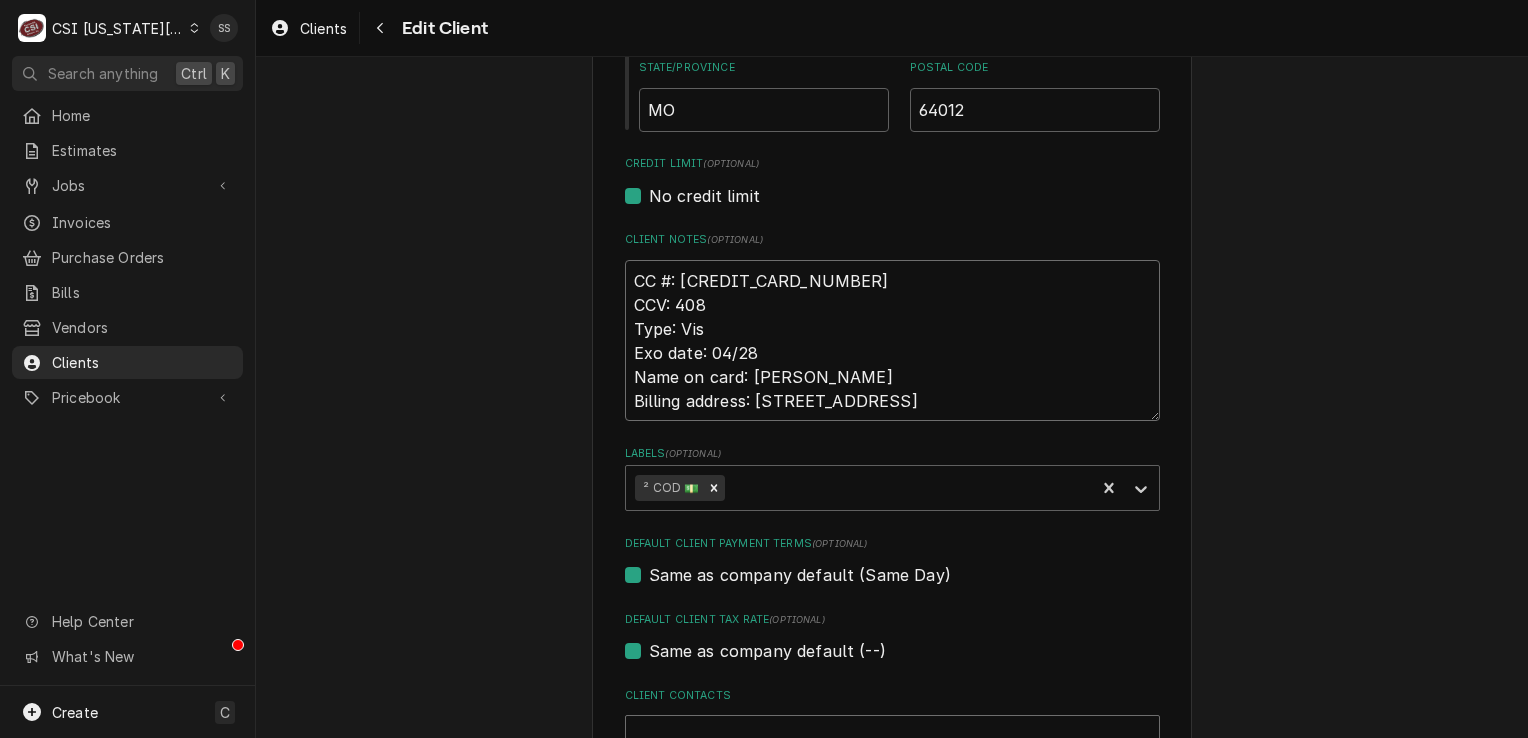 type on "x" 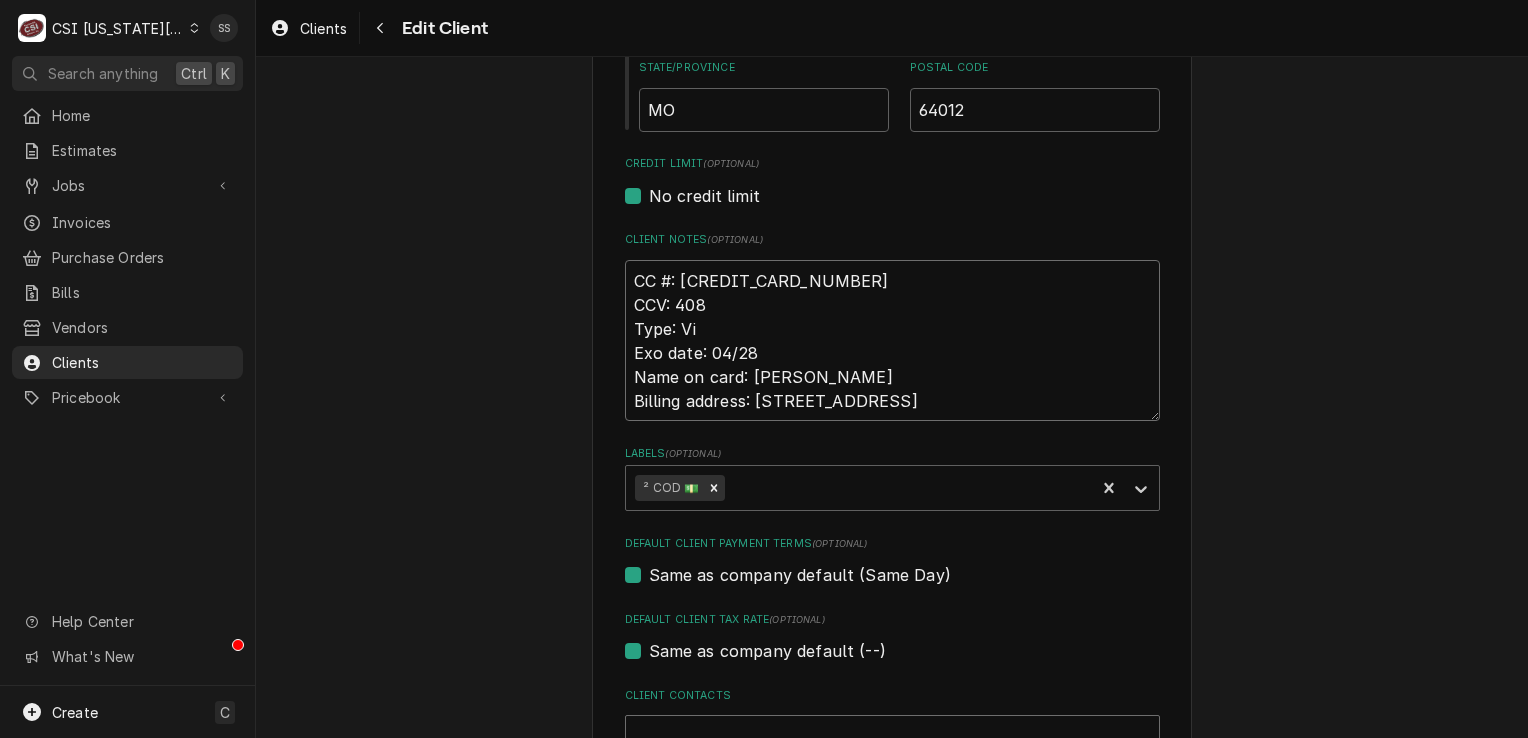 type on "x" 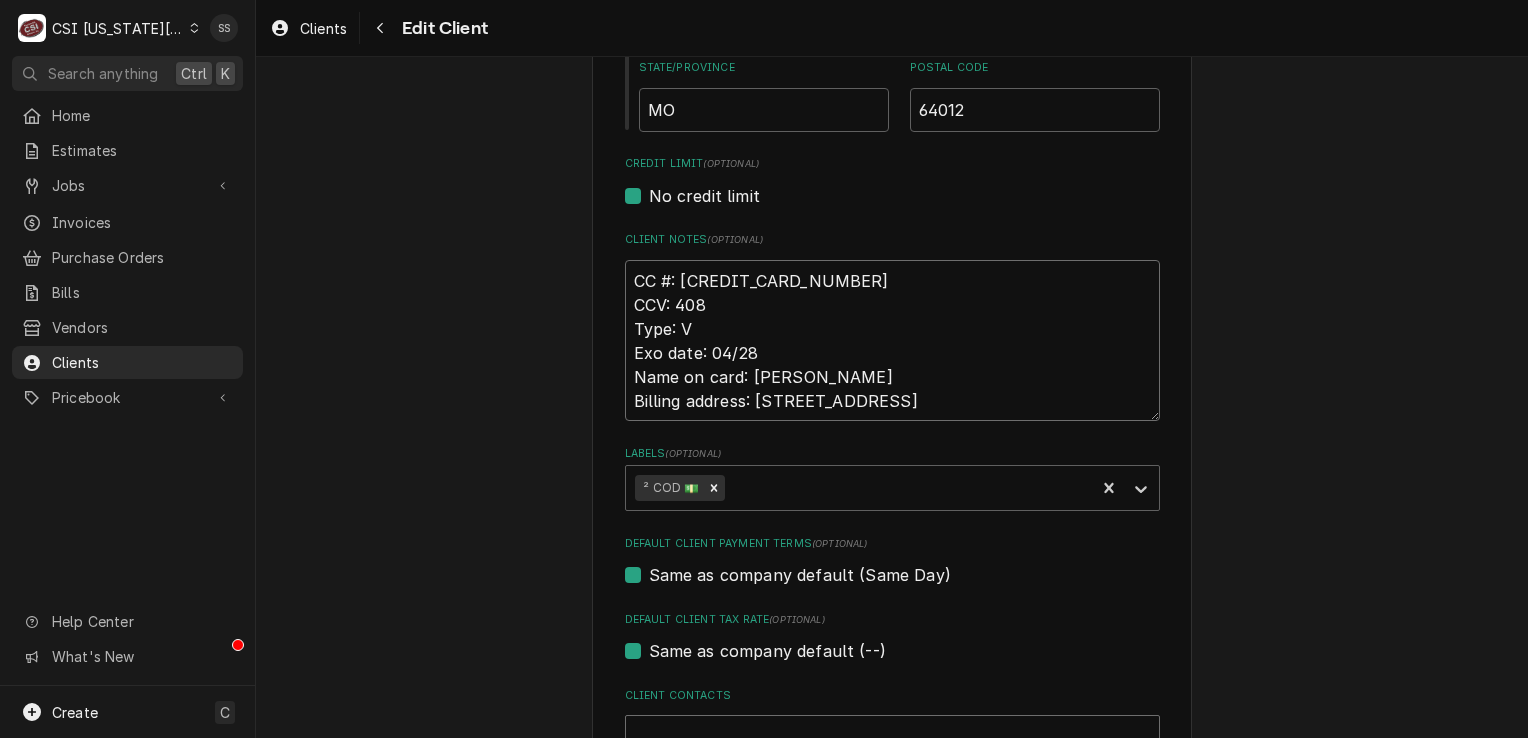 type on "x" 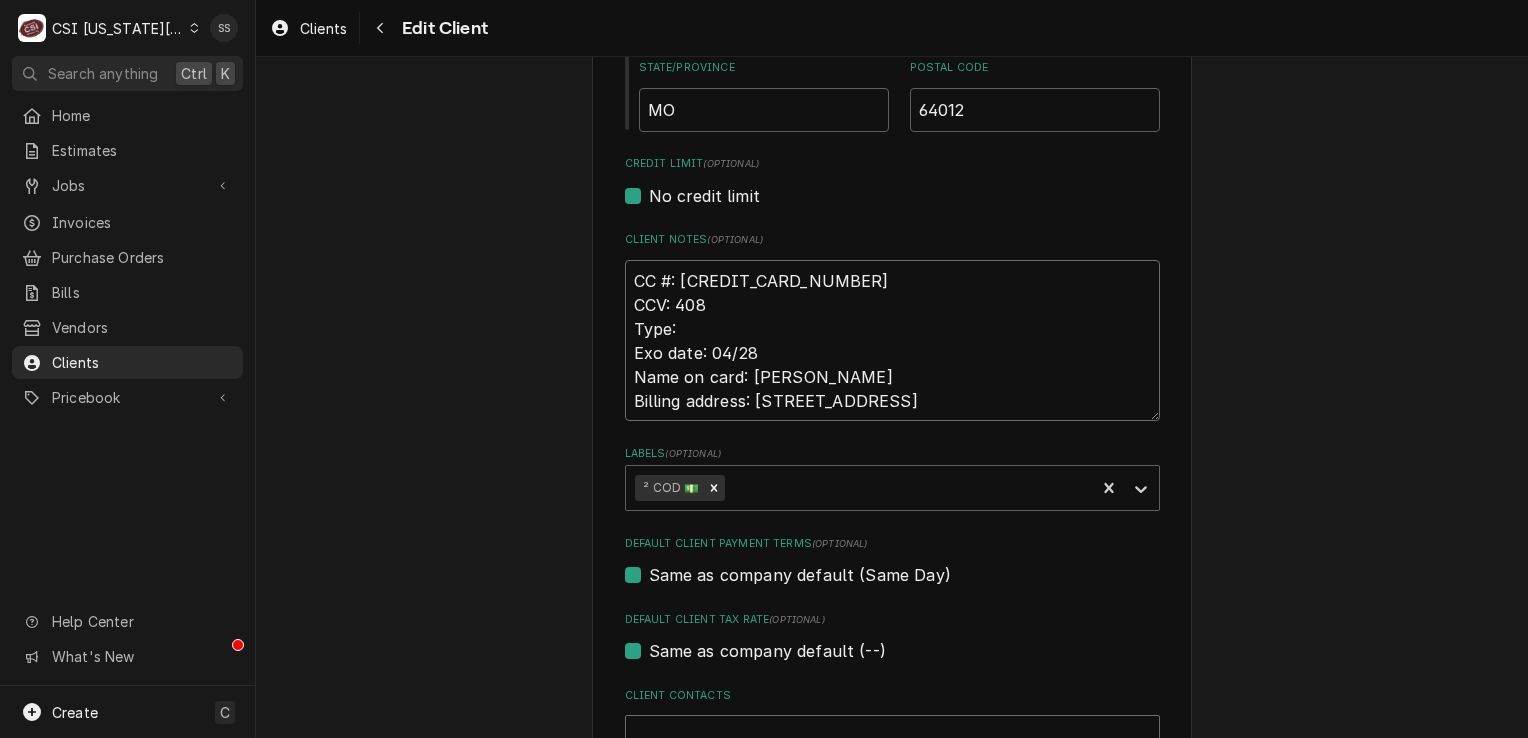 type on "x" 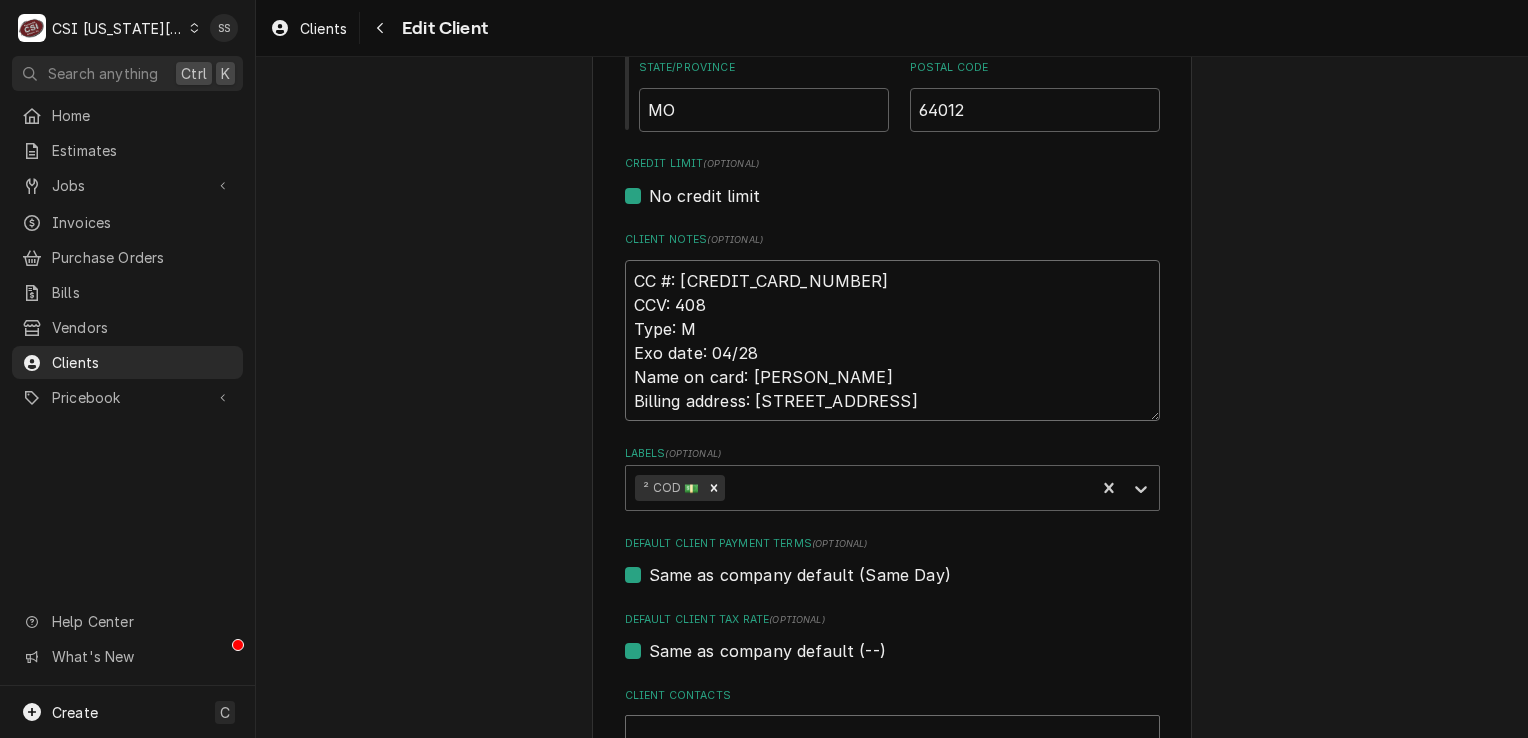 type on "x" 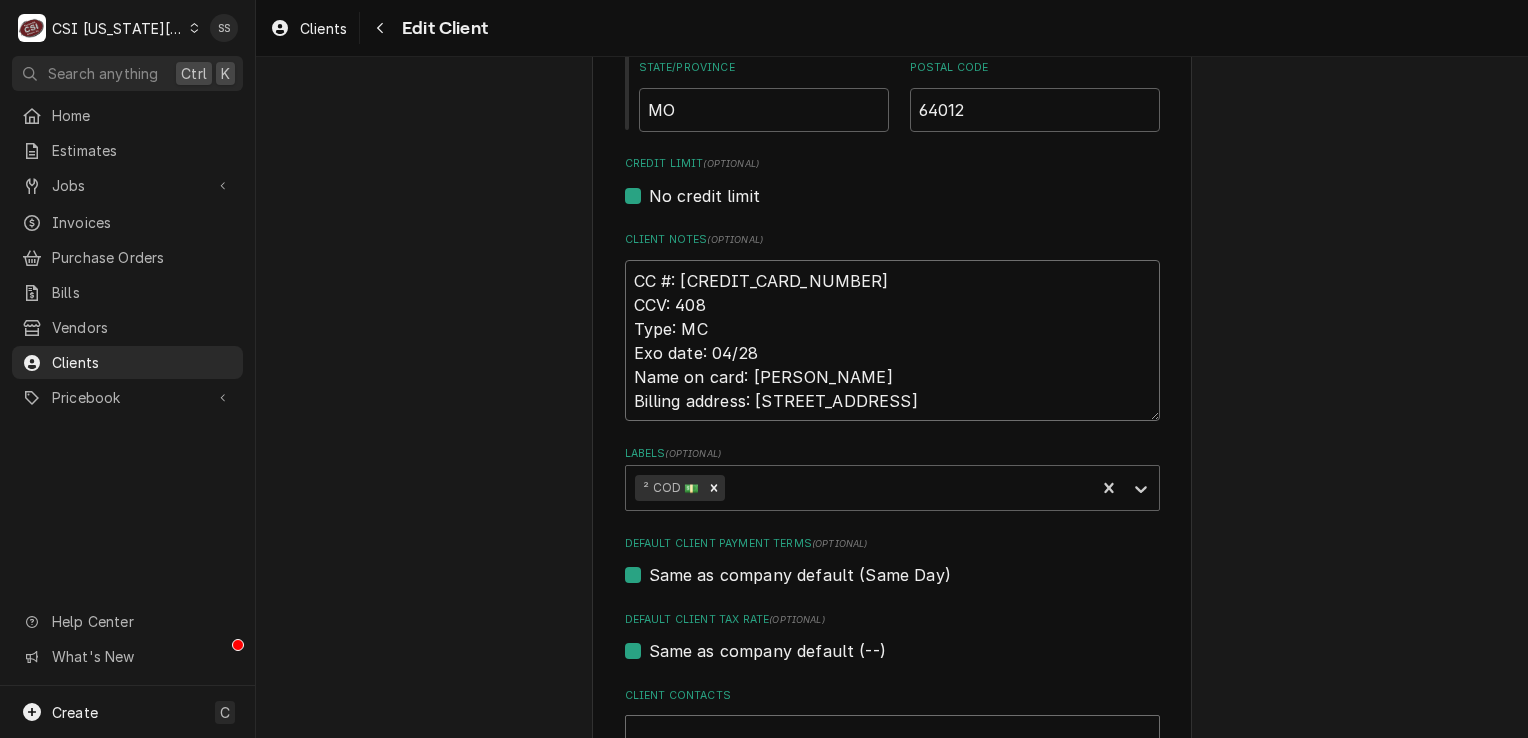 drag, startPoint x: 892, startPoint y: 371, endPoint x: 741, endPoint y: 377, distance: 151.11916 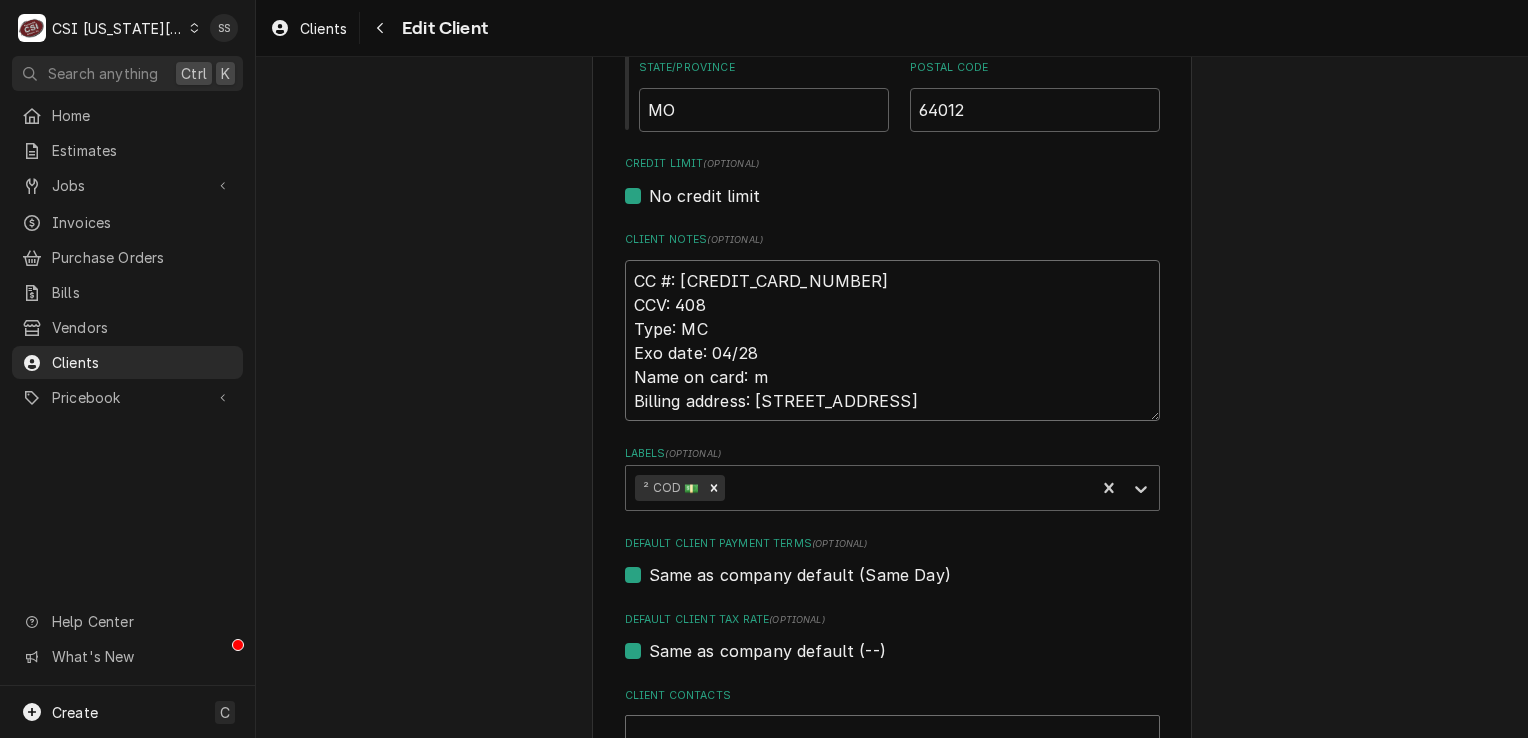 type on "x" 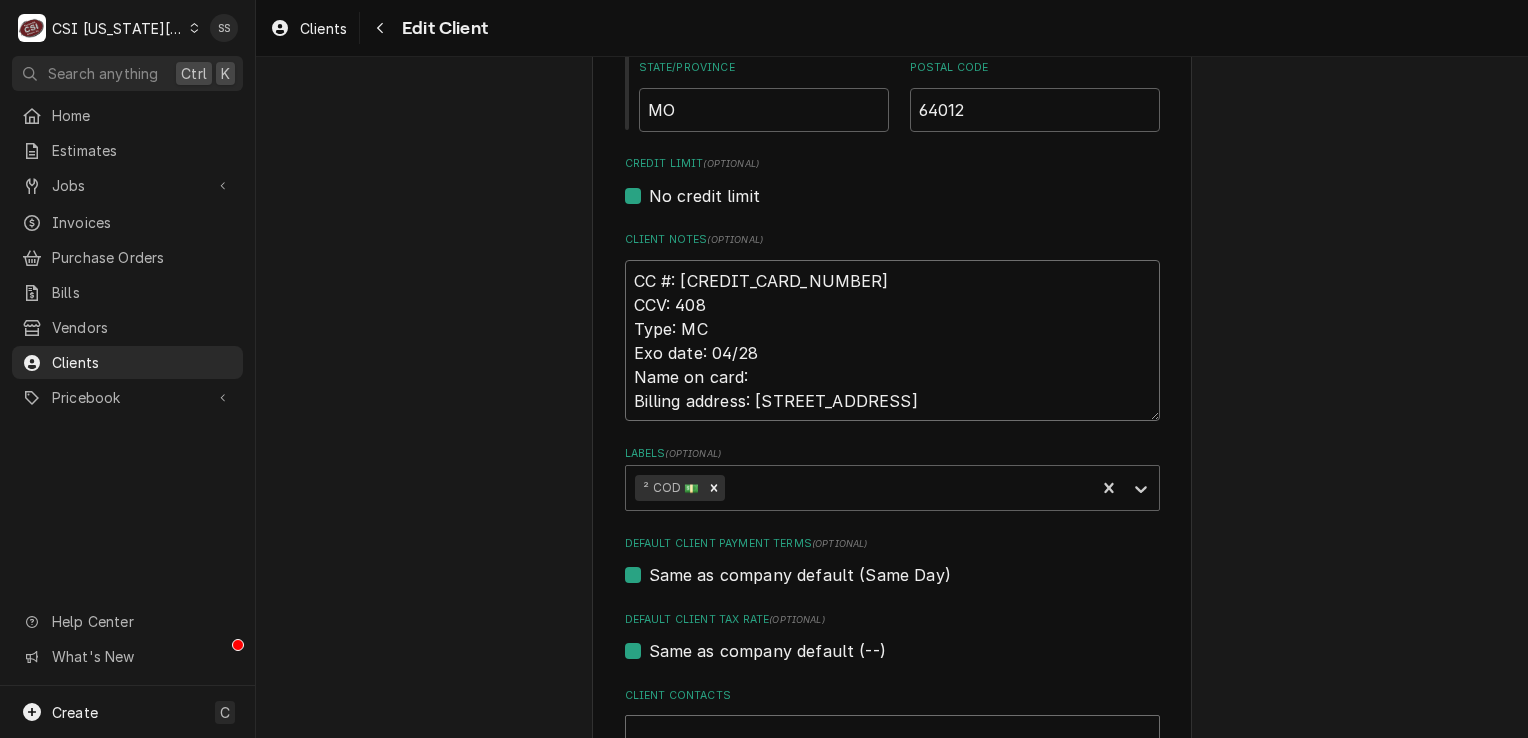 type on "x" 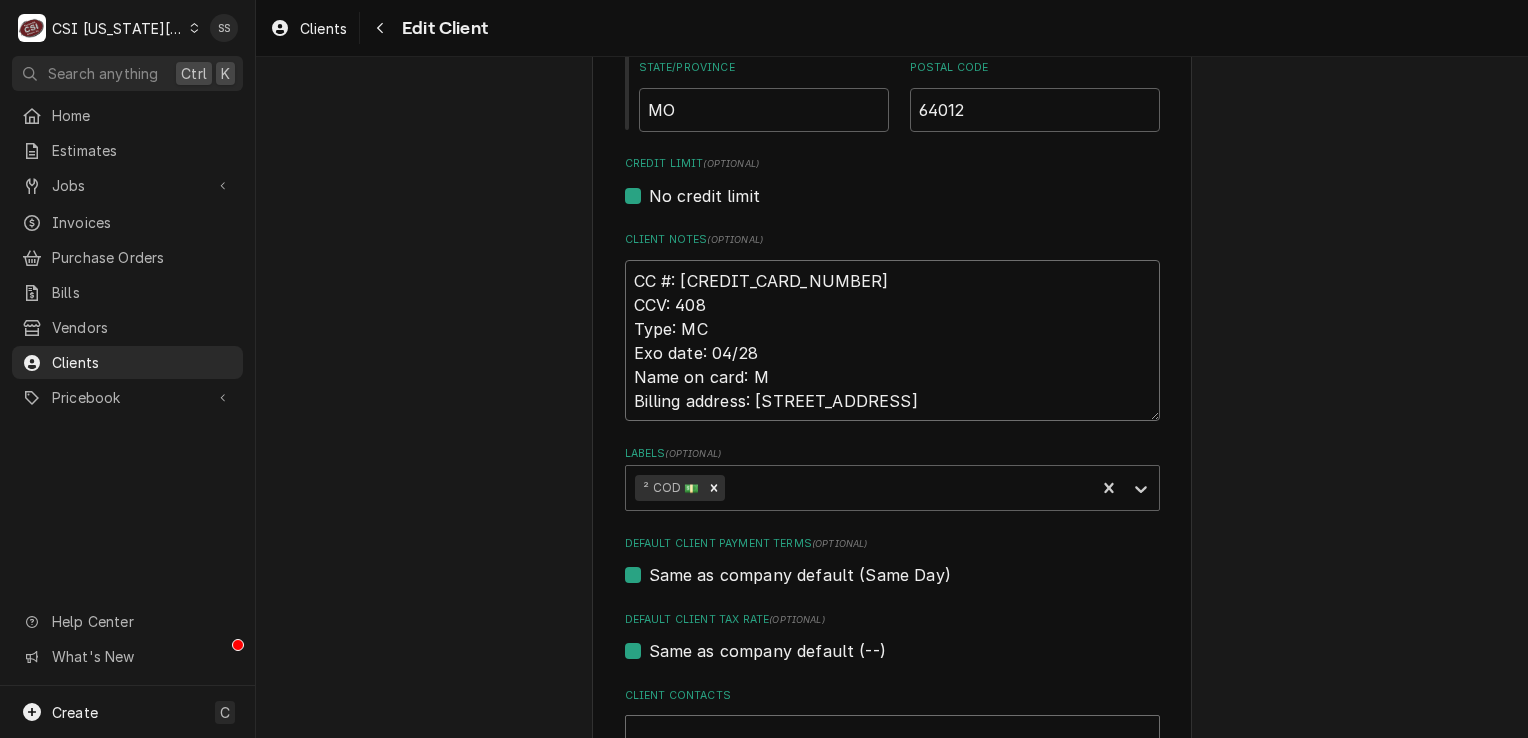 type on "x" 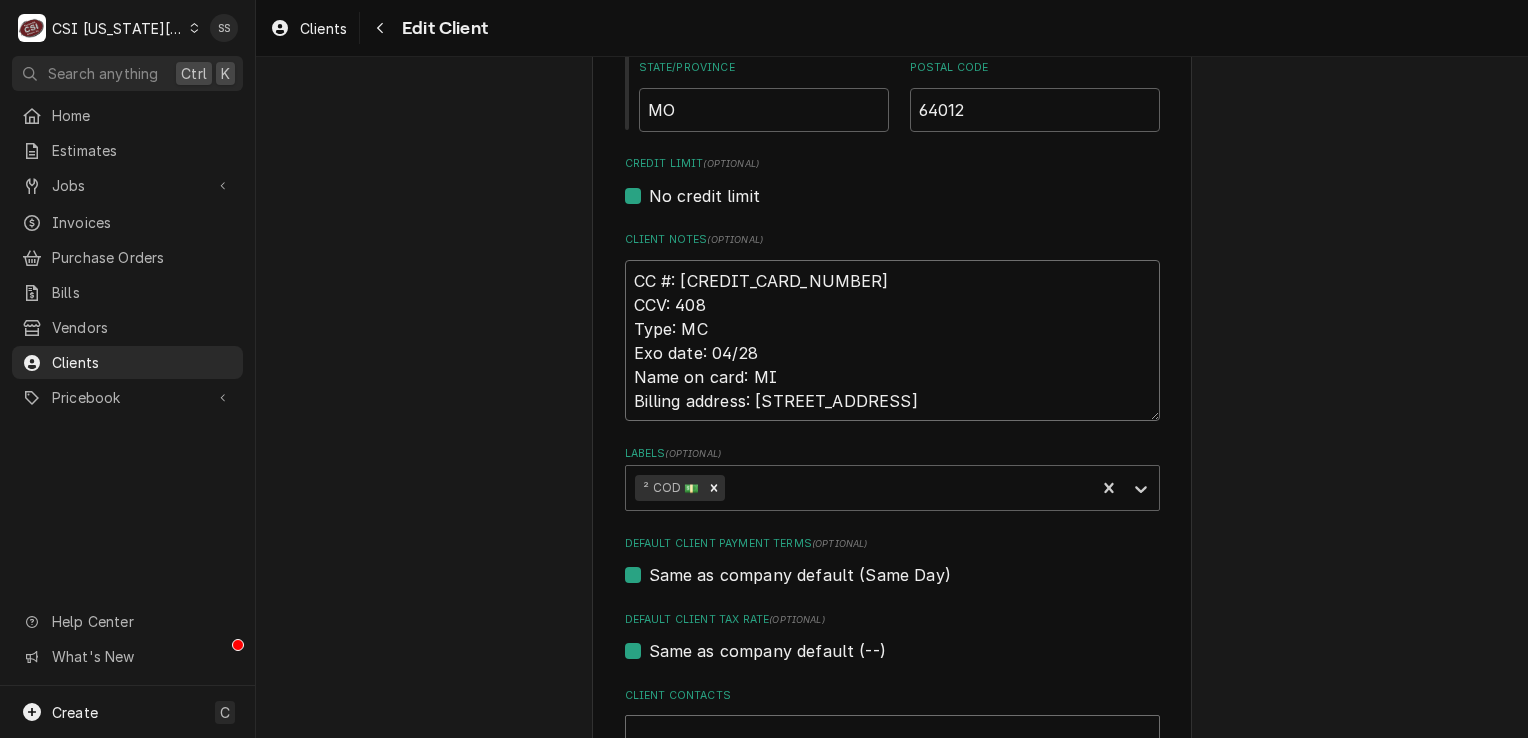 type on "x" 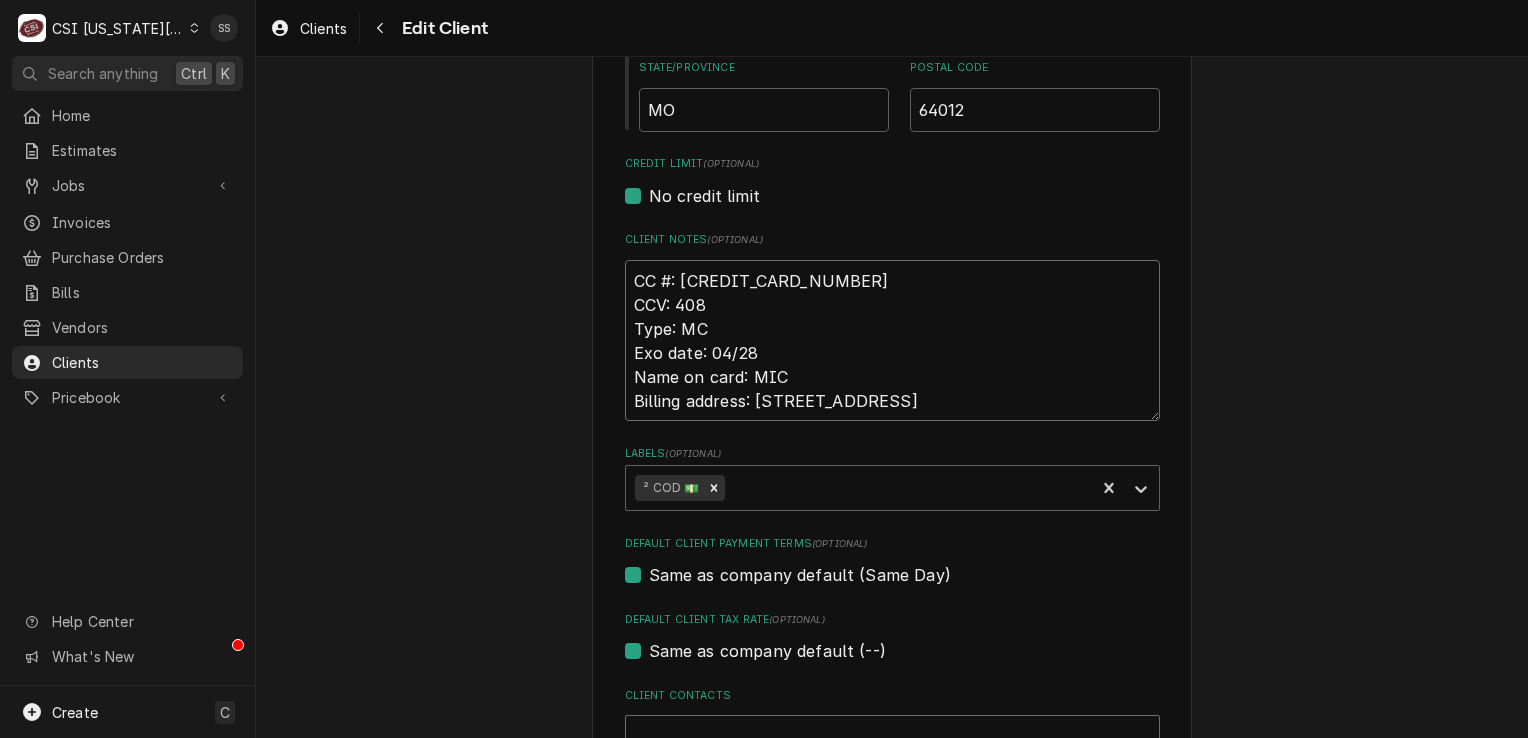 type on "x" 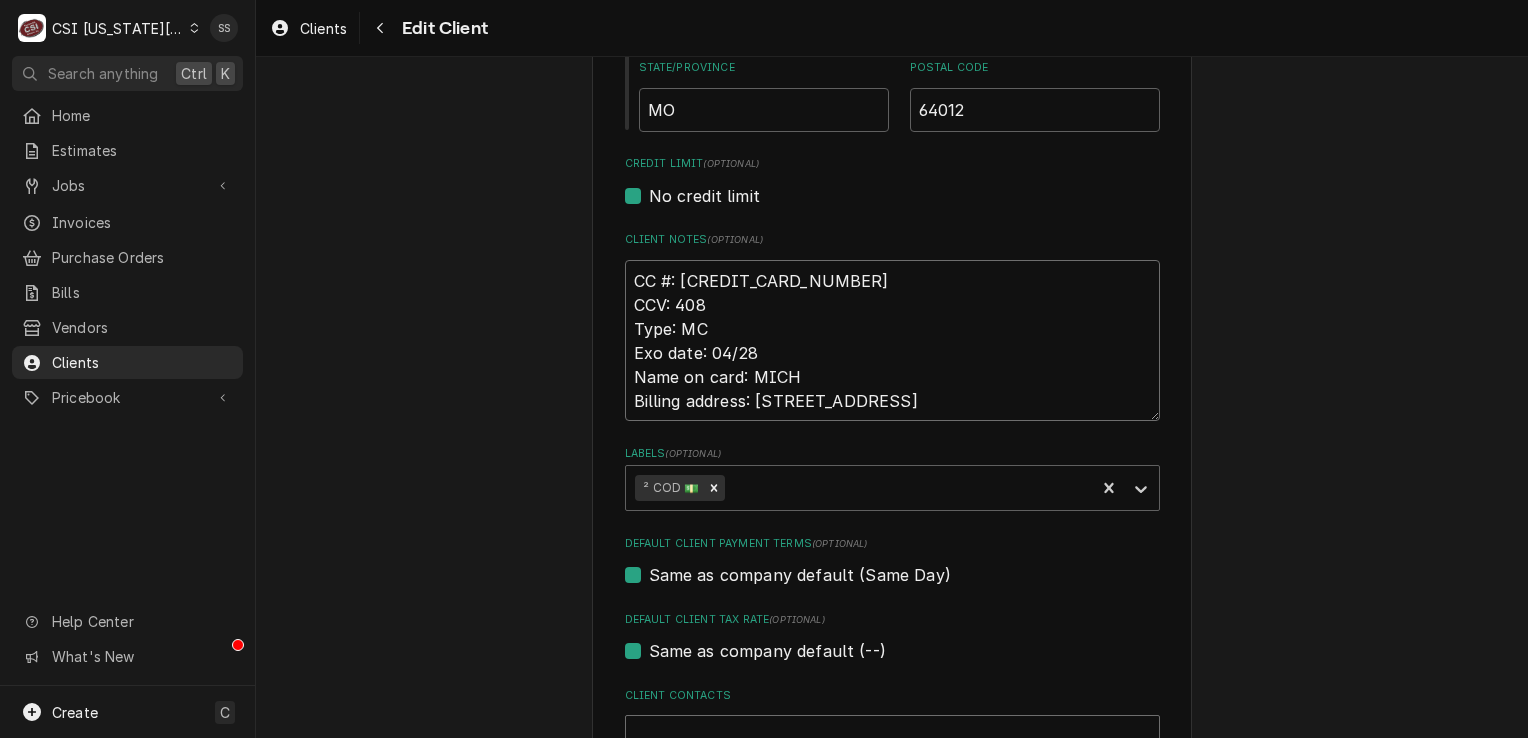 type on "x" 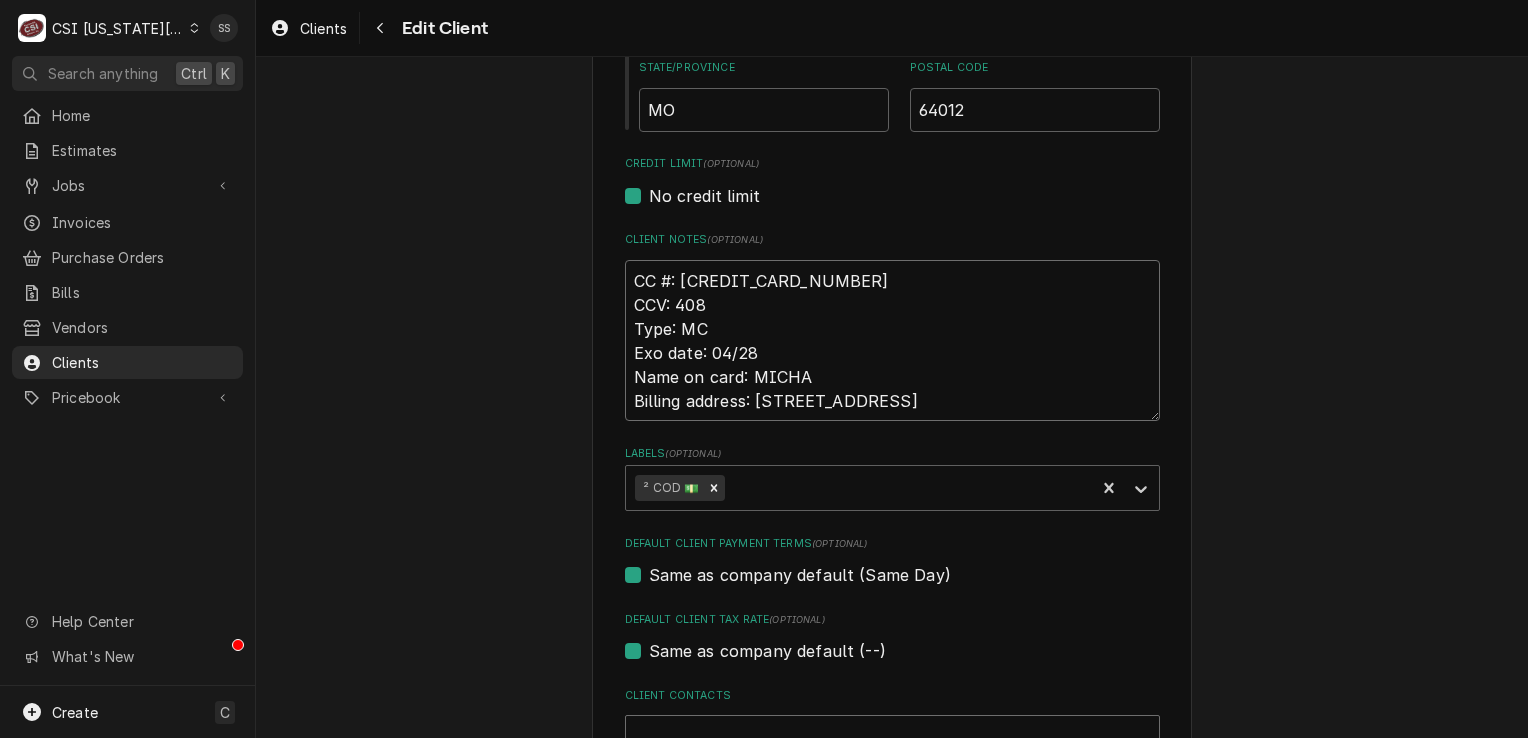 type on "x" 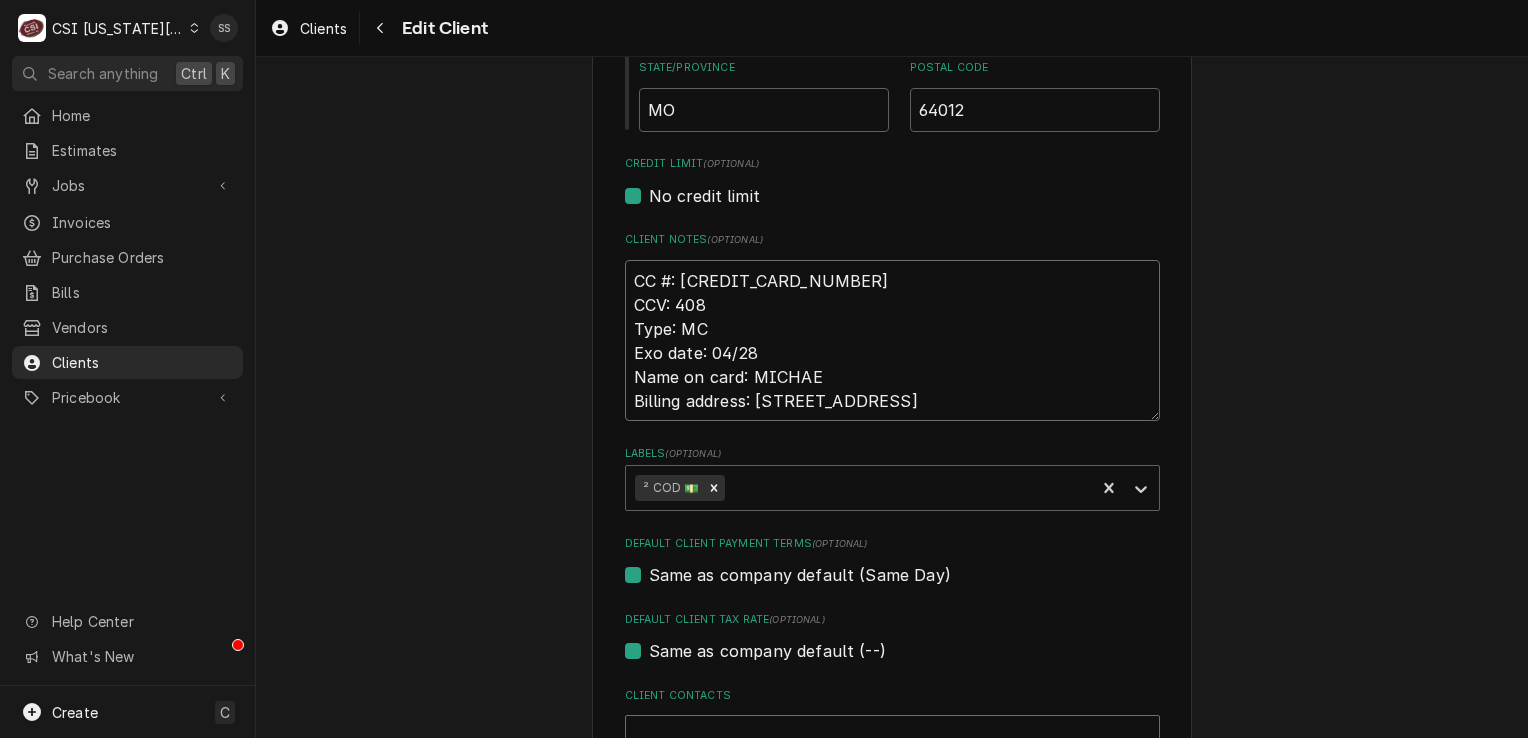 type on "x" 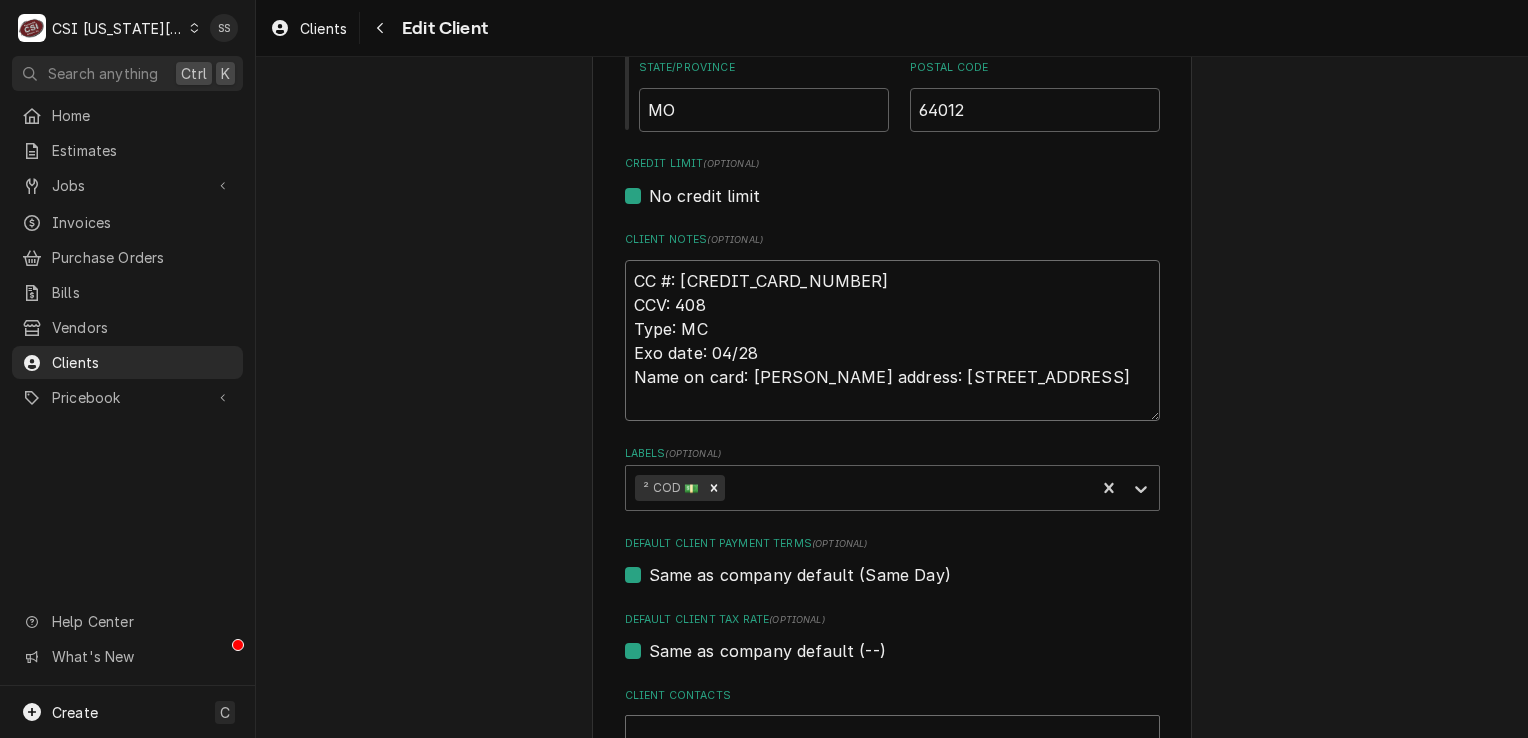 type on "x" 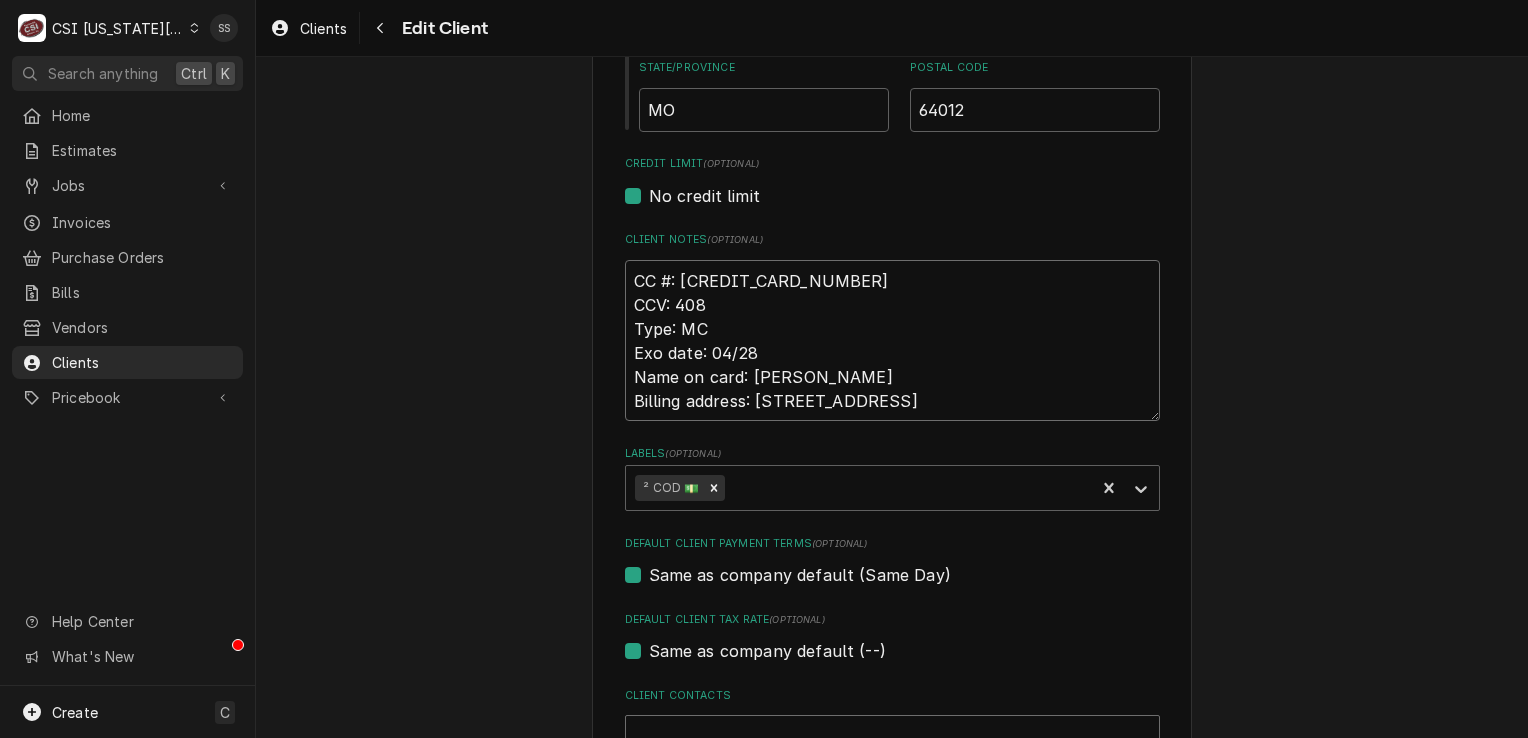 type on "x" 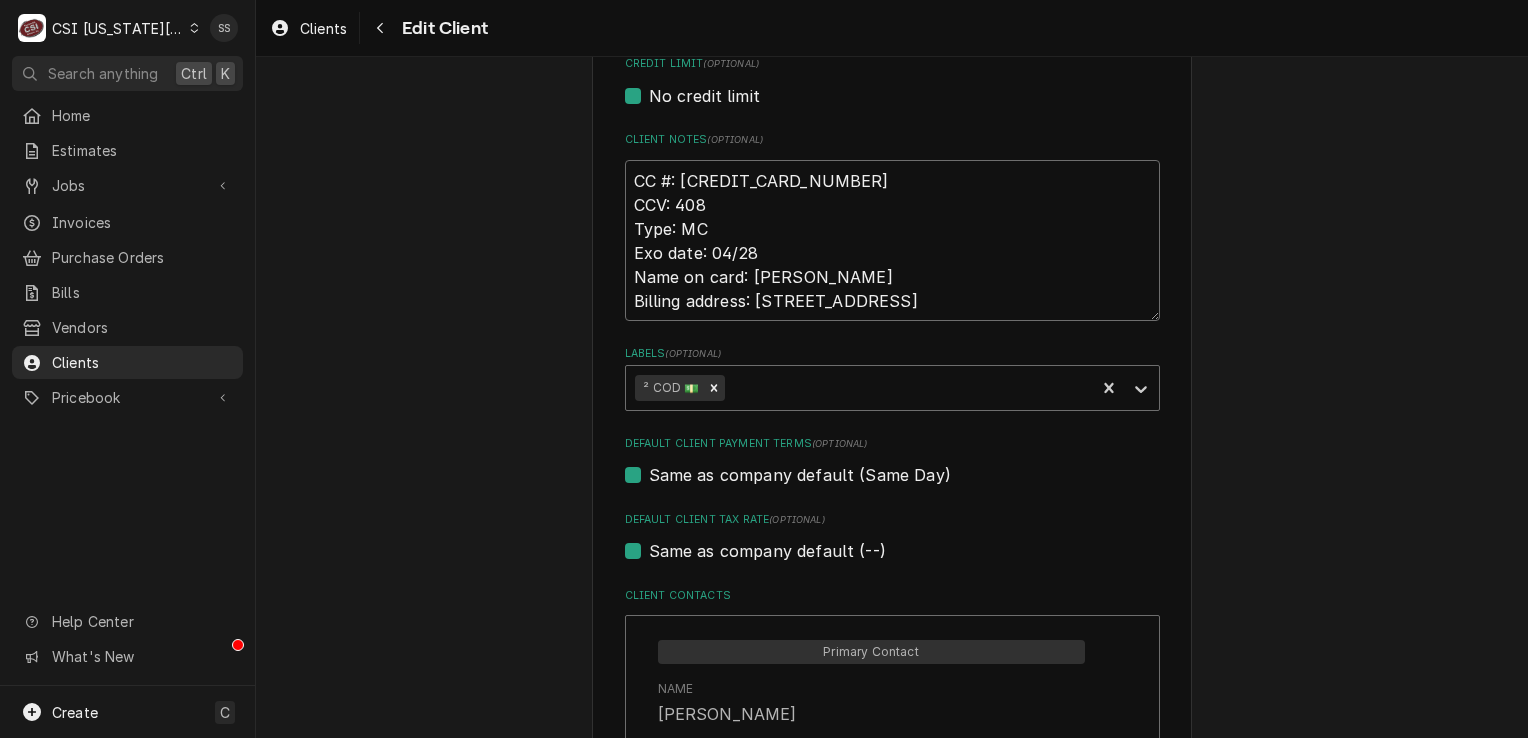 type on "CC #: 5218-5311-1790-4889
CCV: 408
Type: MC
Exo date: 04/28
Name on card: MICHAEL STRZELECKI
Billing address: 4320 W 25th Place, Joplin MO 64804" 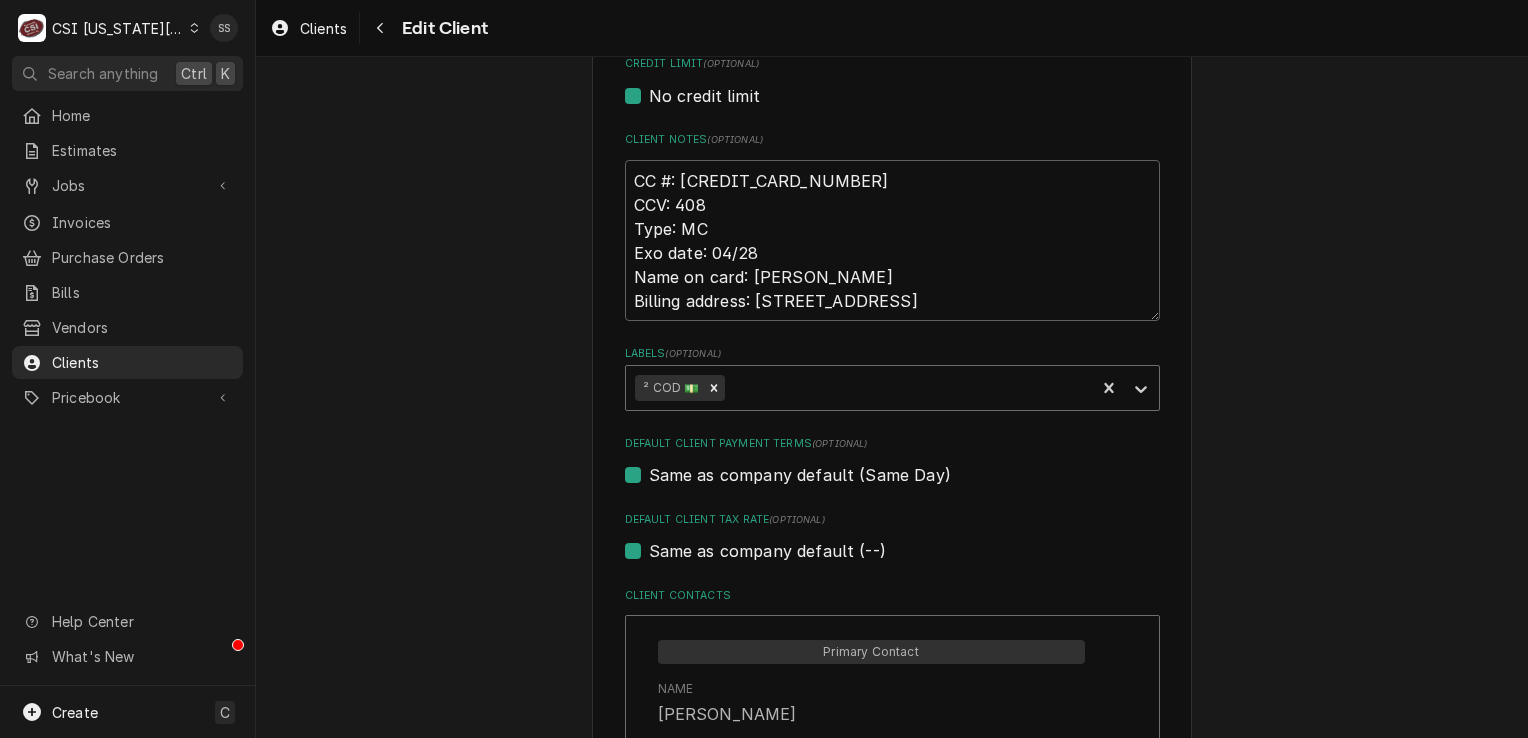 click at bounding box center [907, 388] 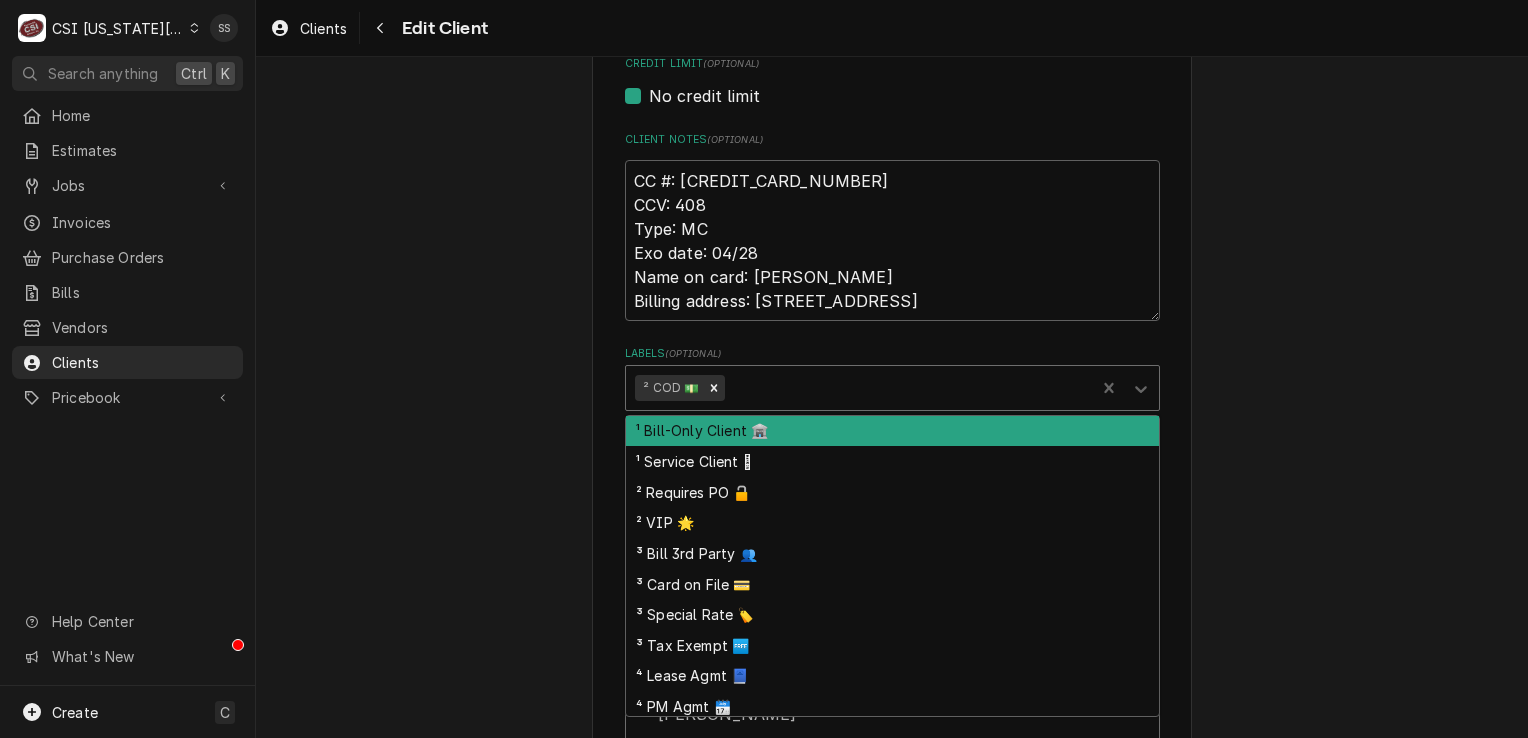 type on "C" 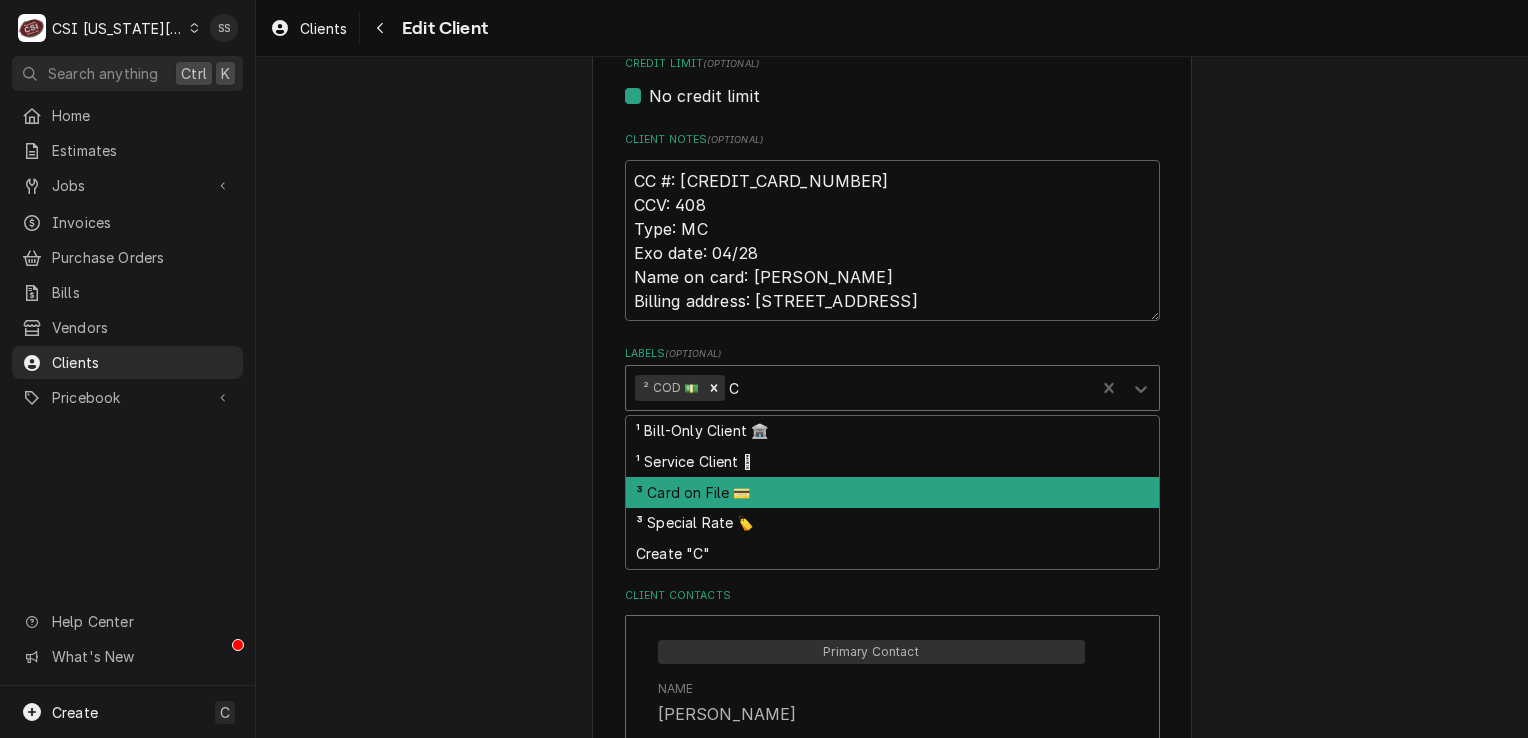 click on "³ Card on File 💳" at bounding box center (892, 492) 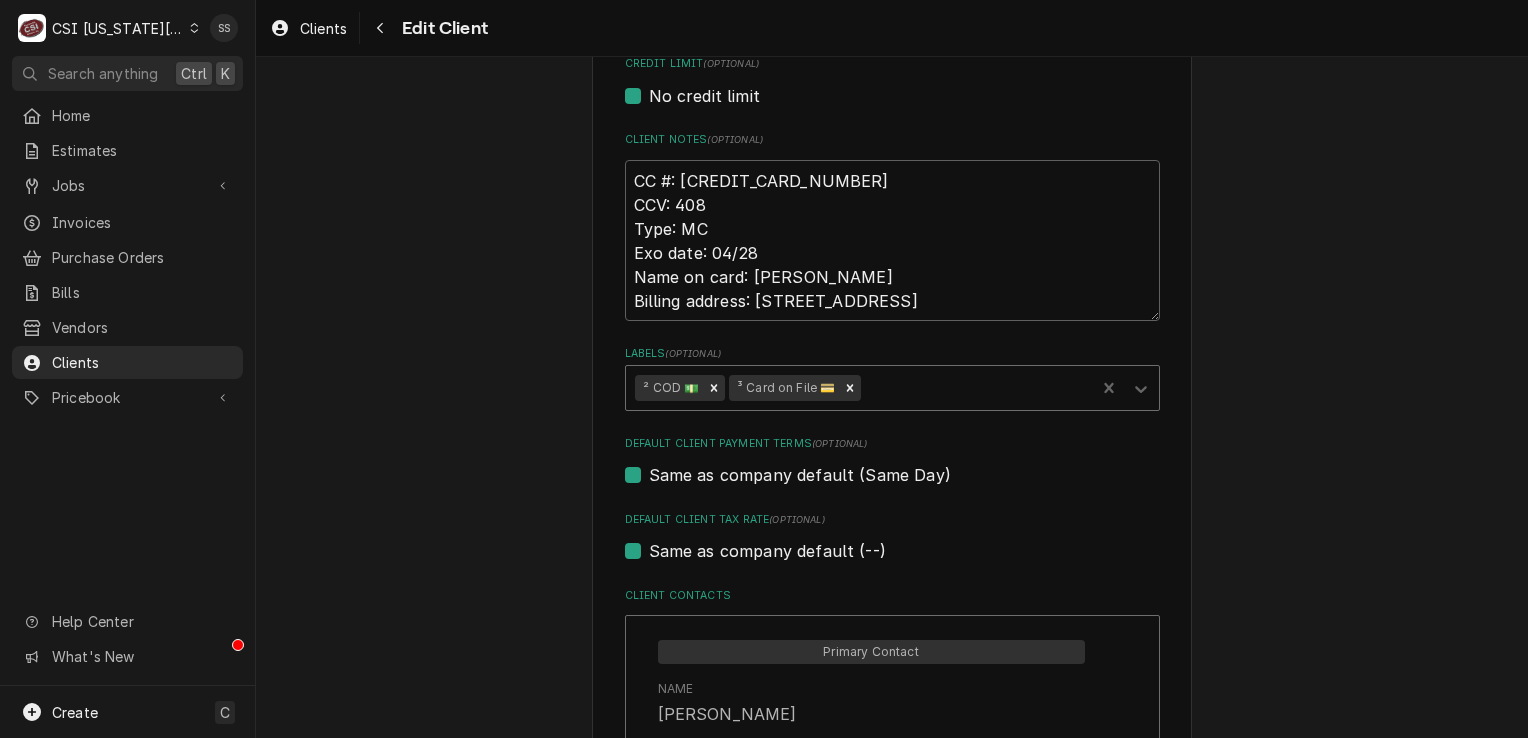 click on "Please provide the following information about your client: Client Type Industry Type  ( optional ) Choose industry type... Residential Commercial Industrial Government Business Name Sonic Billing Address  ( optional ) Recipient, Attention To, etc.  ( if different ) Street Address 139 E North Ave Apartment, Suite, etc. City Belton State/Province MO Postal Code 64012 Credit Limit  (optional) No credit limit Client Notes  ( optional ) CC #: 5218-5311-1790-4889
CCV: 408
Type: MC
Exo date: 04/28
Name on card: MICHAEL STRZELECKI
Billing address: 4320 W 25th Place, Joplin MO 64804 Labels  ( optional ) option ³ Card on File 💳, selected. ² COD 💵 ³ Card on File 💳 Default Client Payment Terms  (optional) Same as company default (Same Day) Default Client Tax Rate  (optional) Same as company default (--) Client Contacts Primary Contact Name Michael Strzelecki Phone (417) 627-4756 Email — Reminders — — Add Contact Service Locations Sonic / 139 E North Ave, Belton, MO 64012 Add Service Location Save" at bounding box center (892, 227) 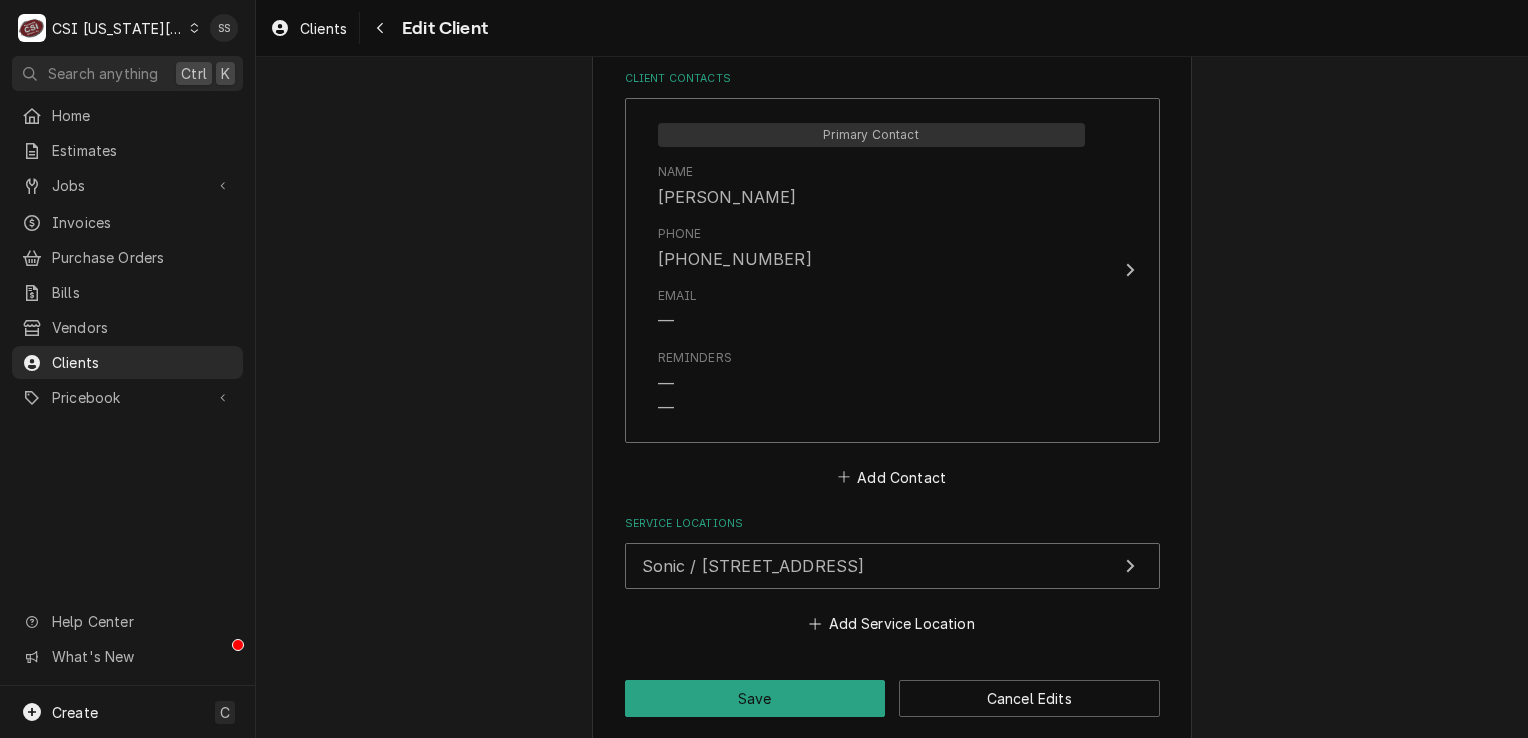 scroll, scrollTop: 1434, scrollLeft: 0, axis: vertical 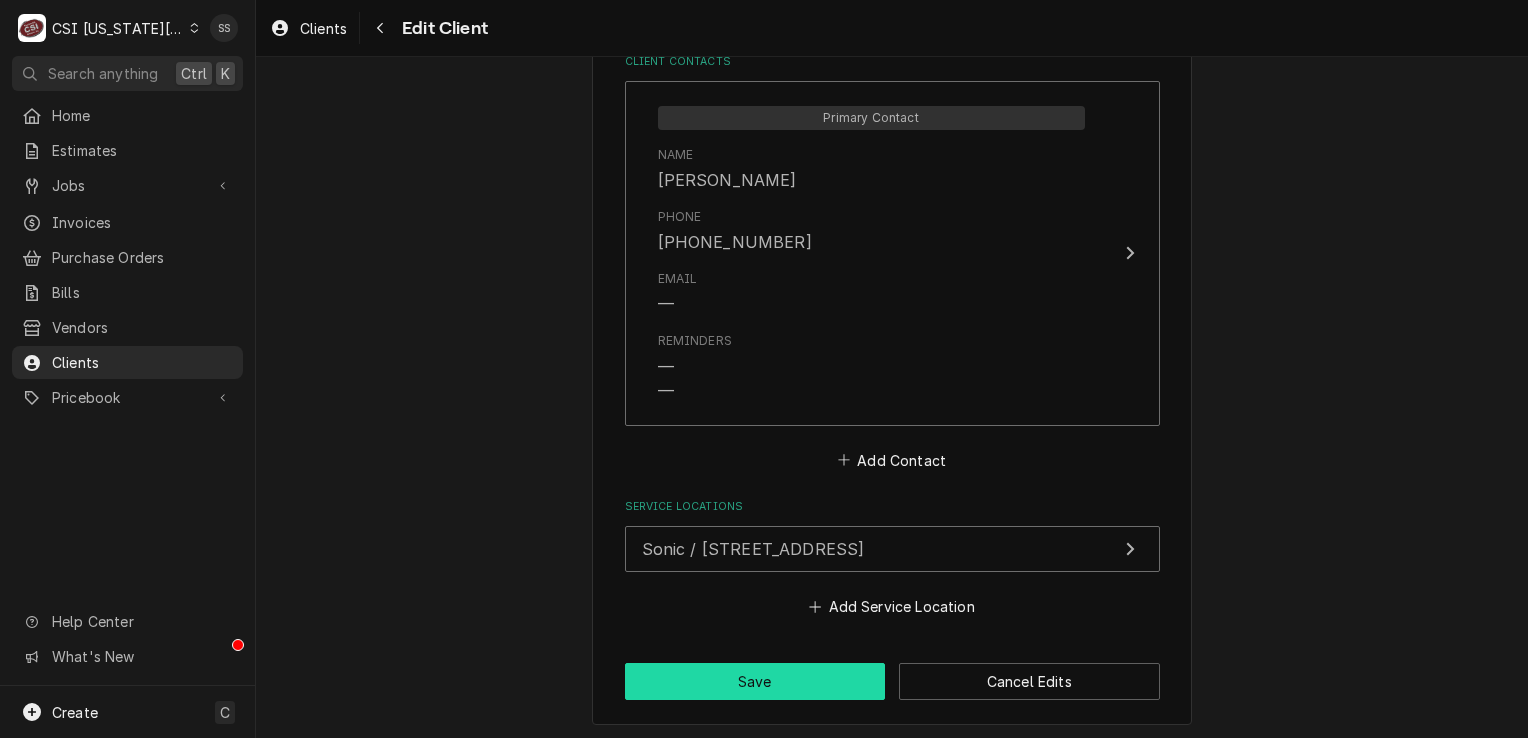 click on "Save" at bounding box center (755, 681) 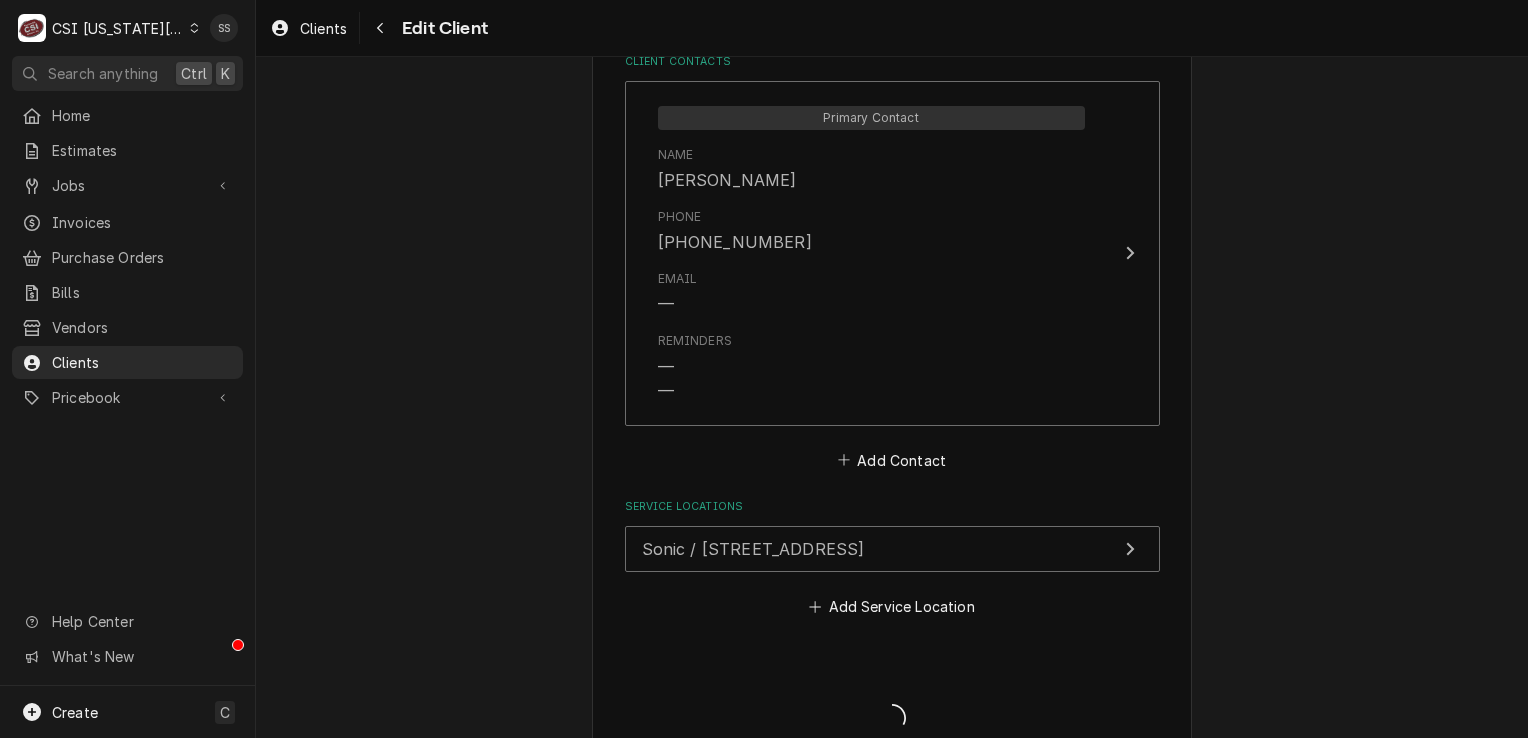 type on "x" 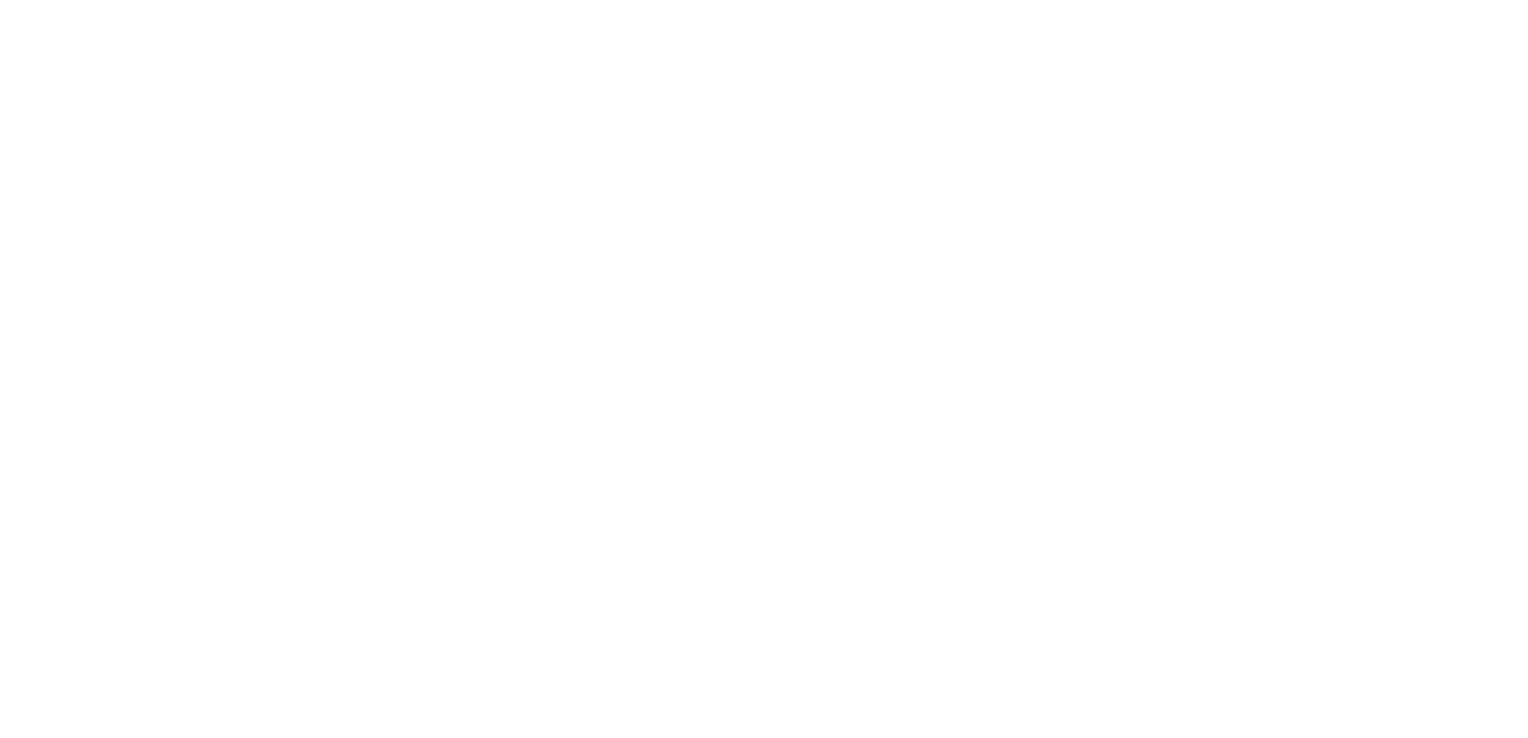 scroll, scrollTop: 0, scrollLeft: 0, axis: both 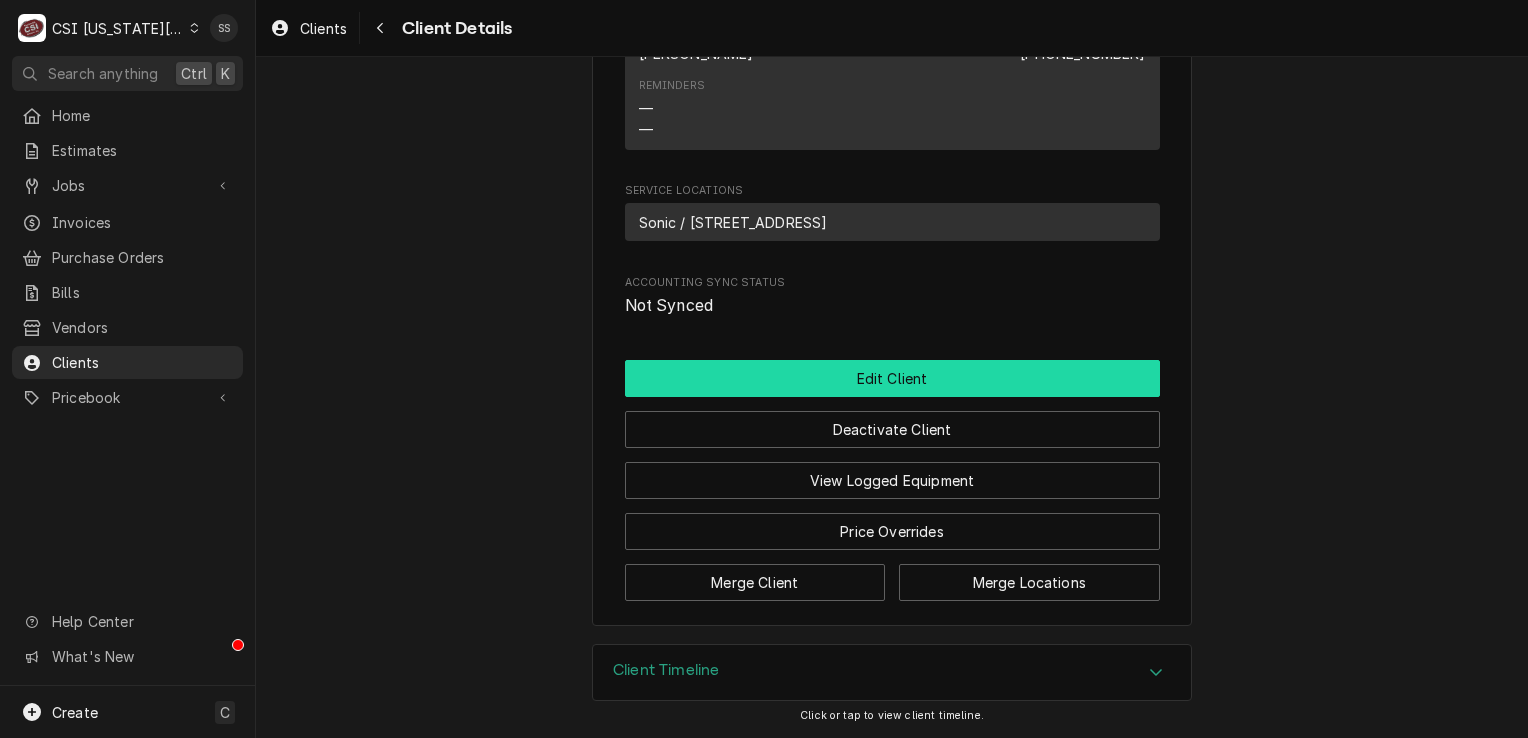 click on "Edit Client" at bounding box center (892, 378) 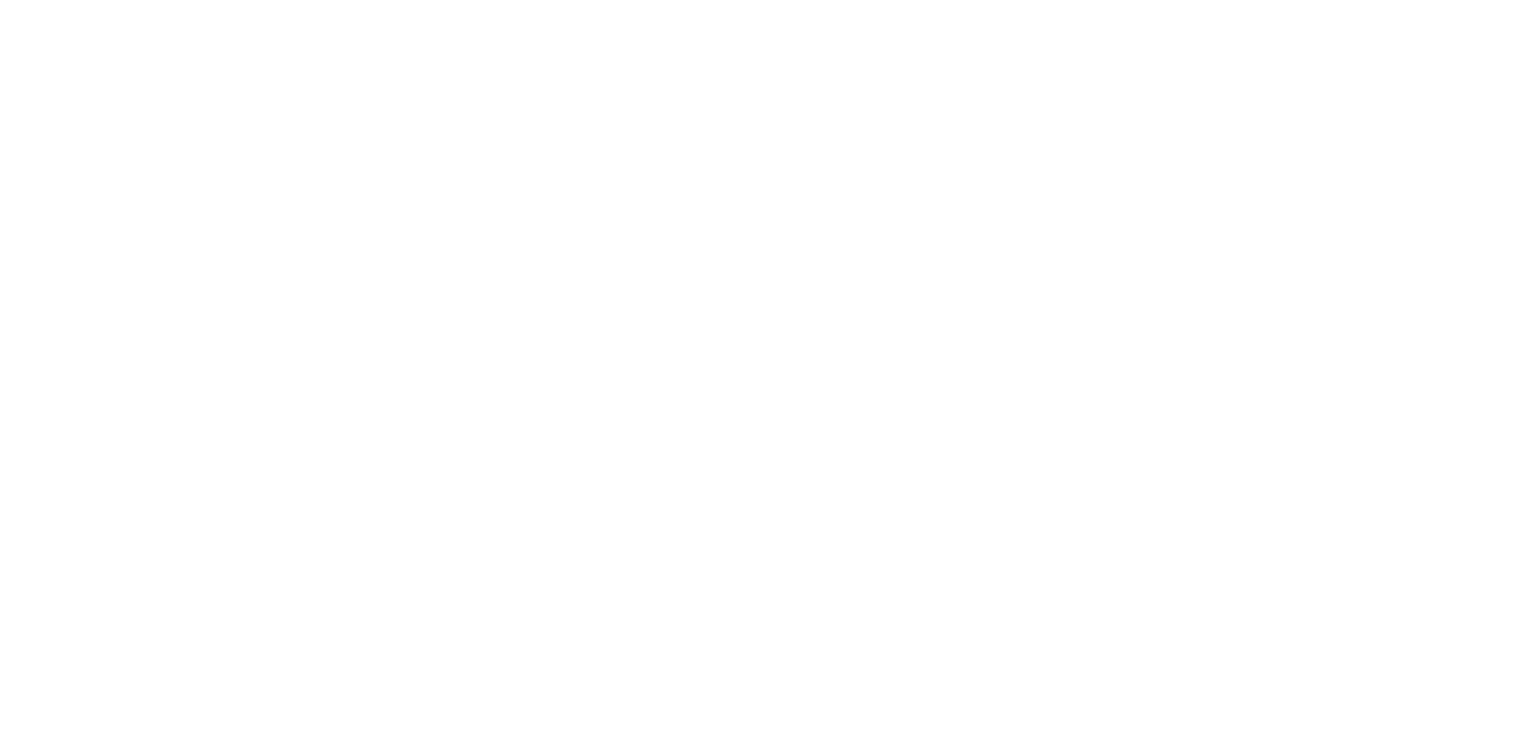 scroll, scrollTop: 0, scrollLeft: 0, axis: both 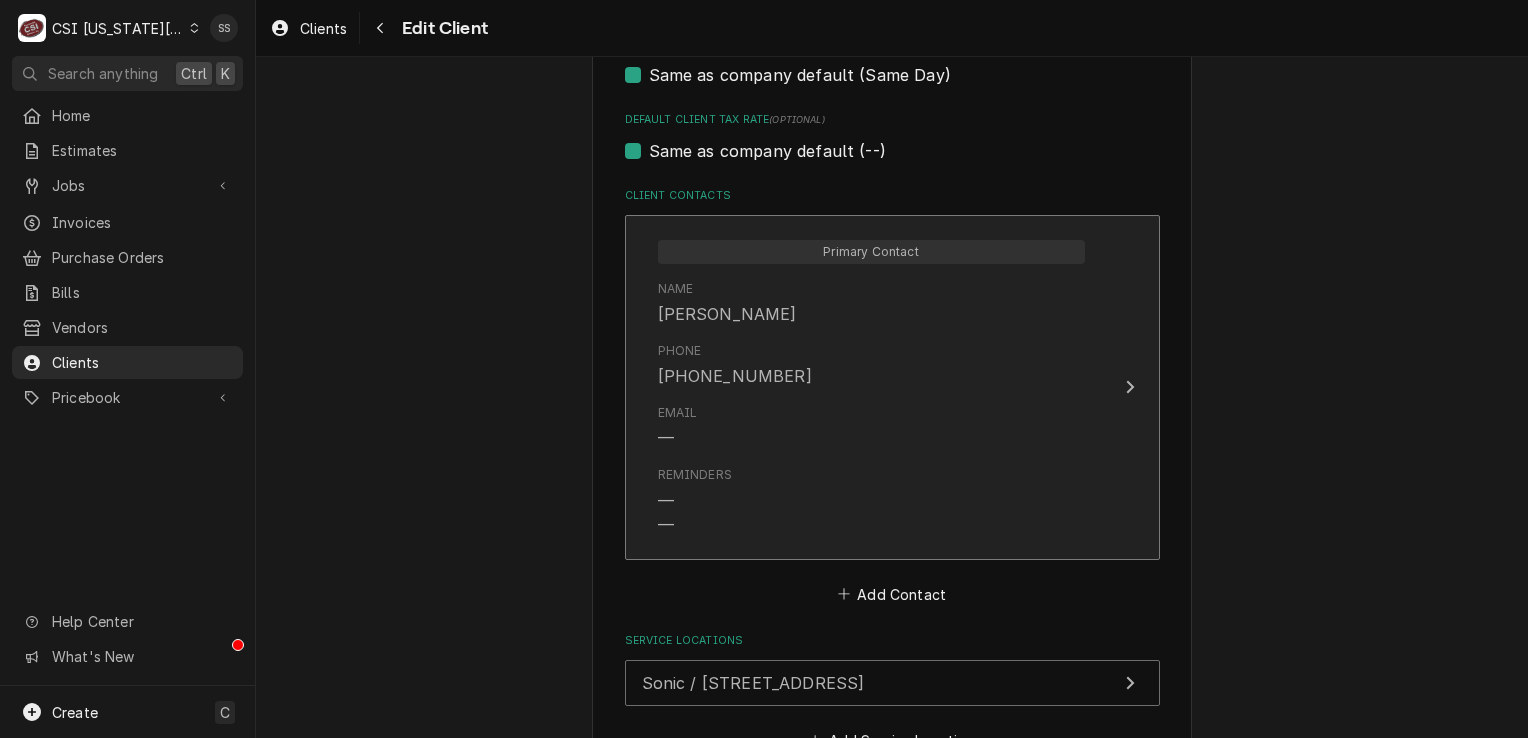 click on "Email —" at bounding box center [871, 427] 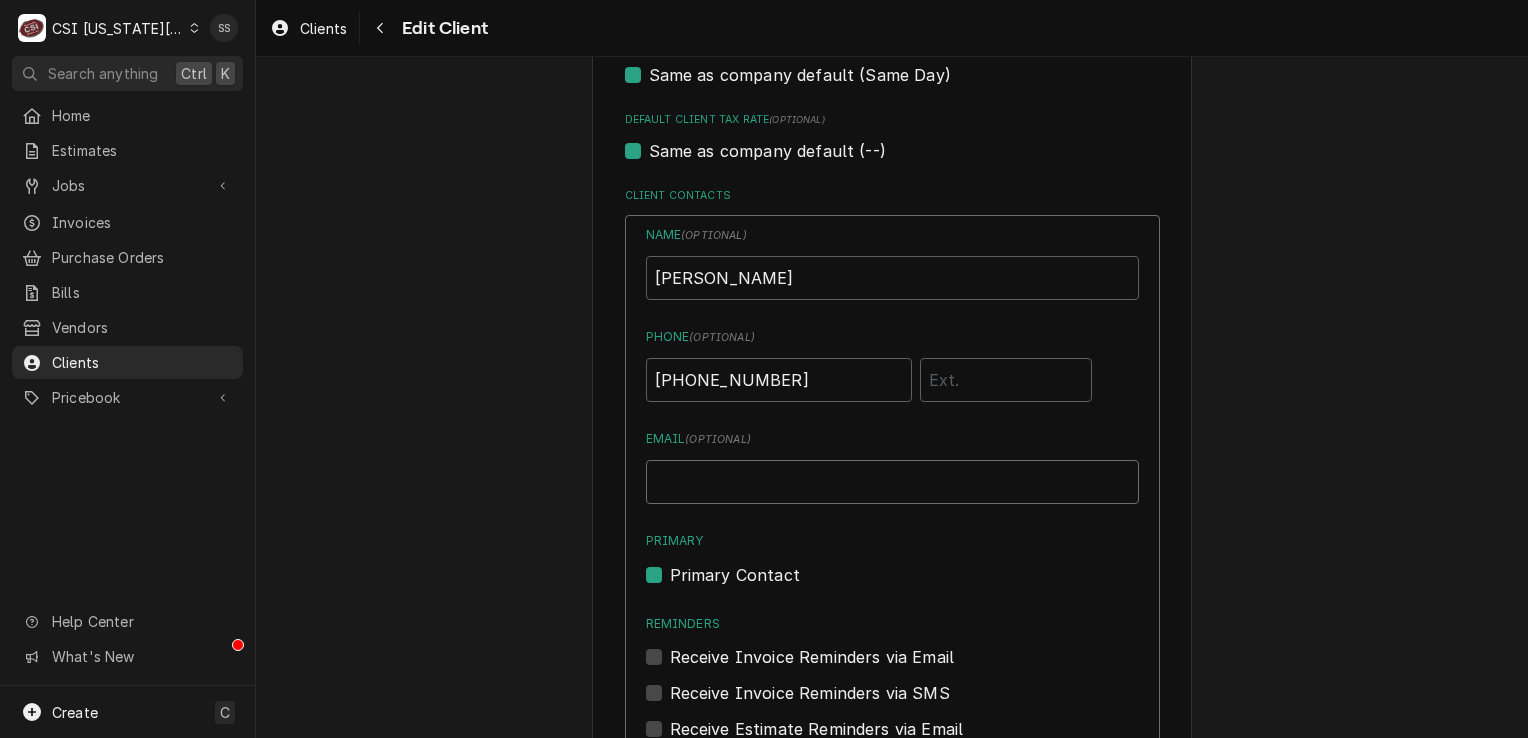 click on "Email  ( optional )" at bounding box center [892, 482] 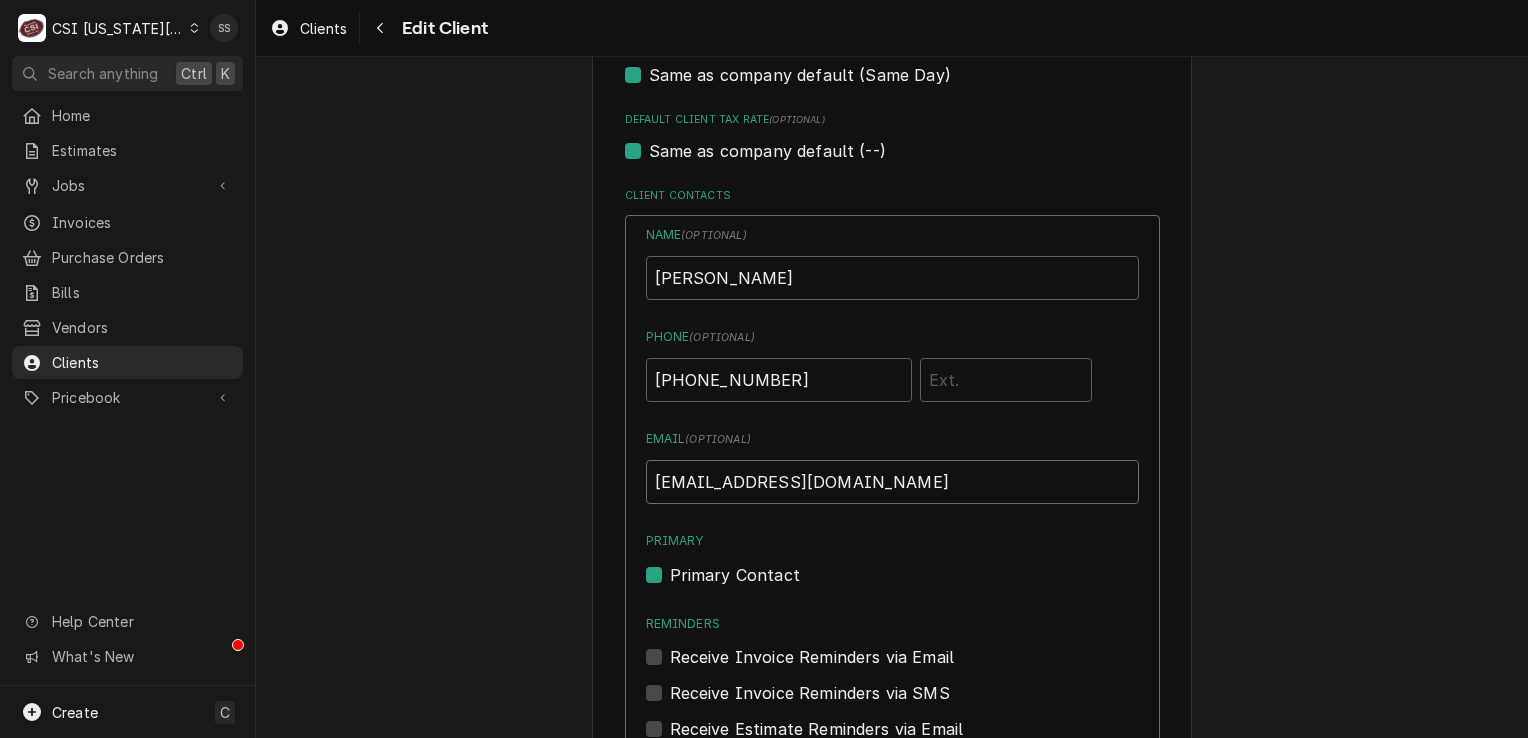 scroll, scrollTop: 1400, scrollLeft: 0, axis: vertical 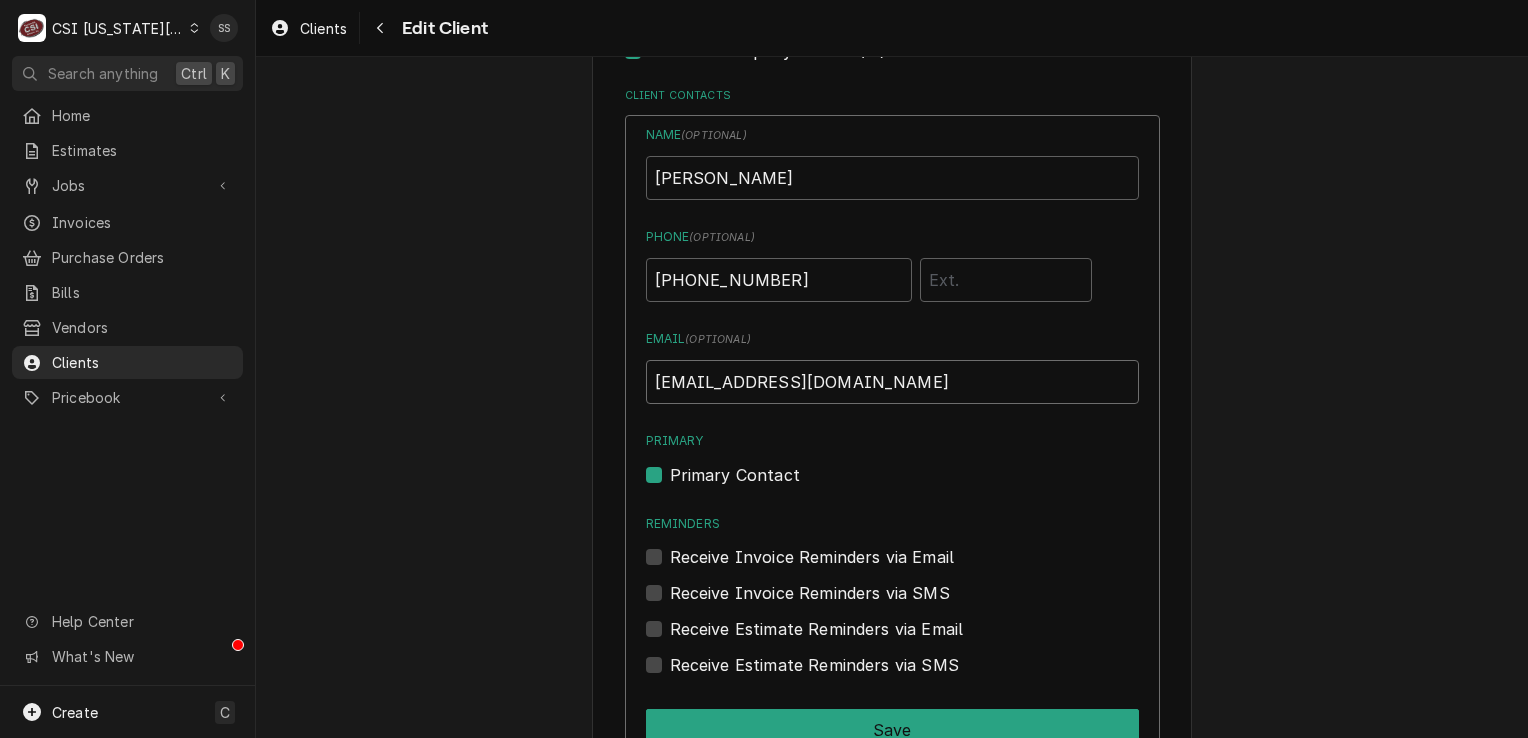 type on "[EMAIL_ADDRESS][DOMAIN_NAME]" 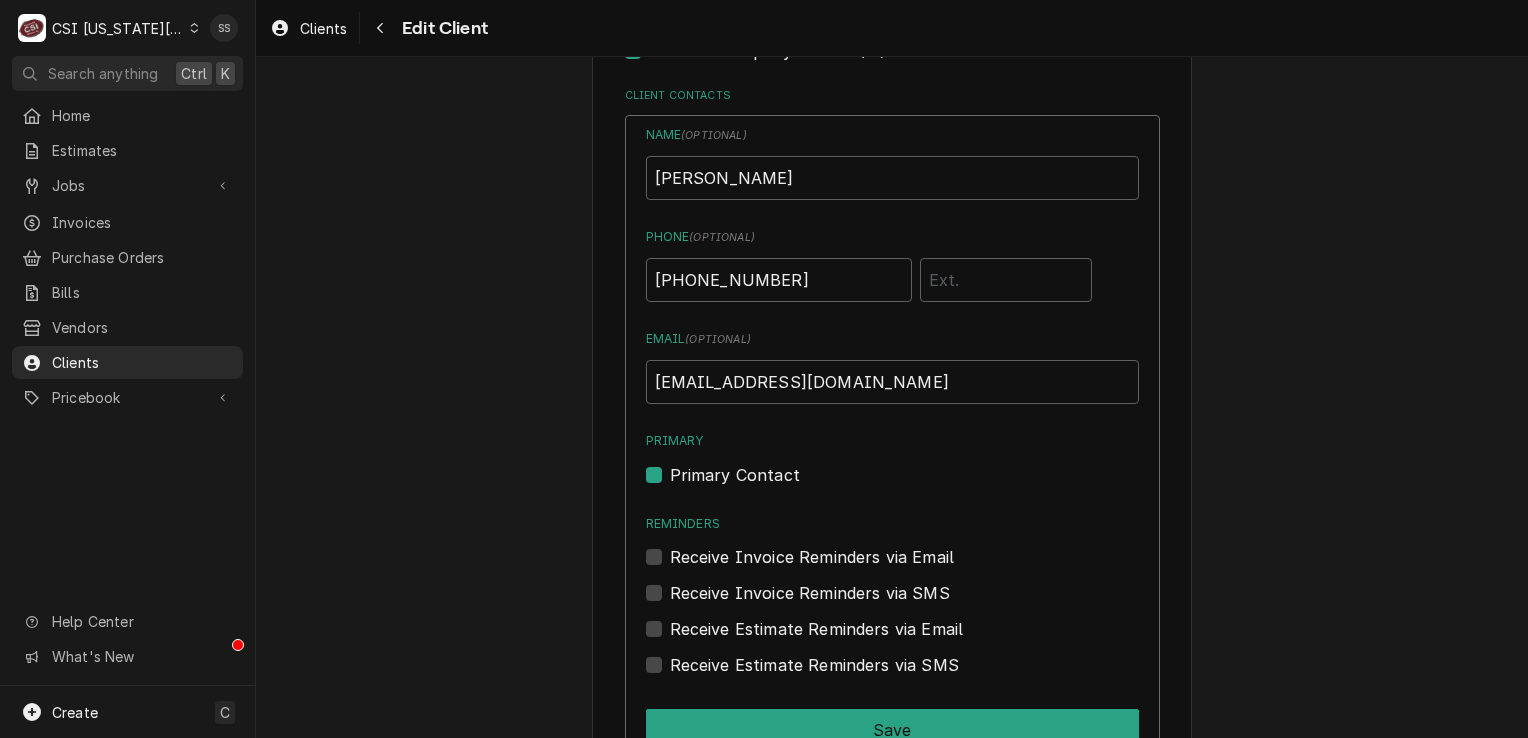click on "Receive Invoice Reminders via Email" at bounding box center (812, 557) 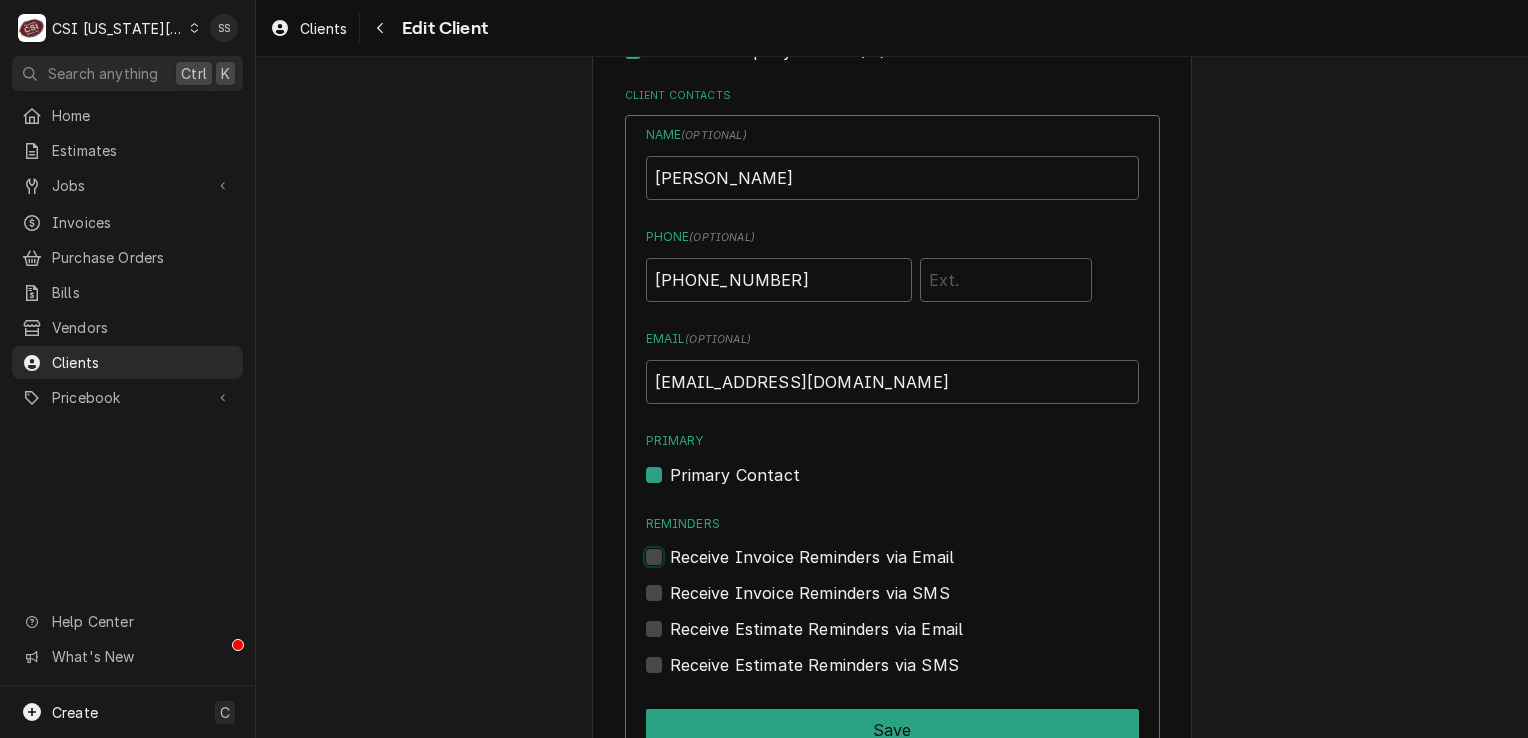 click on "Reminders" at bounding box center (916, 567) 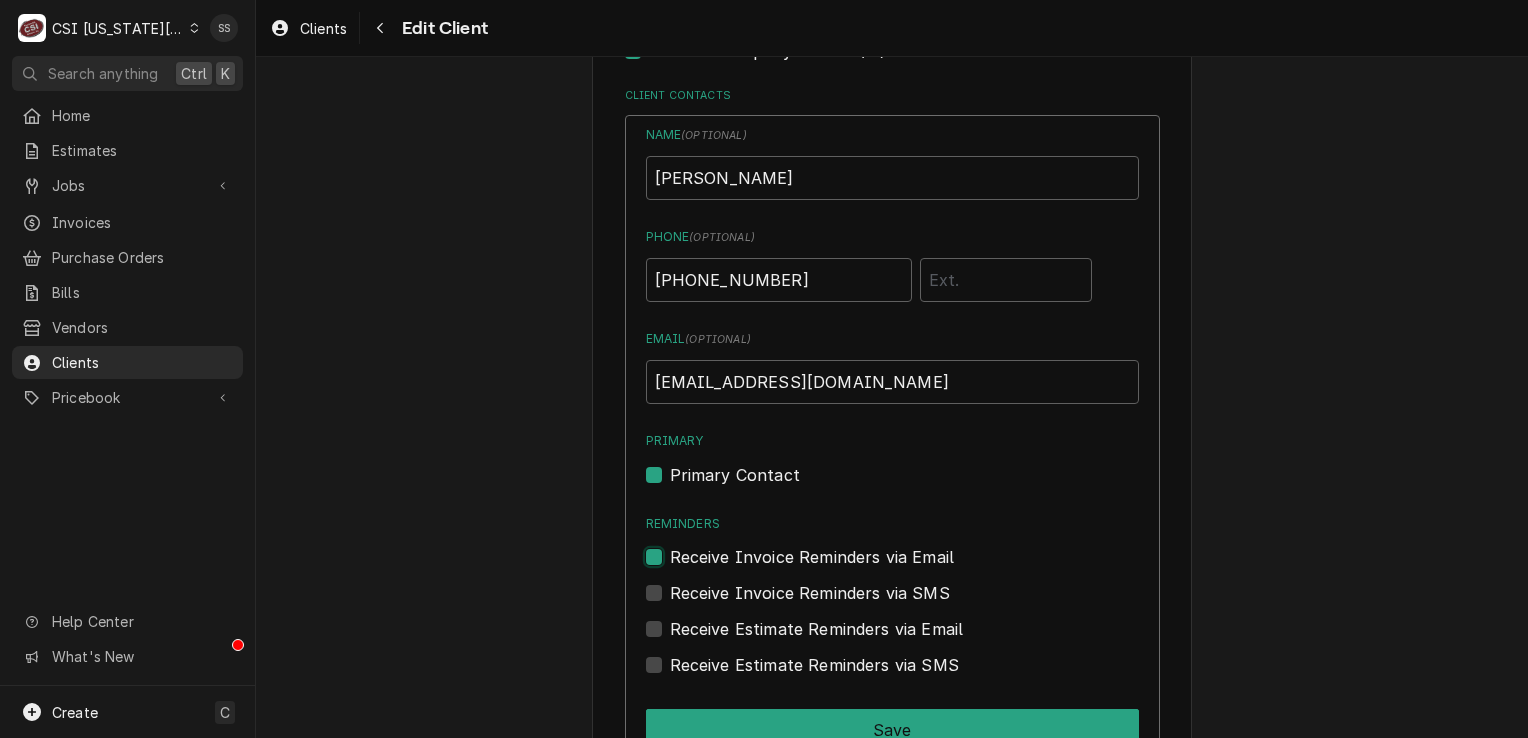 checkbox on "true" 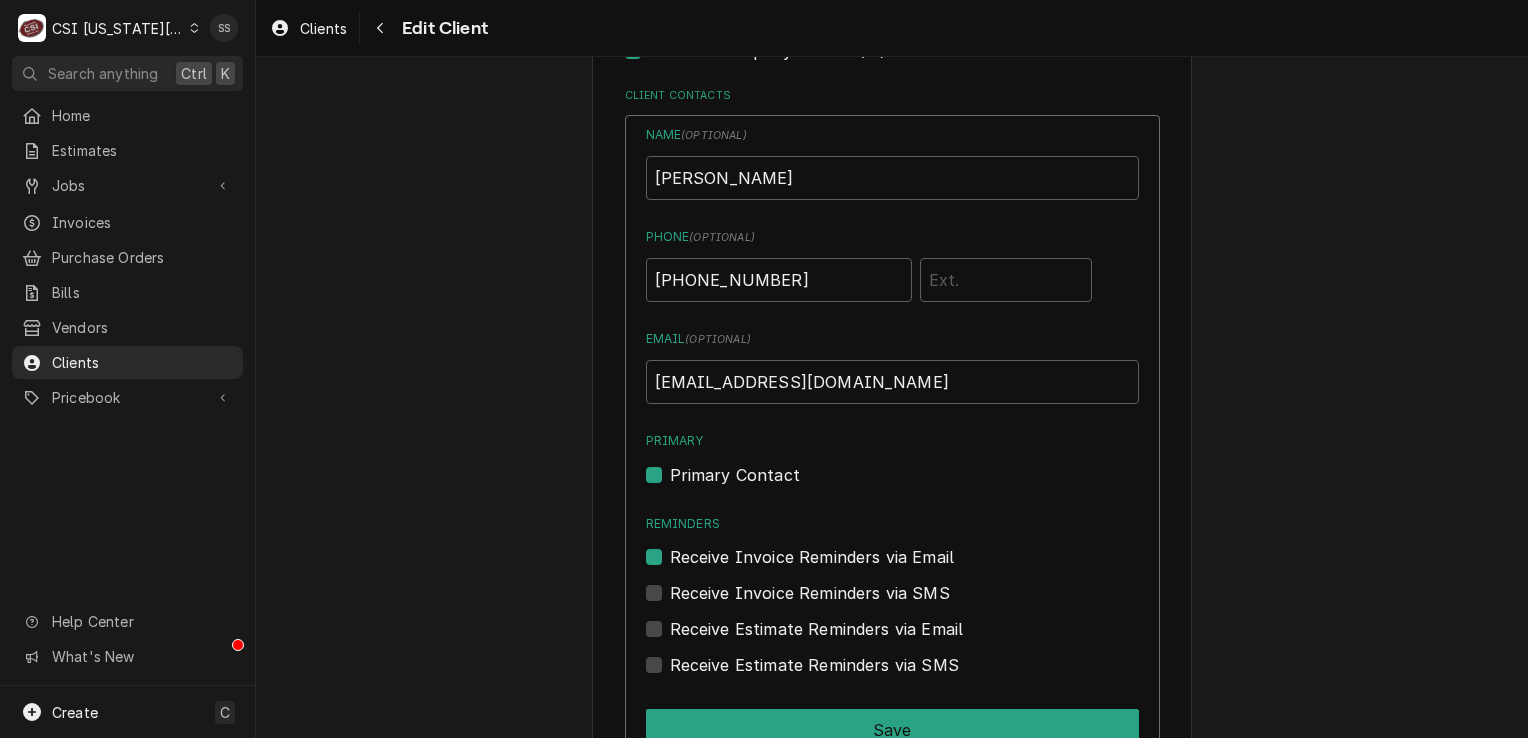 click on "Receive Estimate Reminders via Email" at bounding box center [817, 629] 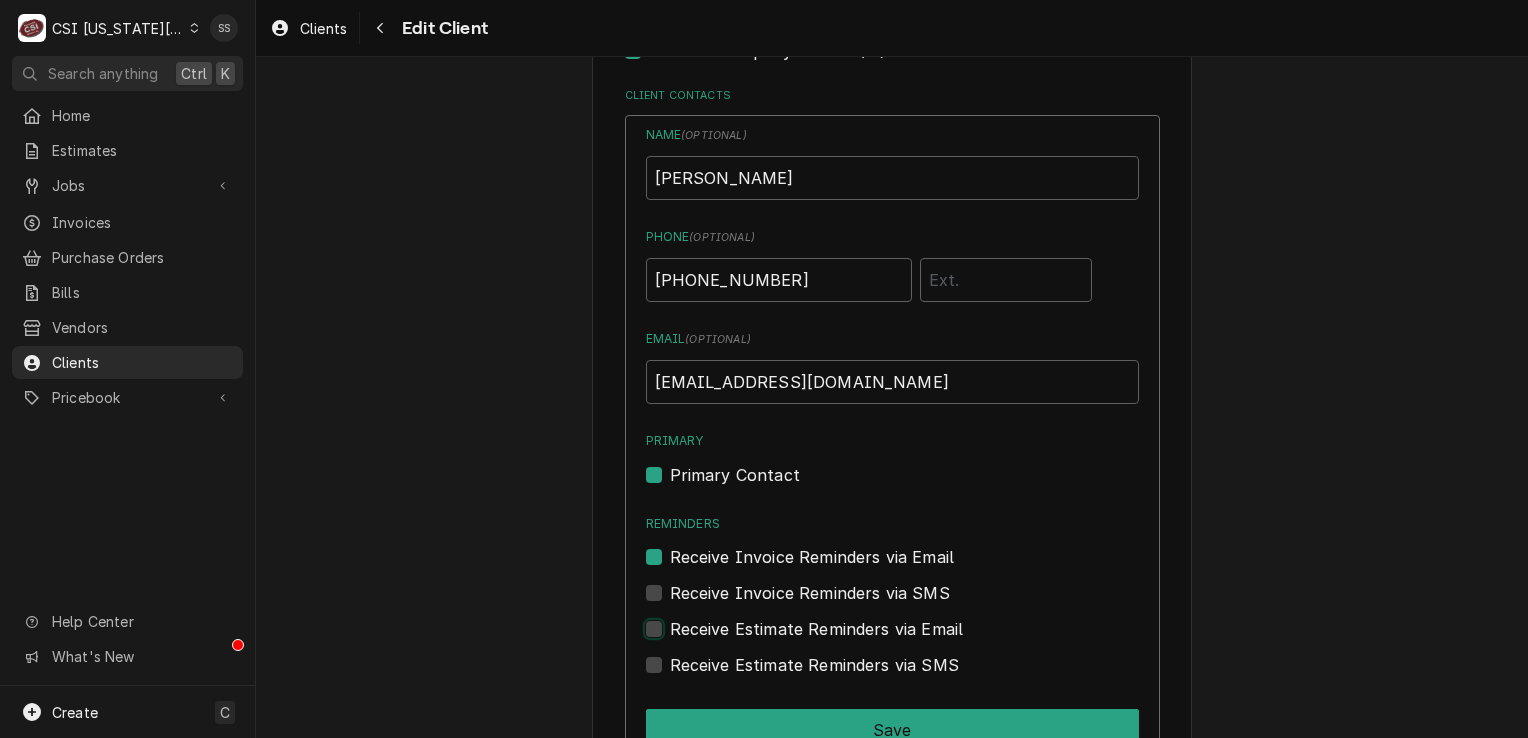 checkbox on "true" 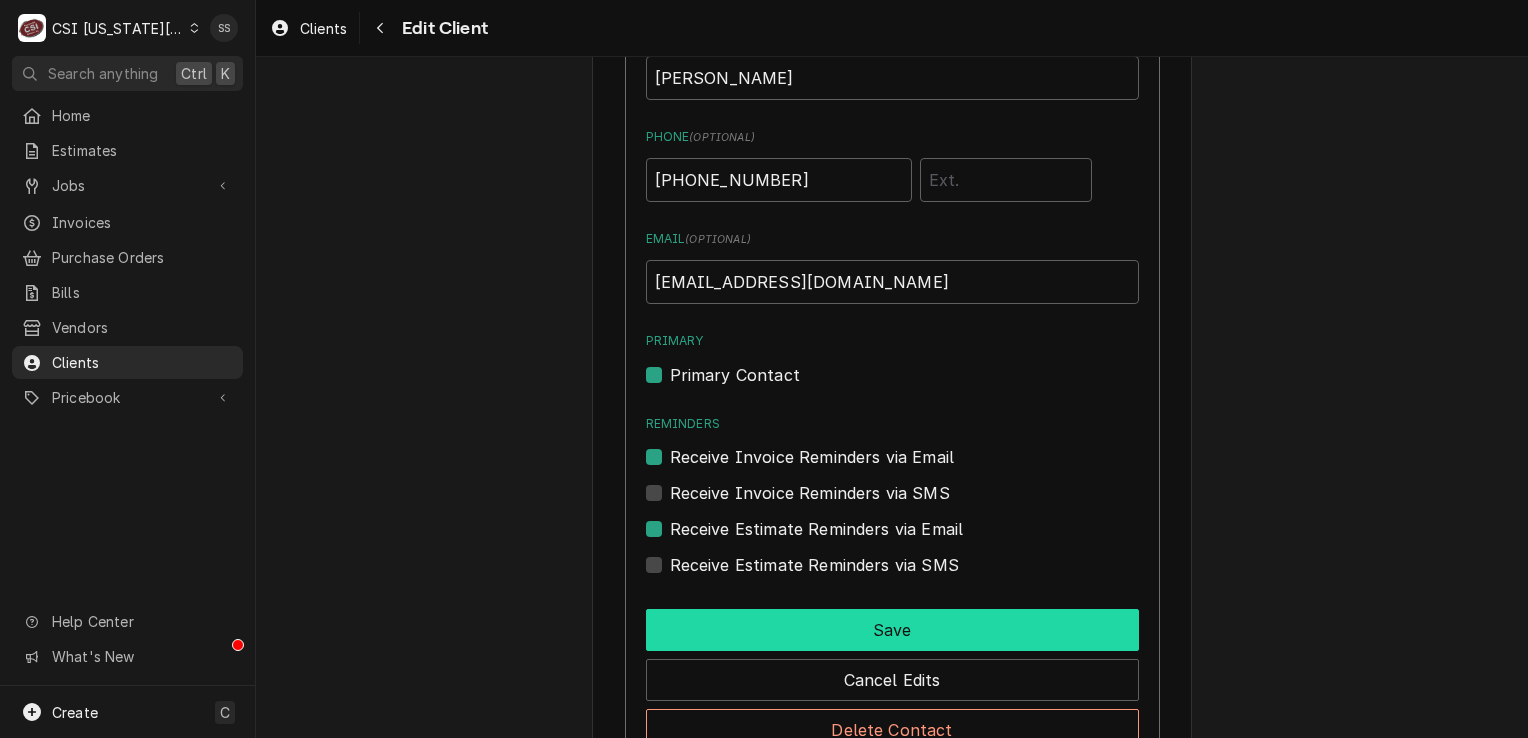 click on "Save" at bounding box center (892, 630) 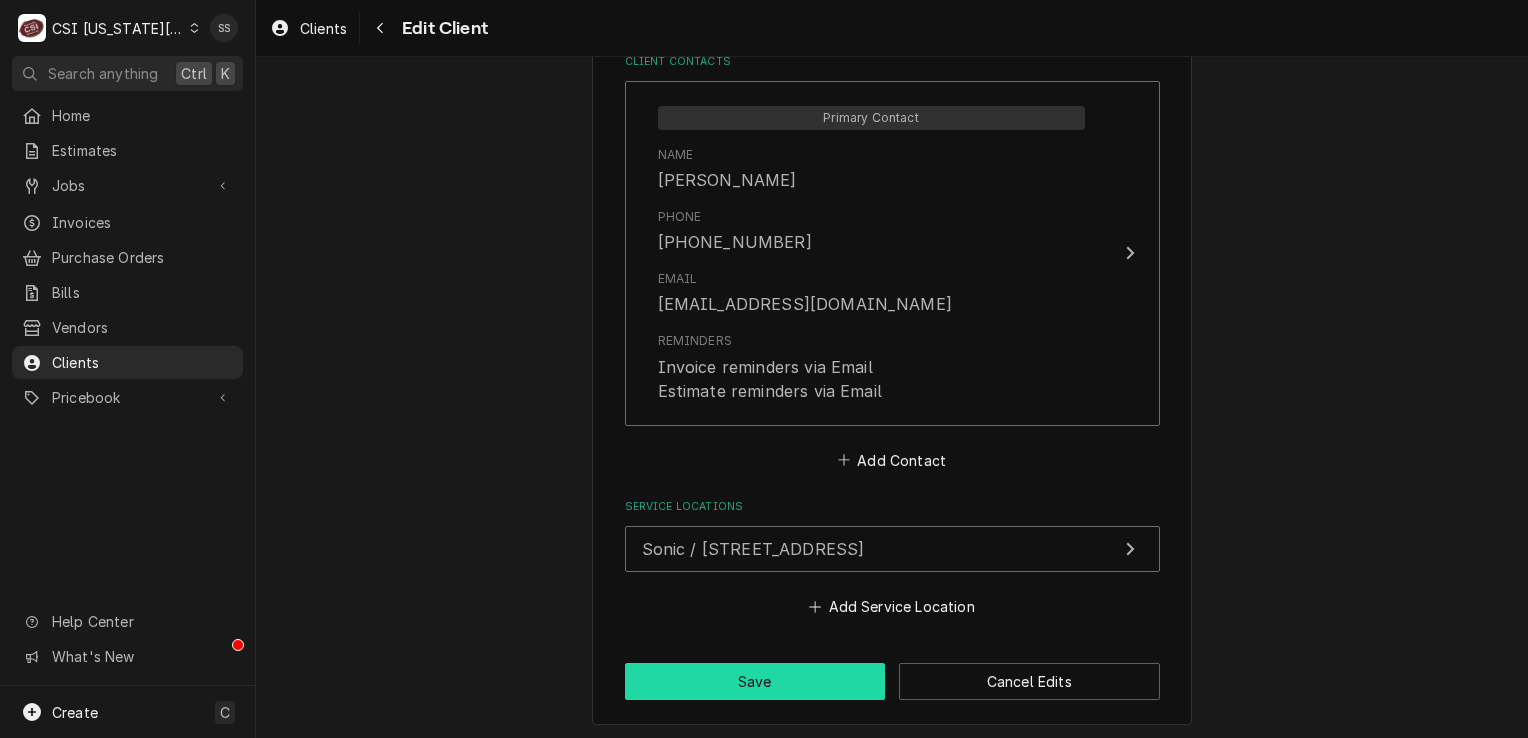 click on "Save" at bounding box center (755, 681) 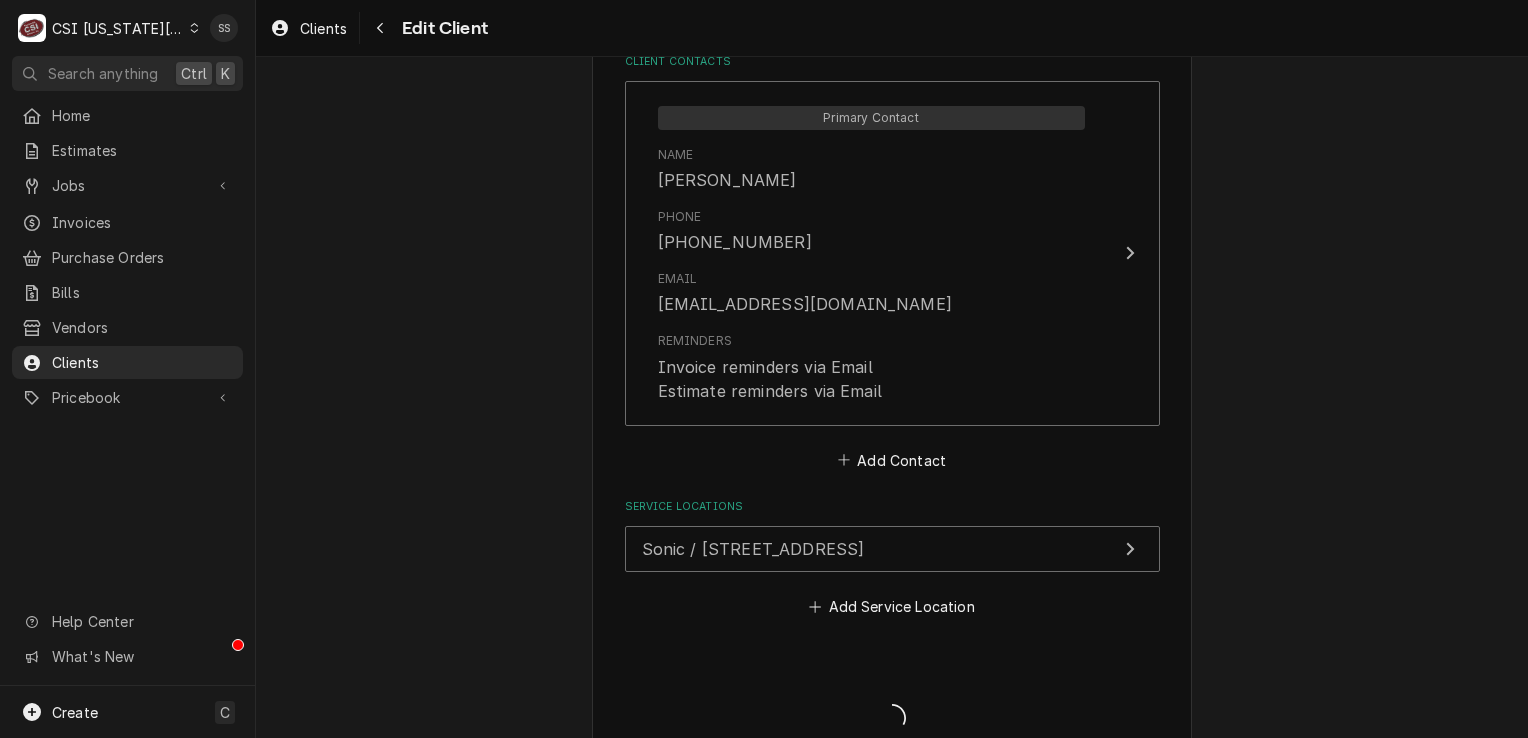 type on "x" 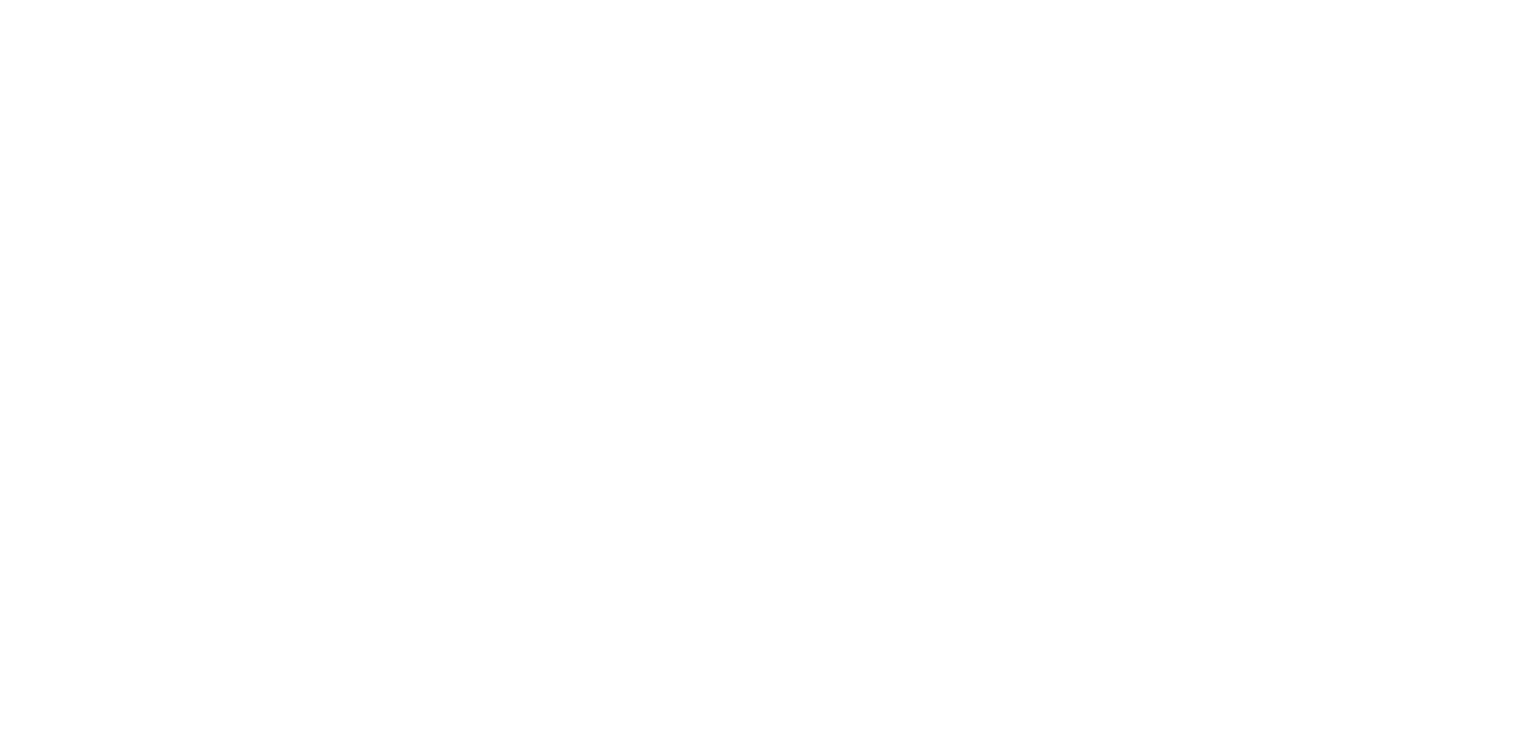 scroll, scrollTop: 0, scrollLeft: 0, axis: both 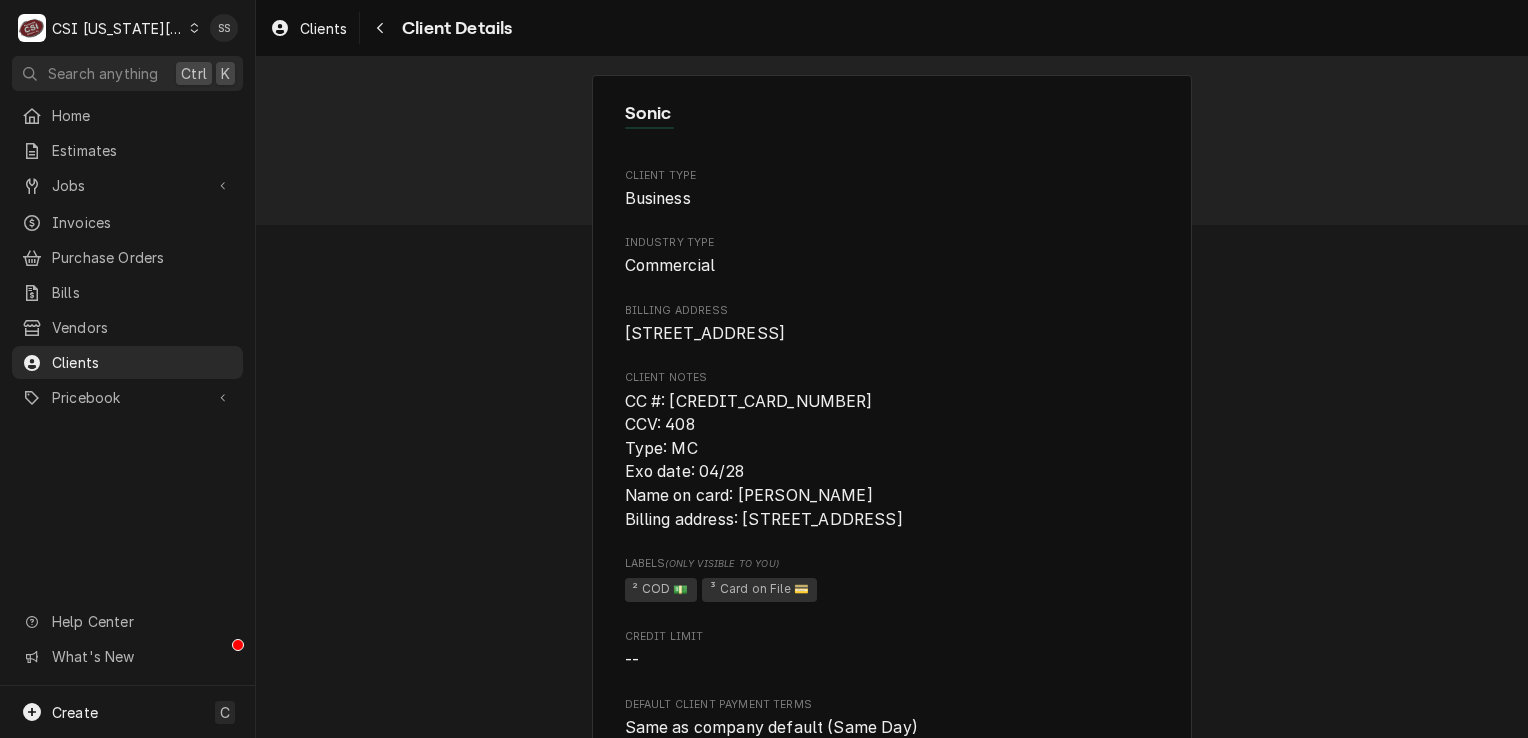 click on "CSI [US_STATE][GEOGRAPHIC_DATA]" at bounding box center [118, 28] 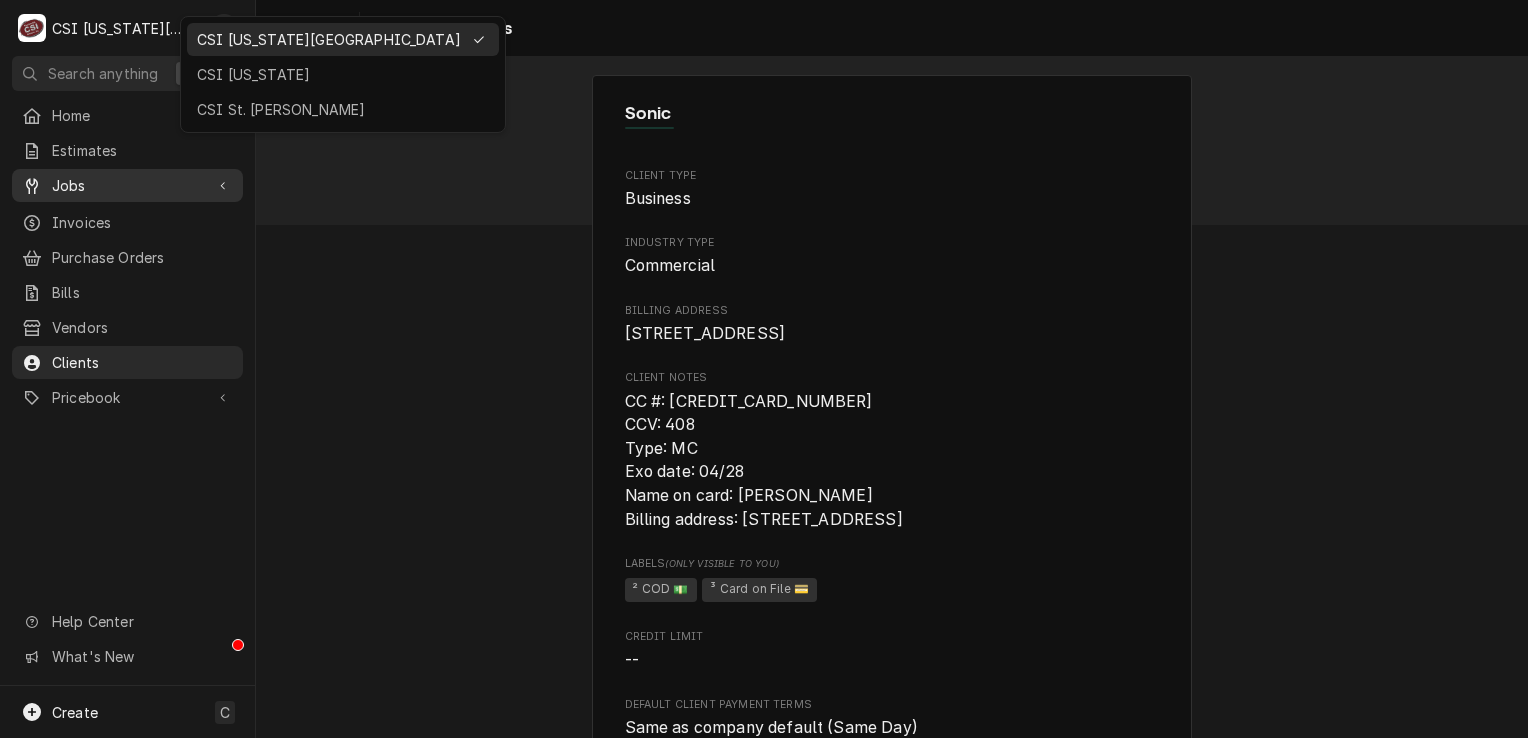 click on "C CSI [US_STATE] City SS Search anything Ctrl K Home Estimates Jobs Jobs Job Series Invoices Purchase Orders Bills Vendors Clients Pricebook Services Parts & Materials Miscellaneous Discounts Tax Rates Help Center What's New Create C Clients   Client Details Sonic Client Type Business Industry Type Commercial Billing Address [STREET_ADDRESS] Client Notes CC #: [CREDIT_CARD_NUMBER]
CCV: 408
Type: MC
Exo date: 04/28
Name on card: [PERSON_NAME]
Billing address: [STREET_ADDRESS] Labels  (Only Visible to You) ² COD 💵 ³ Card on File 💳 Credit Limit -- Default Client Payment Terms Same as company default (Same Day) Default Client Tax Rate Same as company default (--) Last Modified [DATE] 9:43 AM Client Contacts Primary Contact Name [PERSON_NAME] Phone [PHONE_NUMBER] Email [EMAIL_ADDRESS][DOMAIN_NAME] Reminders Invoice reminders via Email Estimate reminders via Email Service Locations Sonic / [STREET_ADDRESS]" at bounding box center (764, 369) 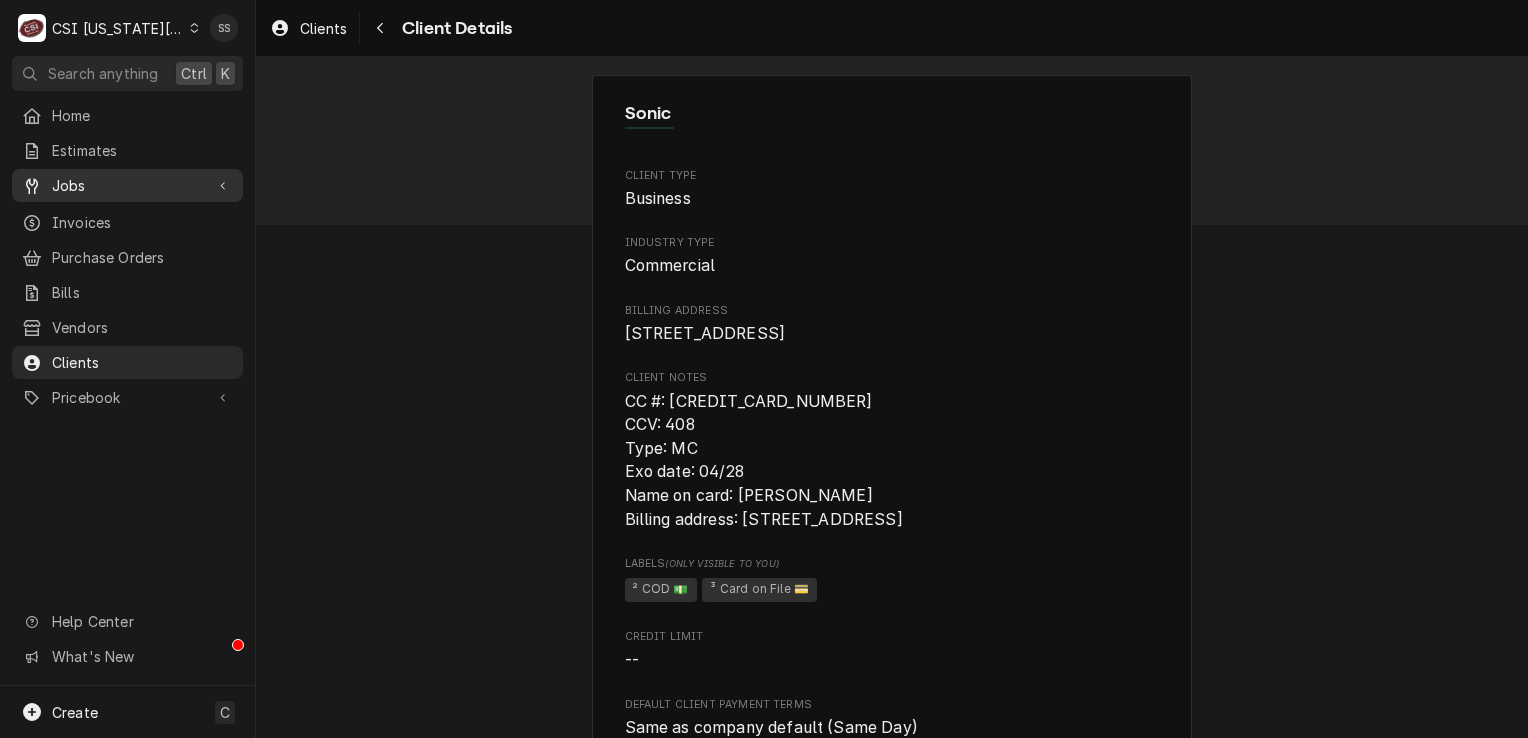 click on "Jobs" at bounding box center (127, 185) 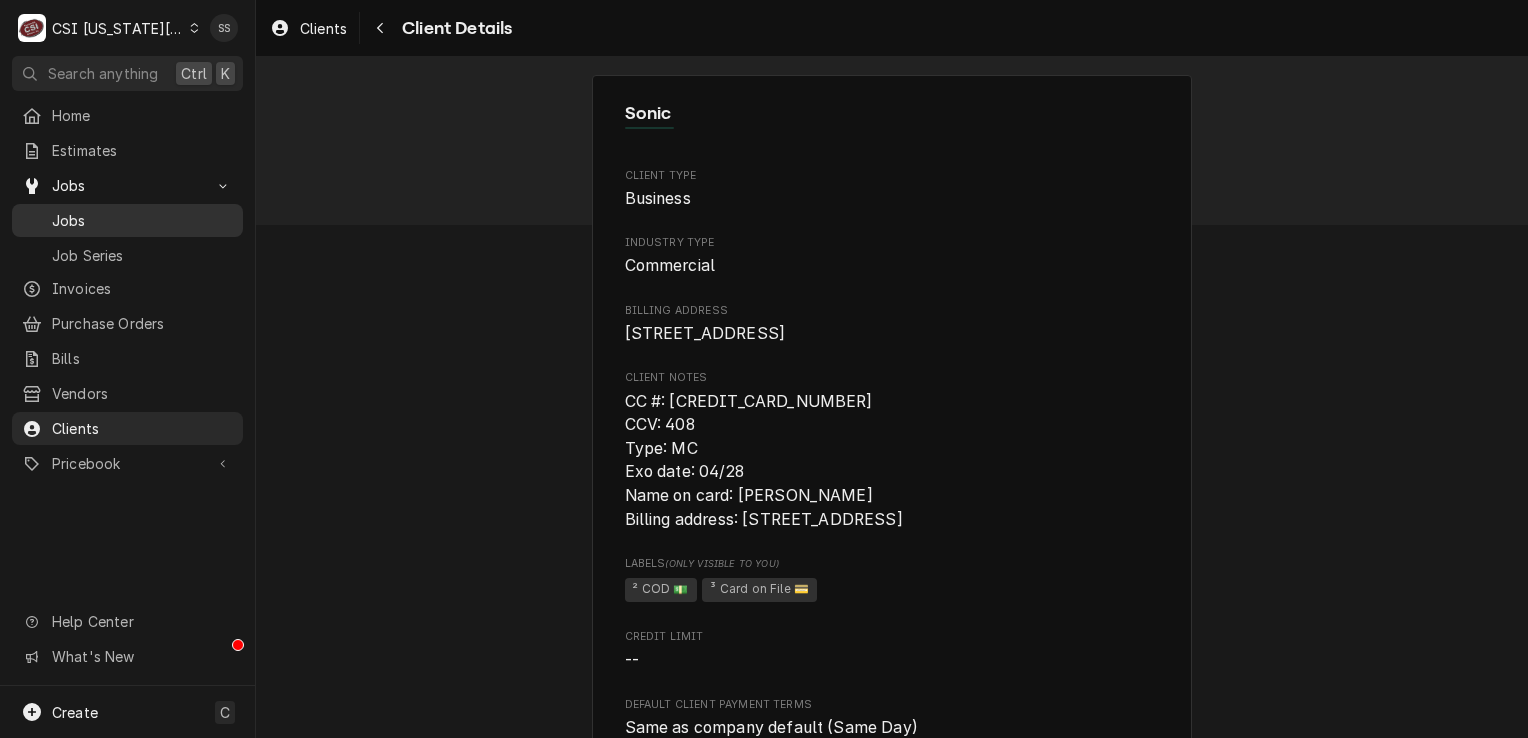 click on "Jobs" at bounding box center (142, 220) 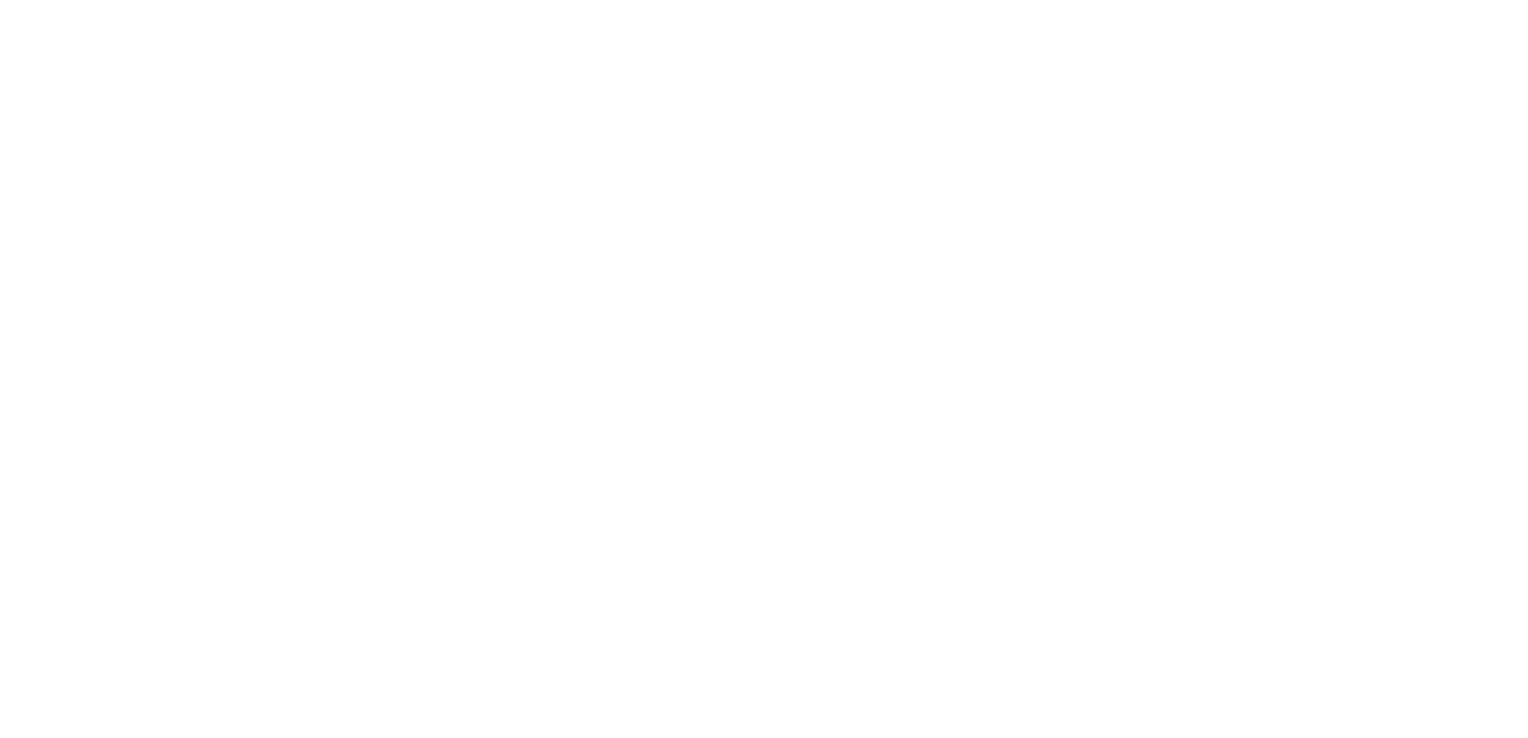 scroll, scrollTop: 0, scrollLeft: 0, axis: both 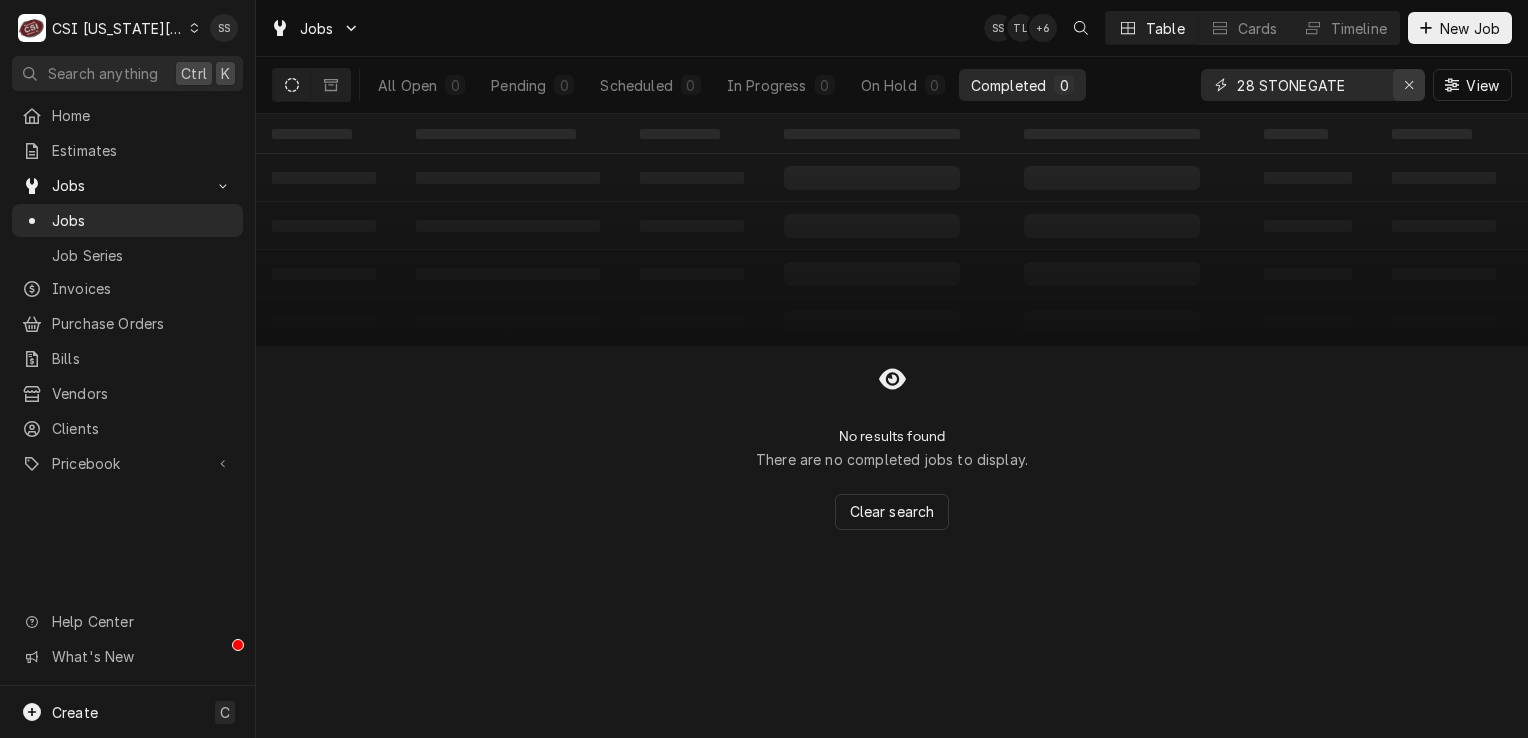 click 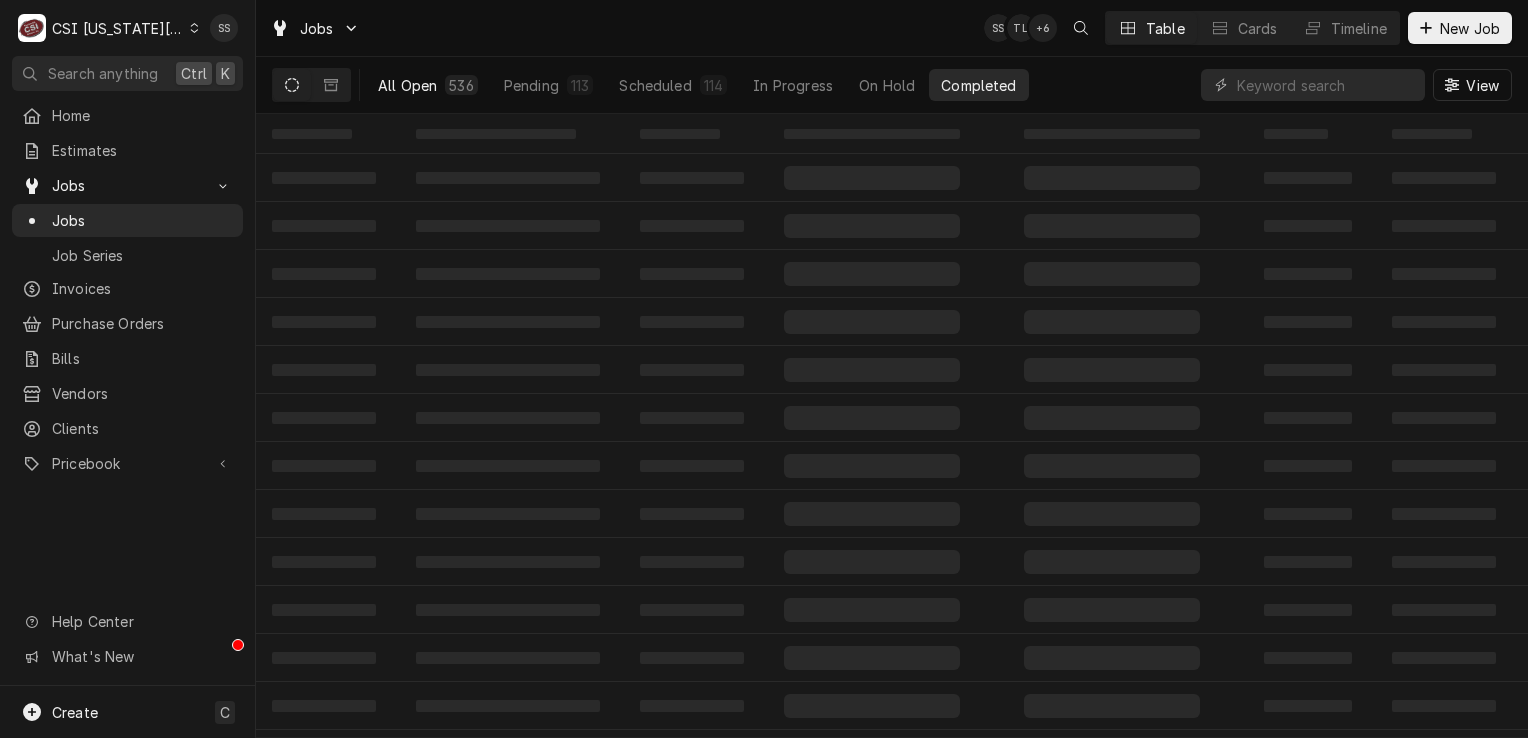 click on "All Open" at bounding box center (407, 85) 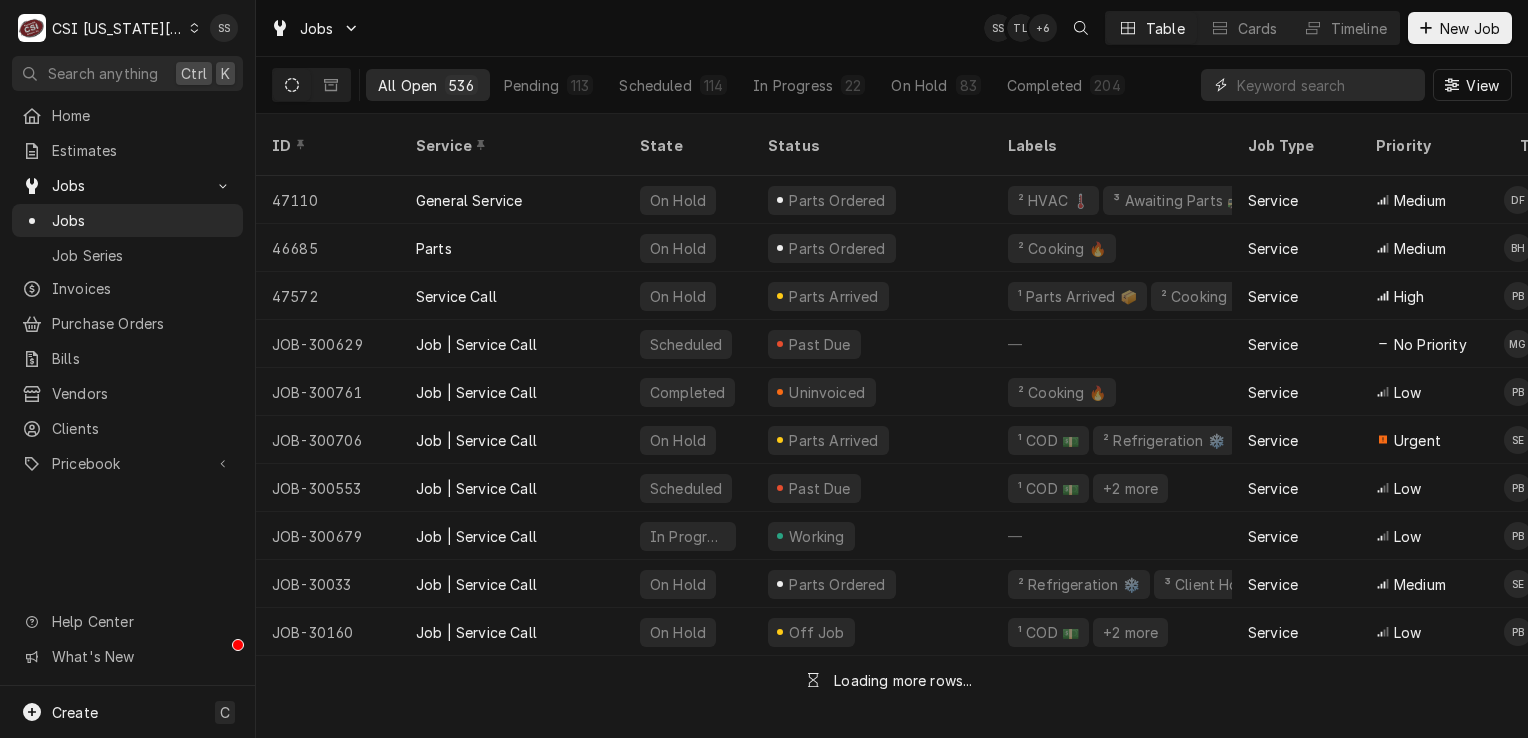 click at bounding box center (1326, 85) 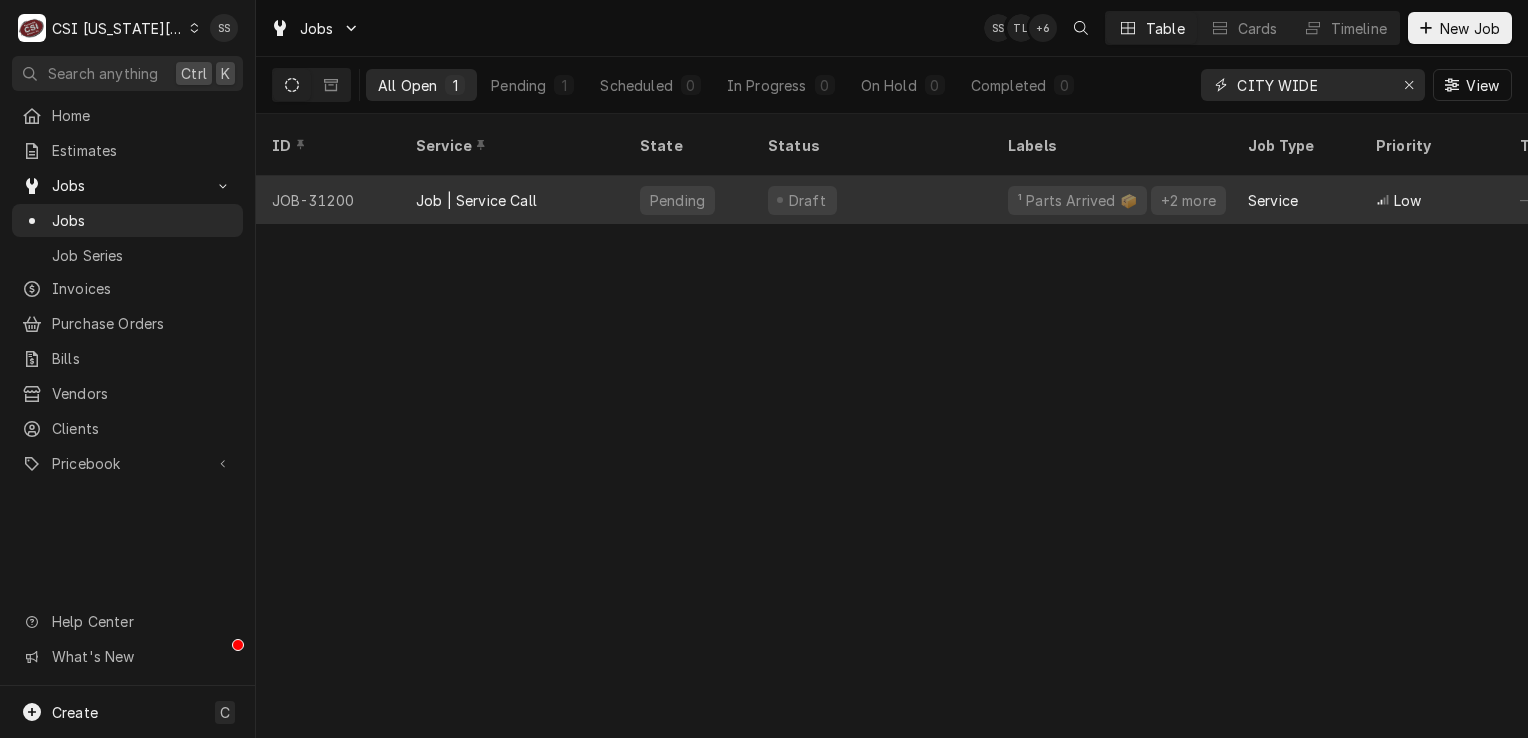 type on "CITY WIDE" 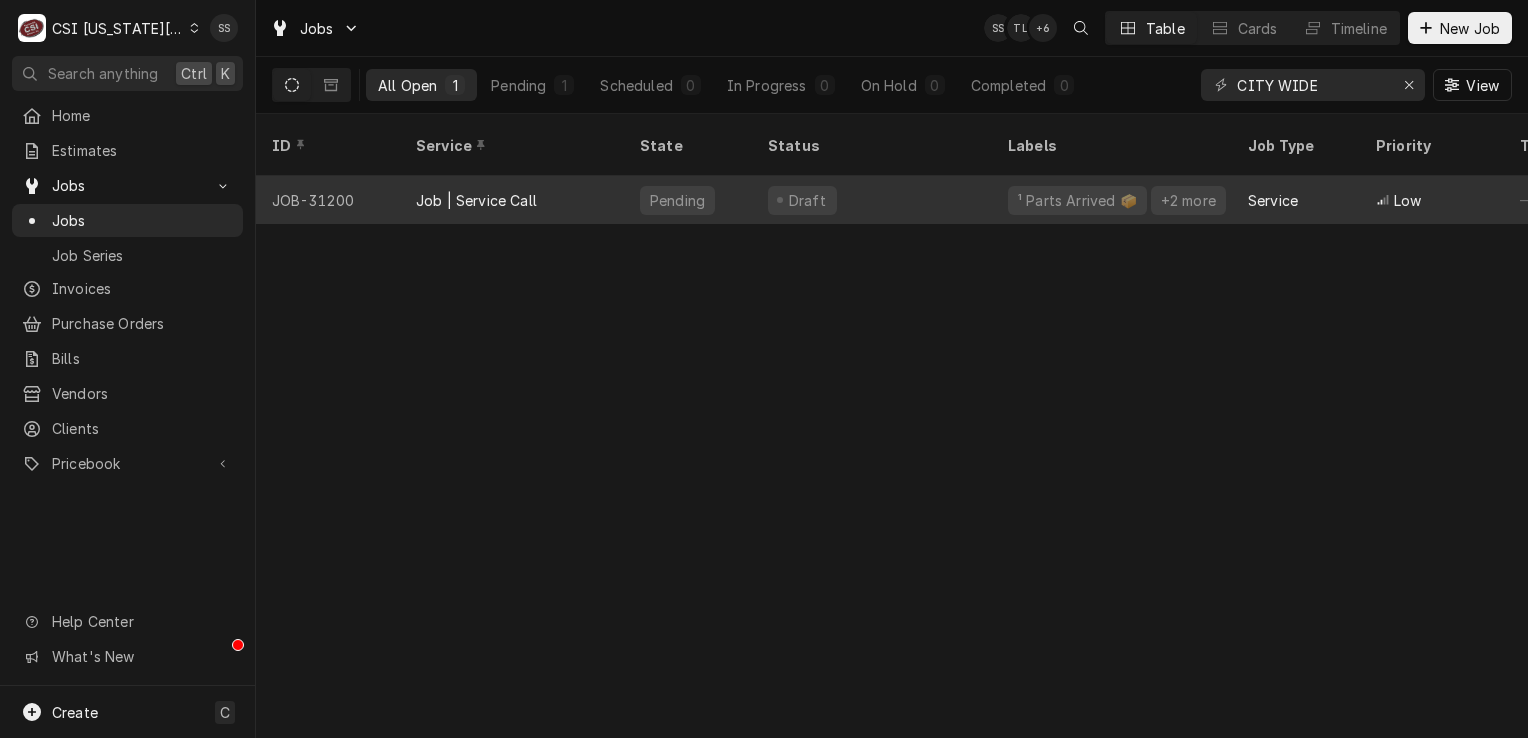 click on "Job | Service Call" at bounding box center (512, 200) 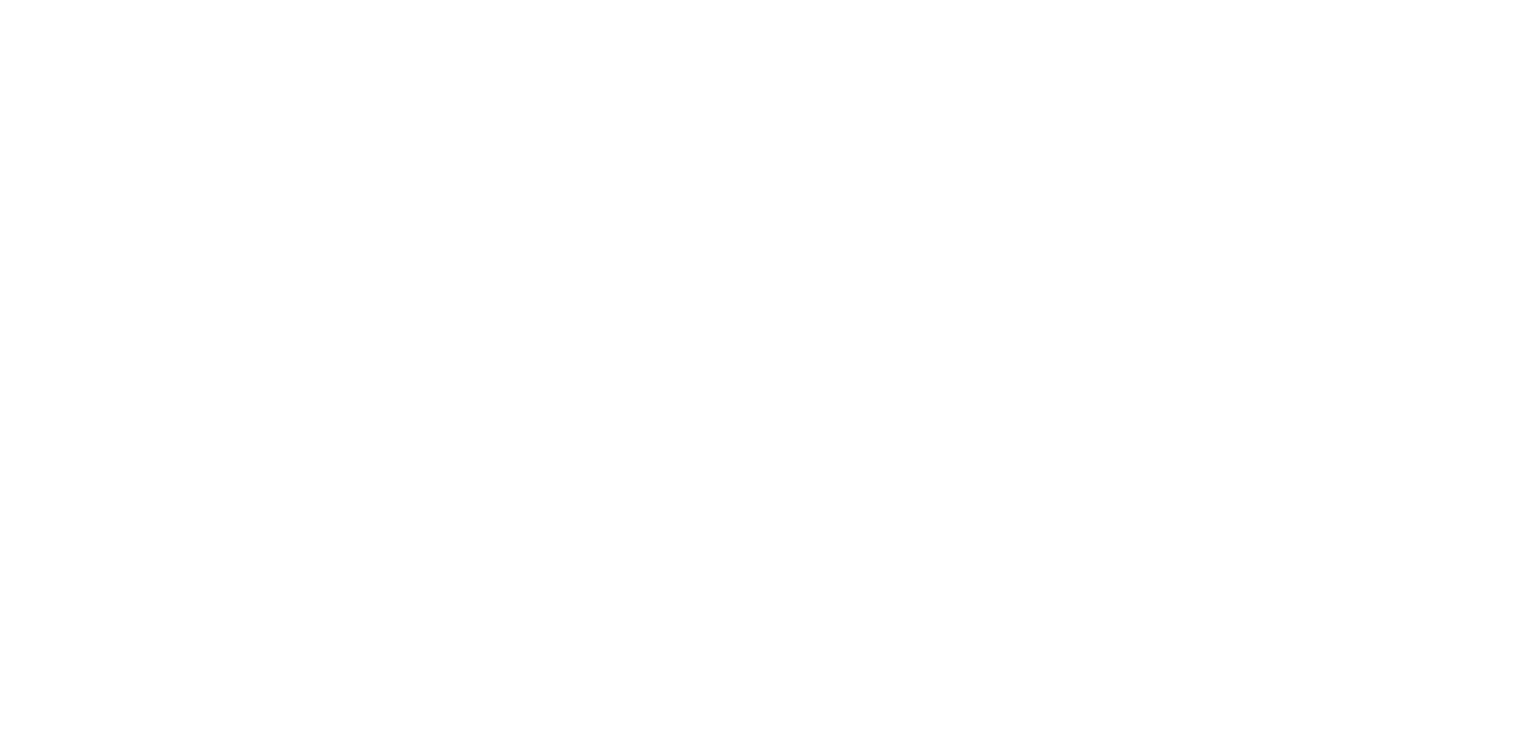 scroll, scrollTop: 0, scrollLeft: 0, axis: both 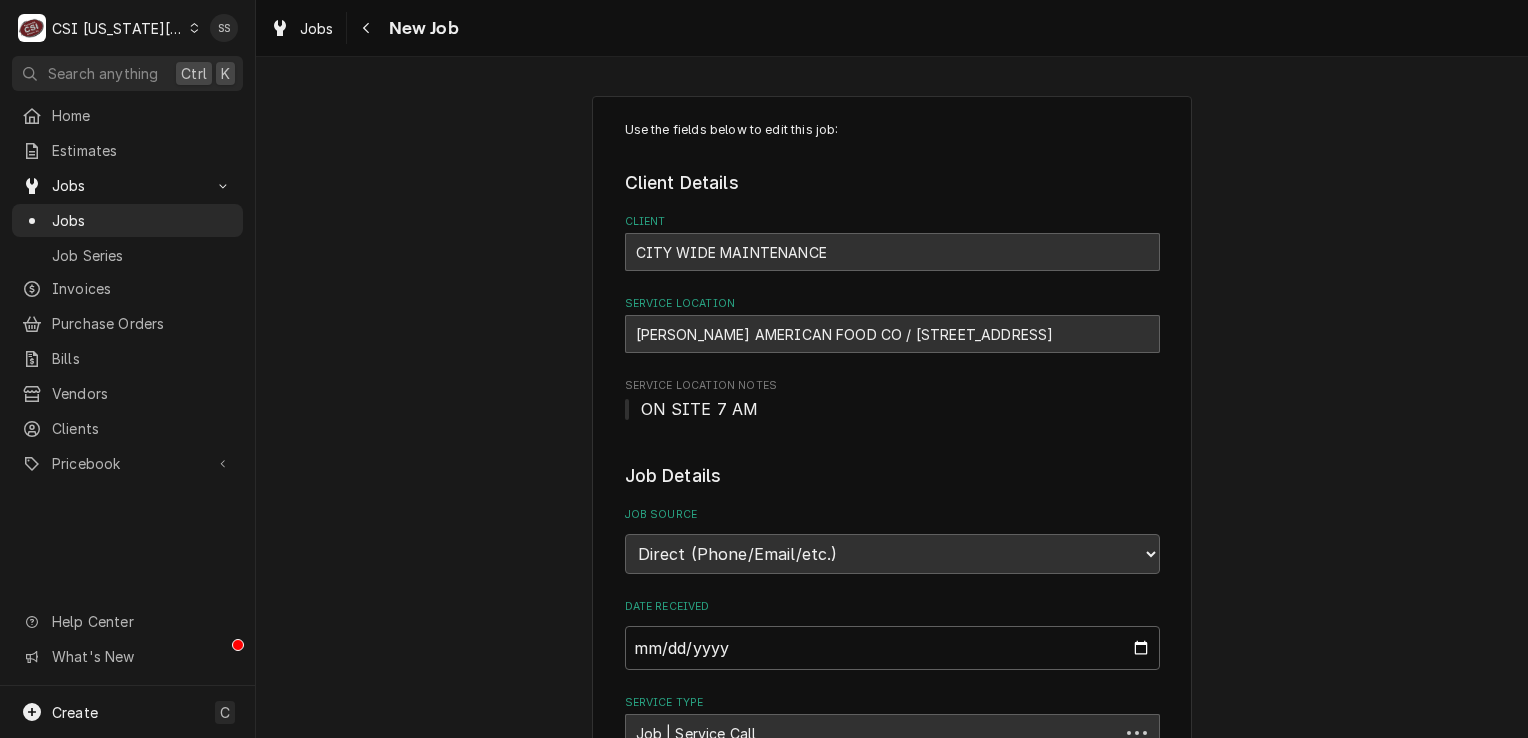 type on "x" 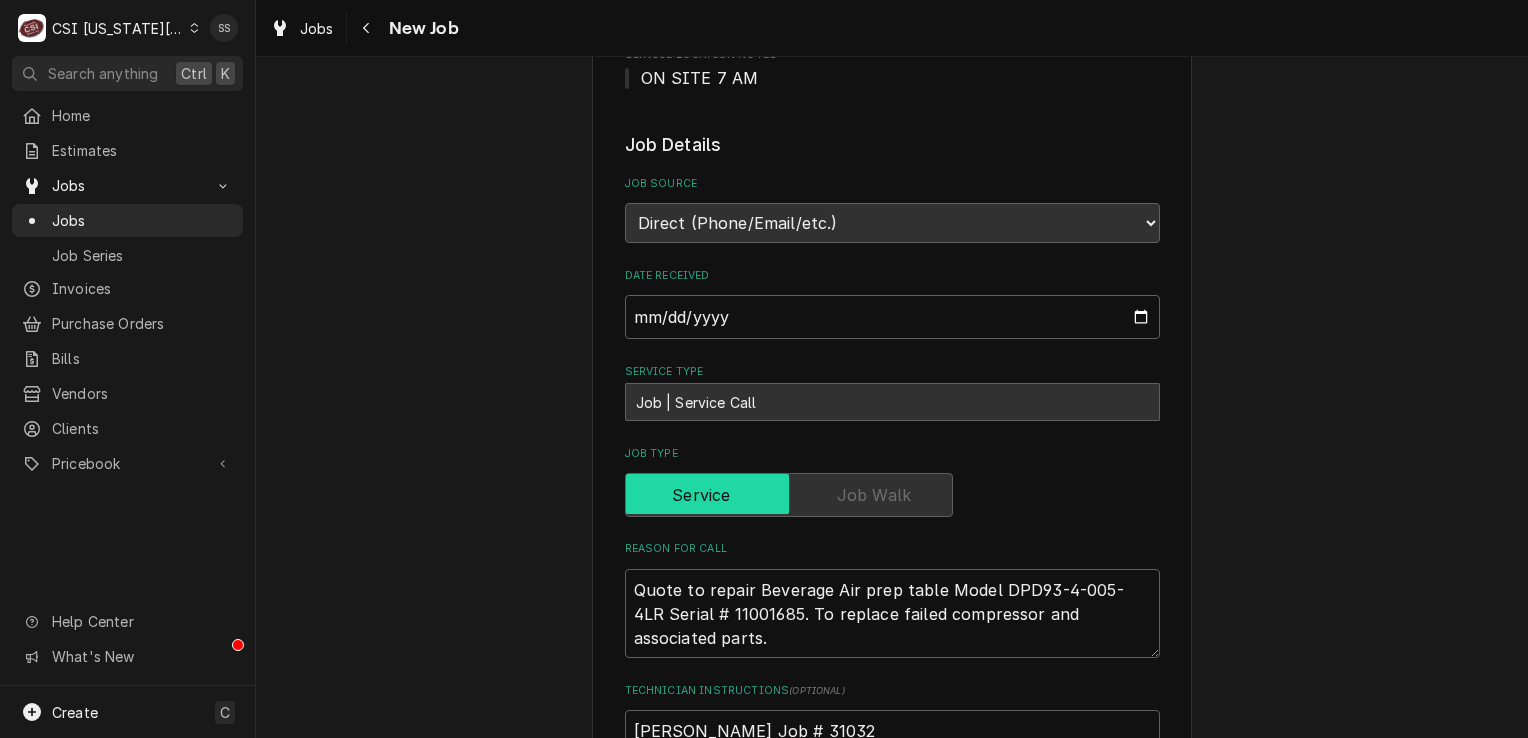 scroll, scrollTop: 0, scrollLeft: 0, axis: both 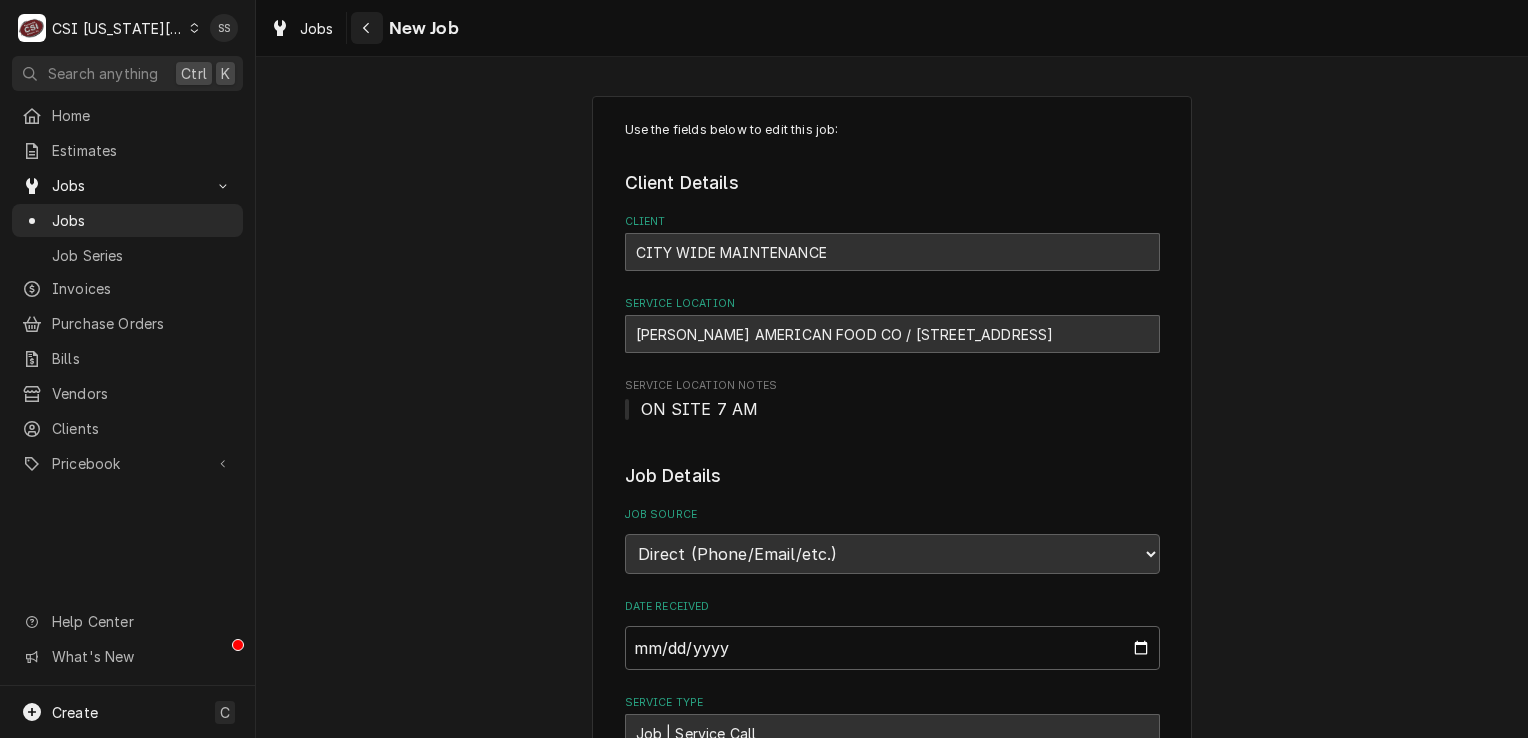 click 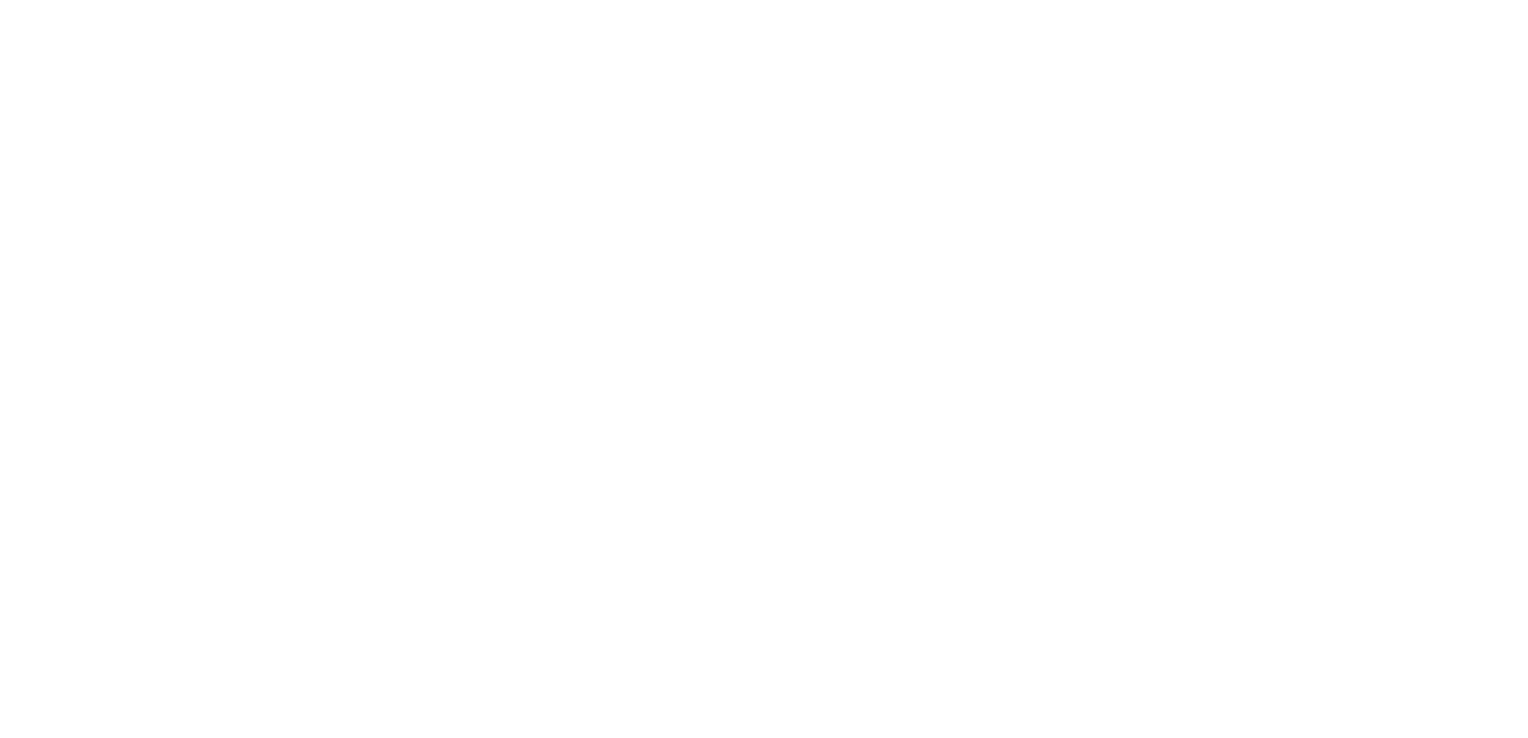 scroll, scrollTop: 0, scrollLeft: 0, axis: both 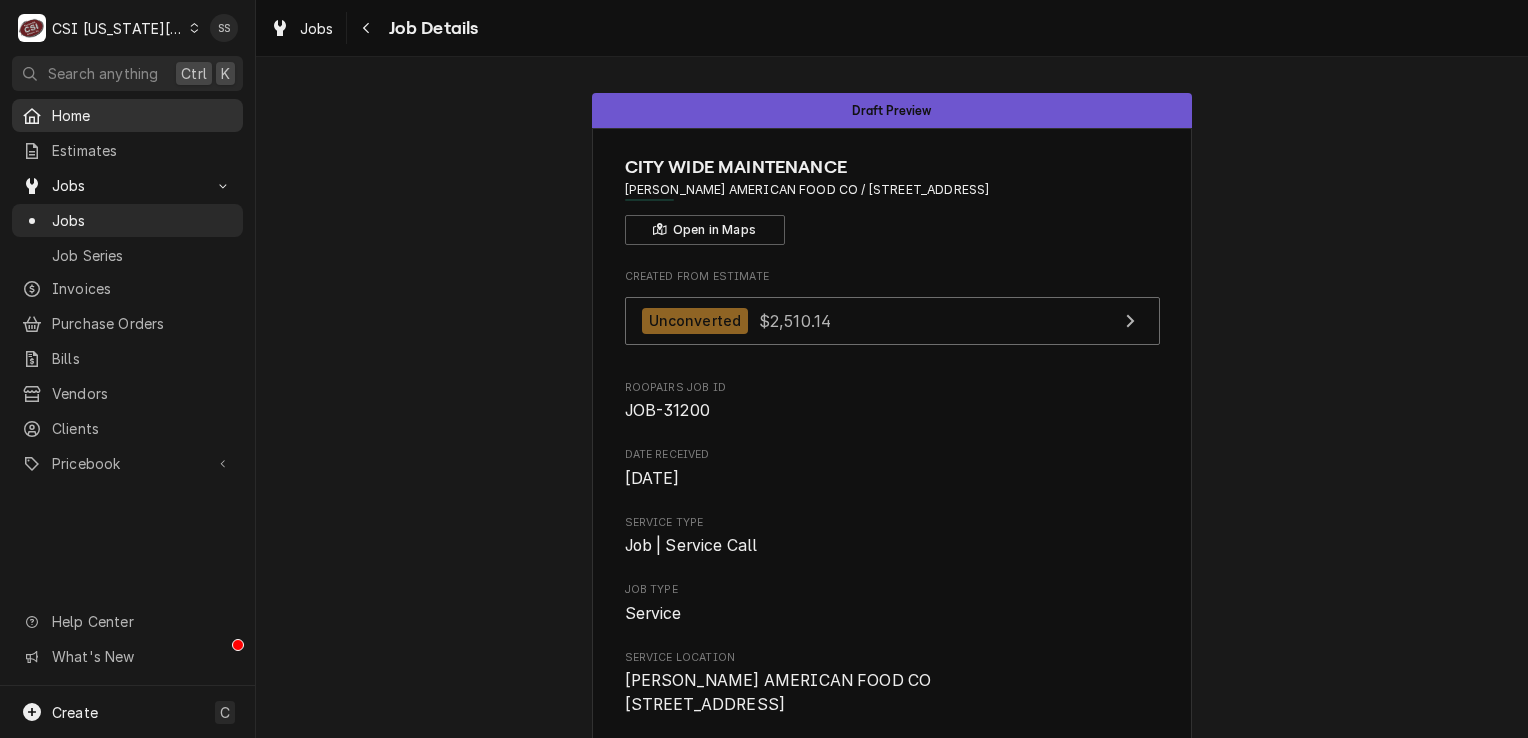 click on "Home" at bounding box center [127, 115] 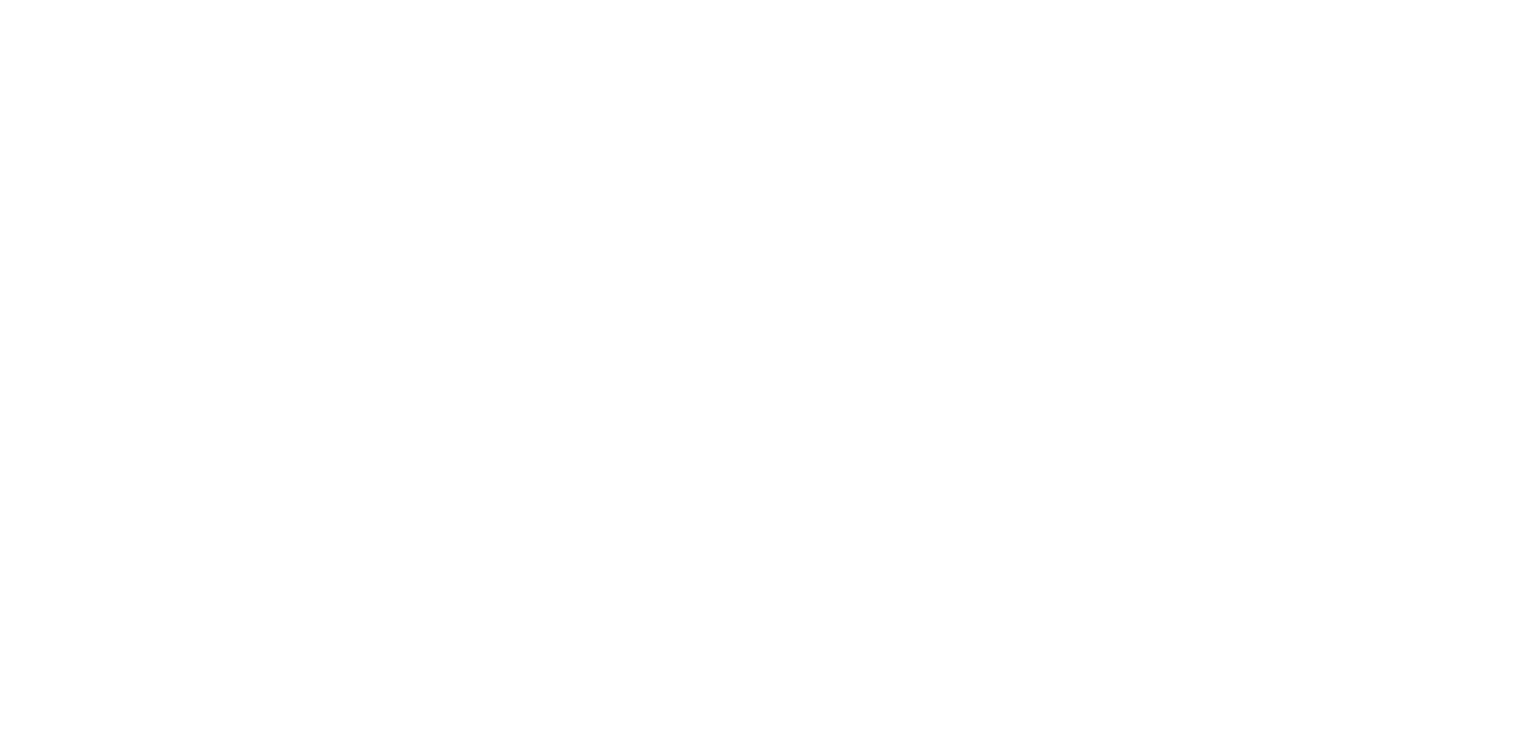 scroll, scrollTop: 0, scrollLeft: 0, axis: both 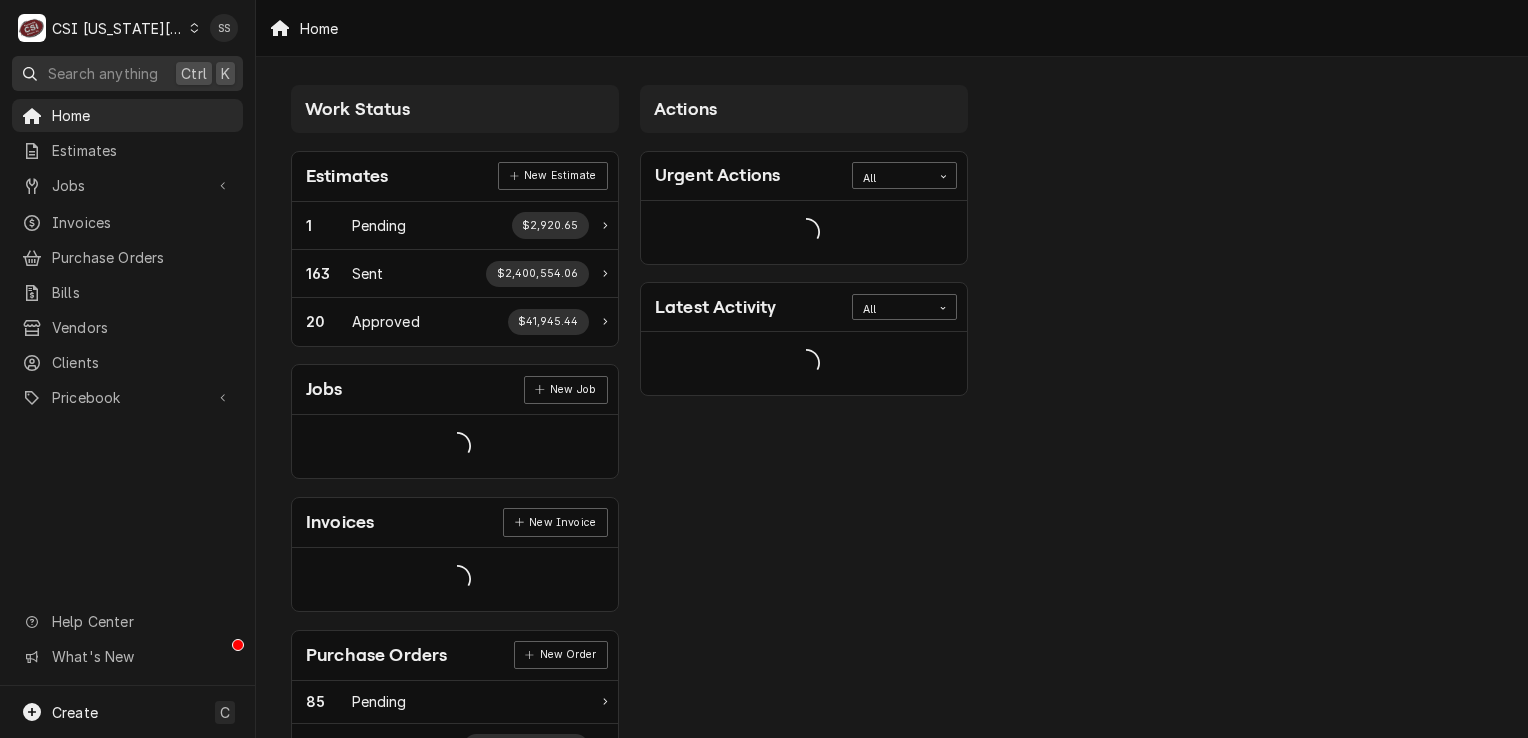 click on "Search anything" at bounding box center [103, 73] 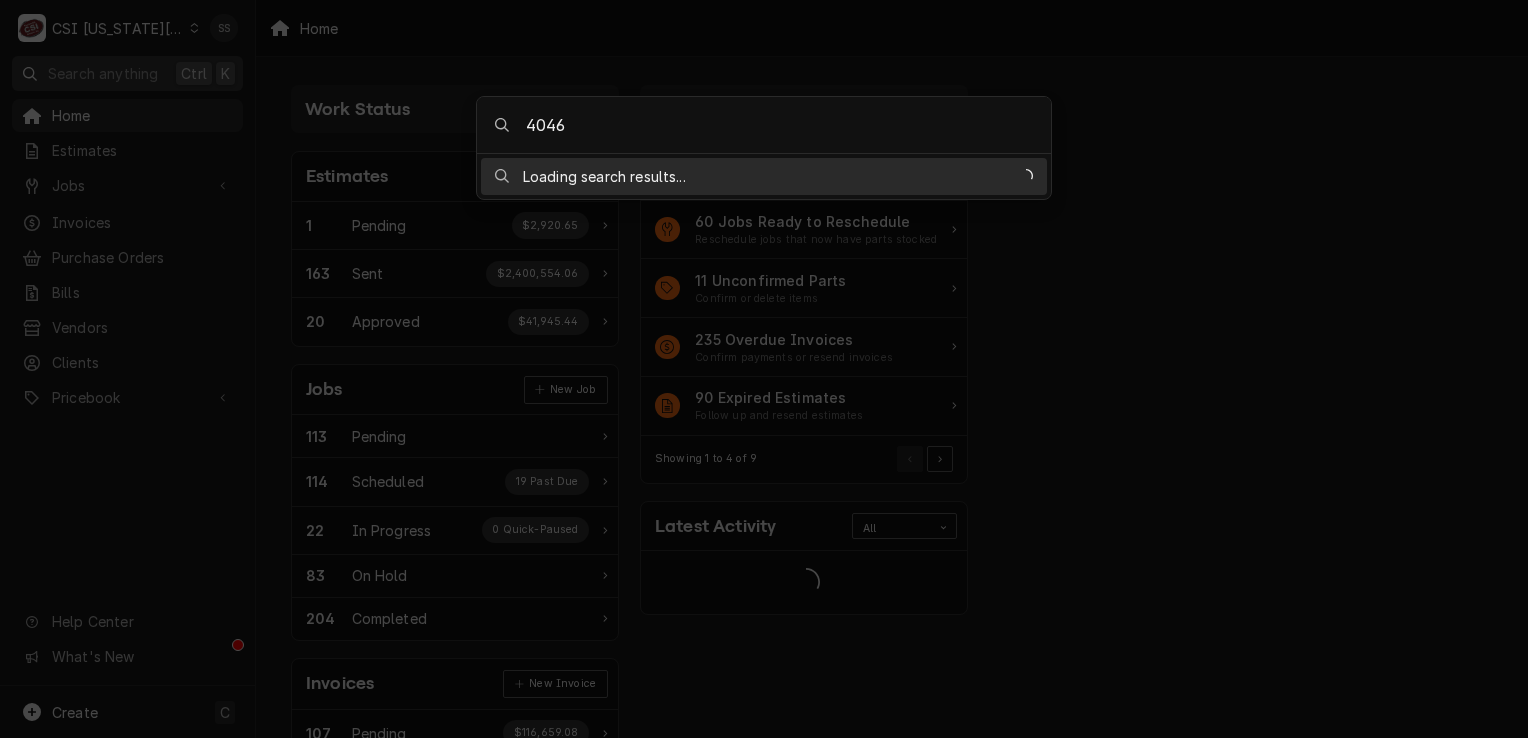 type on "40467" 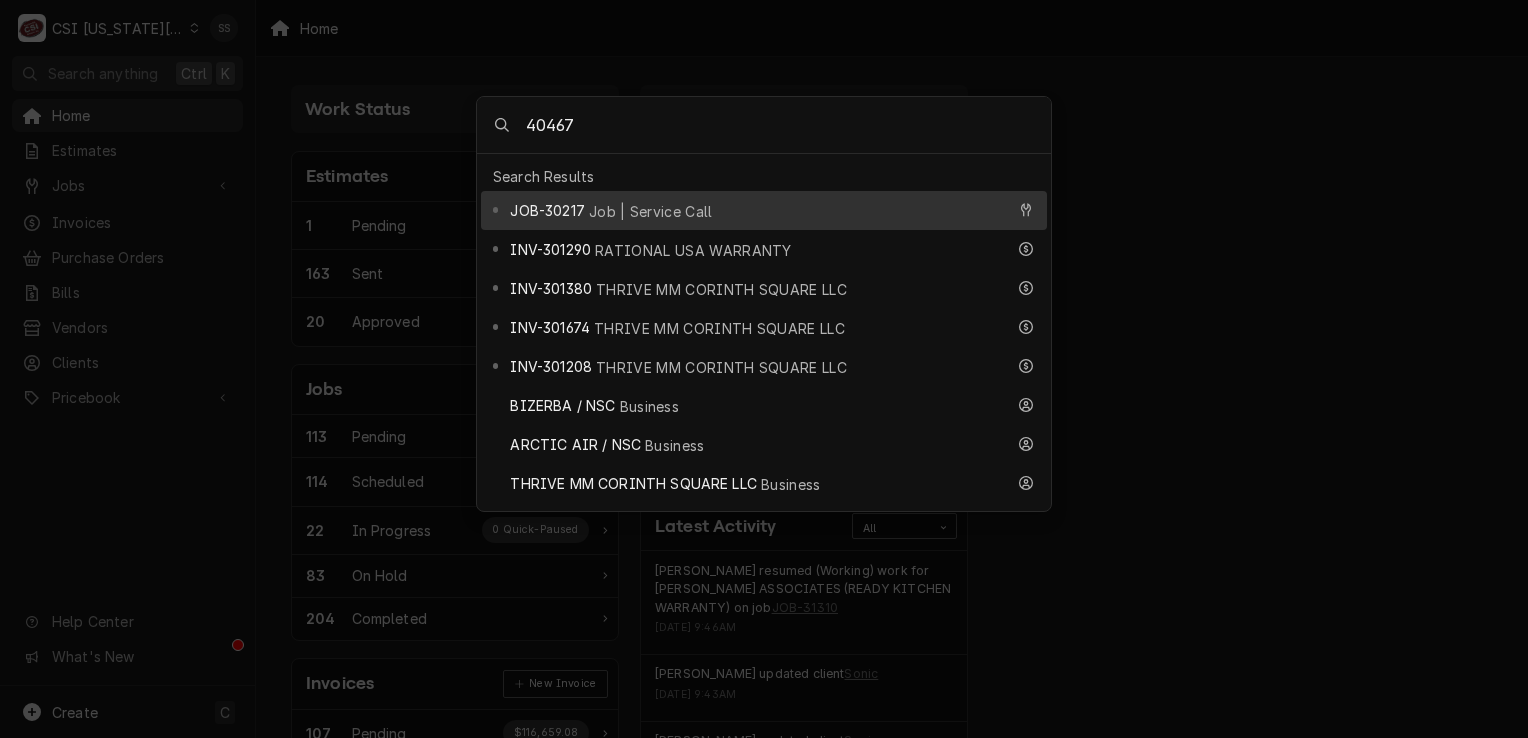 click on "C CSI Kansas City SS Search anything Ctrl K Home Estimates Jobs Jobs Job Series Invoices Purchase Orders Bills Vendors Clients Pricebook Services Parts & Materials Miscellaneous Discounts Tax Rates Help Center What's New Create C Home   Work Status Estimates New Estimate 1 Pending $2,920.65 163 Sent $2,400,554.06 20 Approved $41,945.44 Jobs New Job 113 Pending 114 Scheduled 19 Past Due 22 In Progress 0 Quick-Paused 83 On Hold 204 Completed Invoices New Invoice 107 Pending $116,659.08 285 Outstanding $564,831.54 235 Overdue $260,428.99 Purchase Orders New Order 85 Pending 81 Open 81 Unacknowledged 0 In Transit 0 Untracked 4 Delivered 764 Stocked Bills New Bill 0 Pending $0.00 119 Outstanding $95,360.49 95 Overdue $50,112.49 Actions Urgent Actions All 60 Jobs Ready to Reschedule Reschedule jobs that now have parts stocked 11 Unconfirmed Parts Confirm or delete items 235 Overdue Invoices Confirm payments or resend invoices 90 Expired Estimates Follow up and resend estimates Showing 1 to 4 of 9" at bounding box center (764, 369) 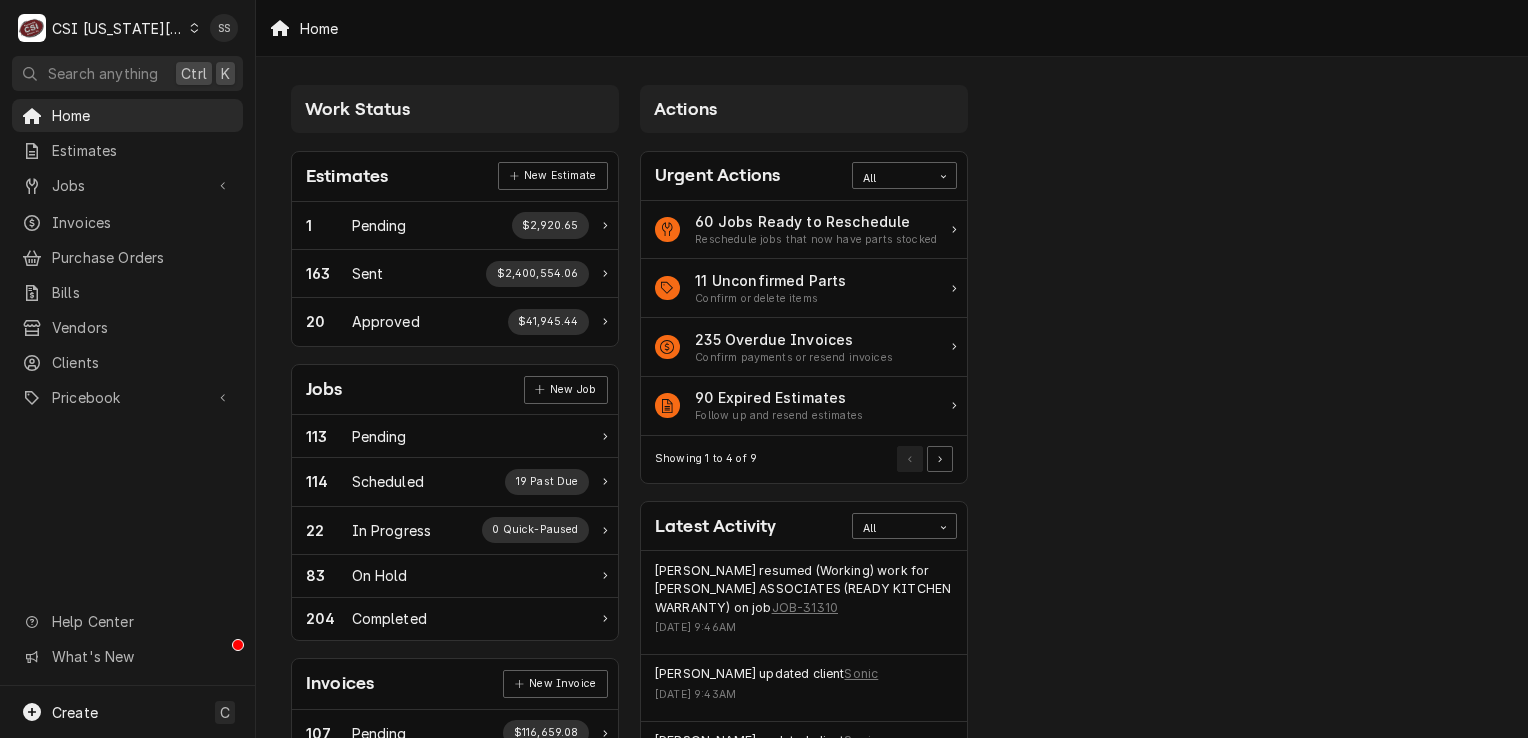 click on "CSI Kansas City" at bounding box center [118, 28] 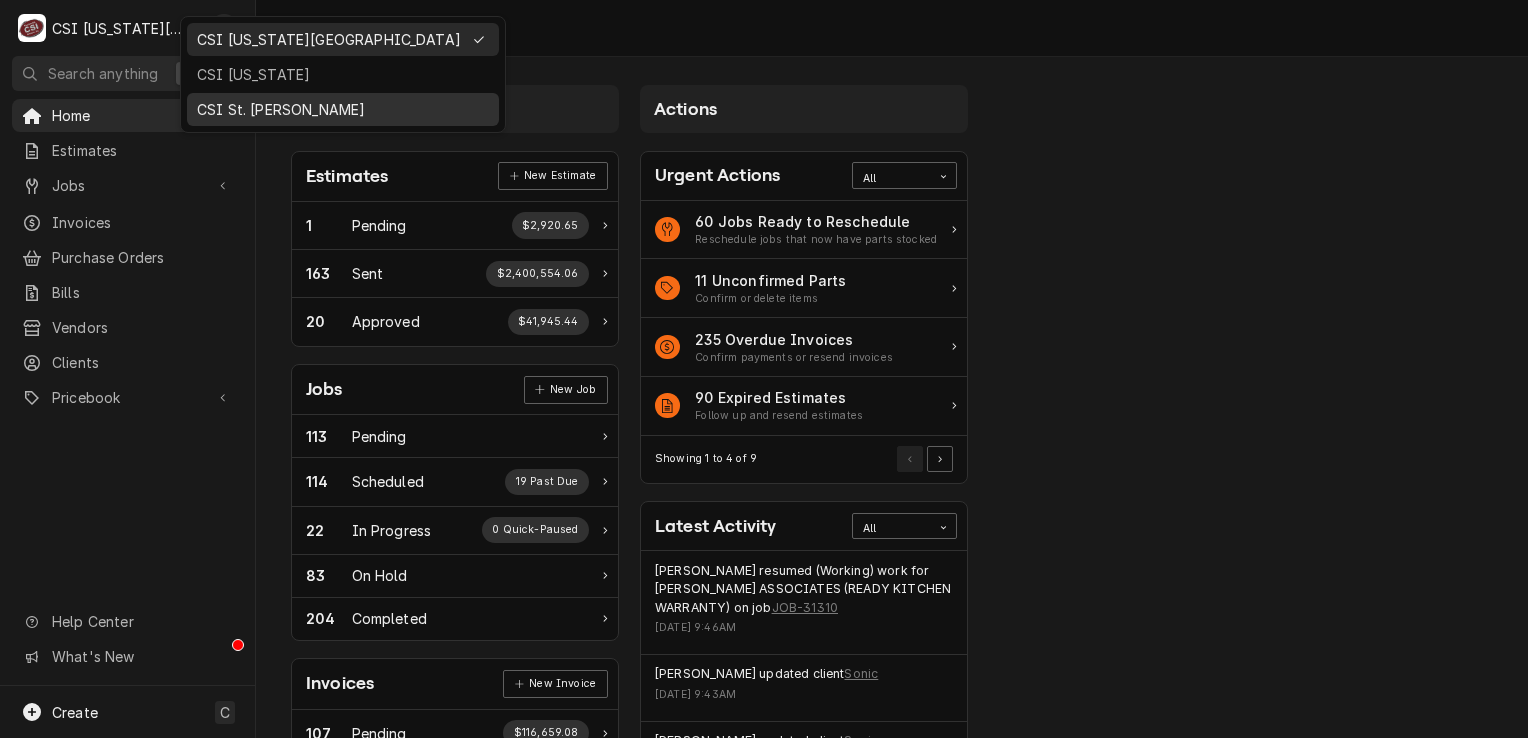 click on "CSI St. [PERSON_NAME]" at bounding box center (343, 109) 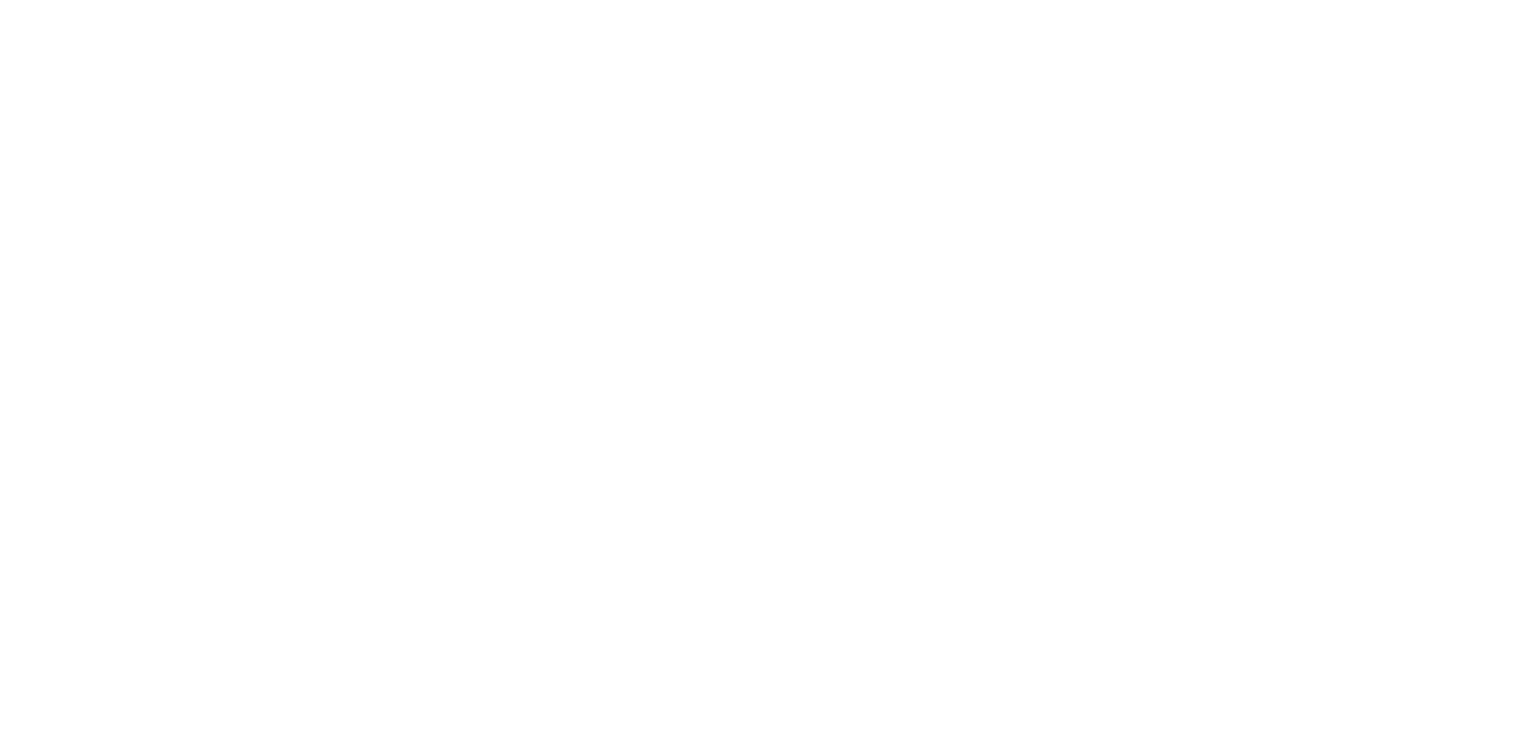 scroll, scrollTop: 0, scrollLeft: 0, axis: both 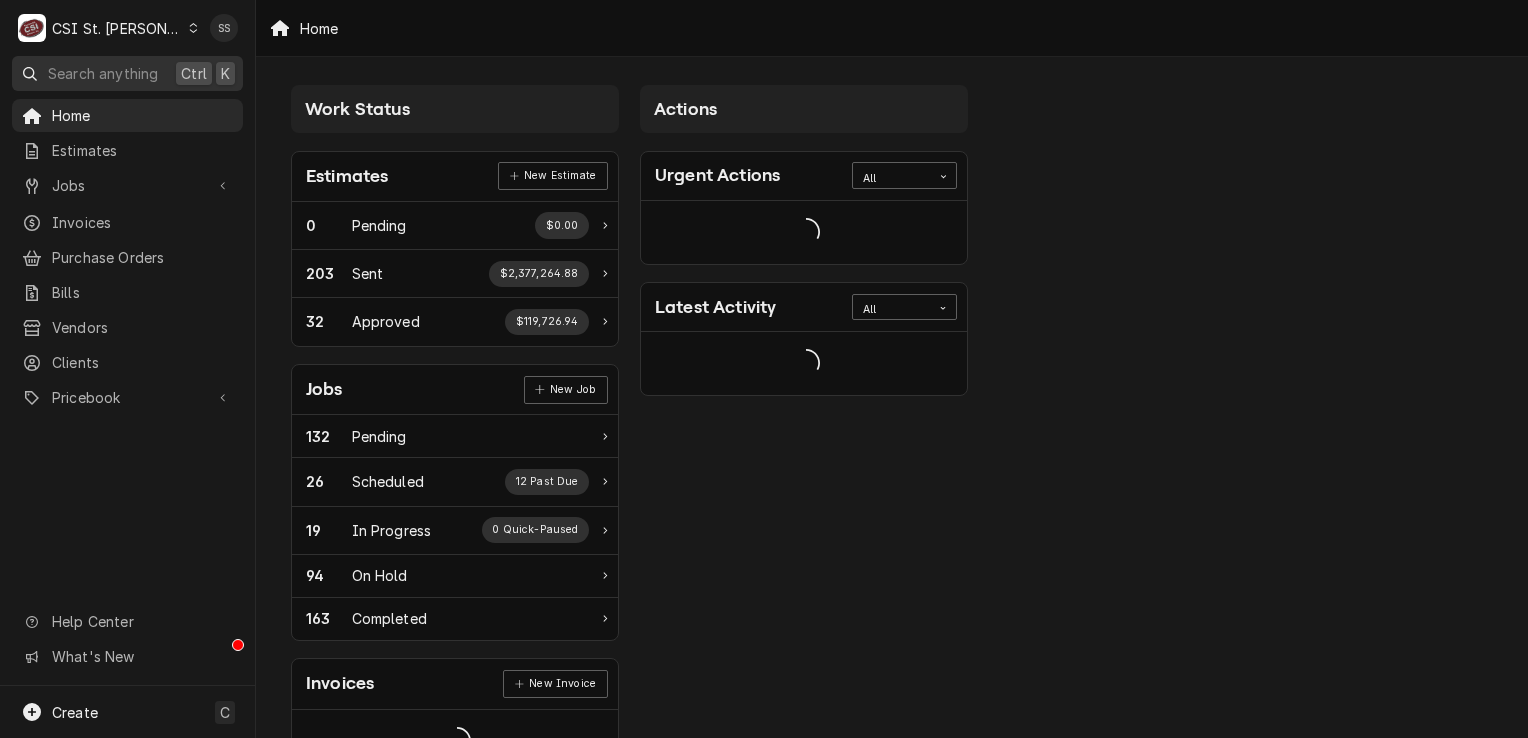 click on "Search anything" at bounding box center (103, 73) 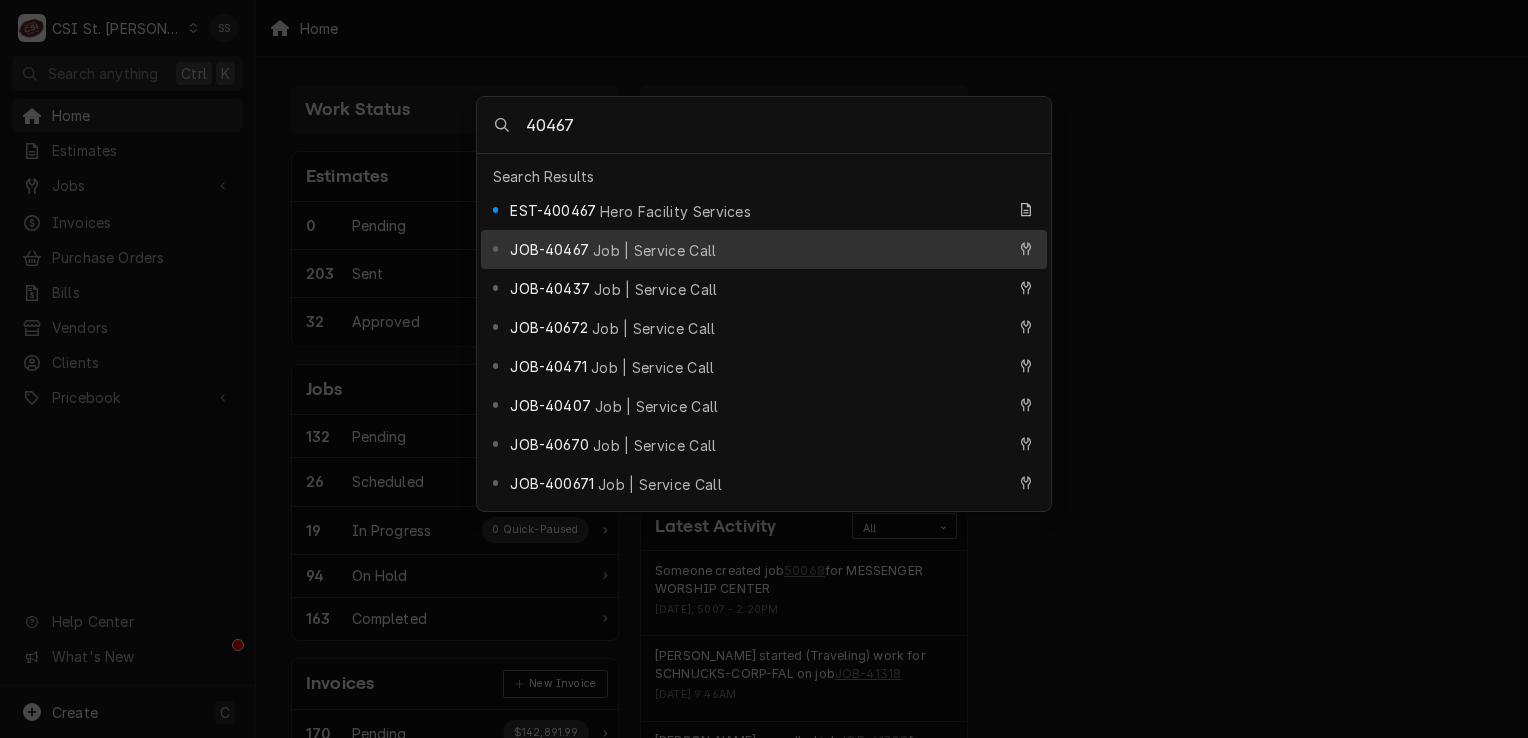type on "40467" 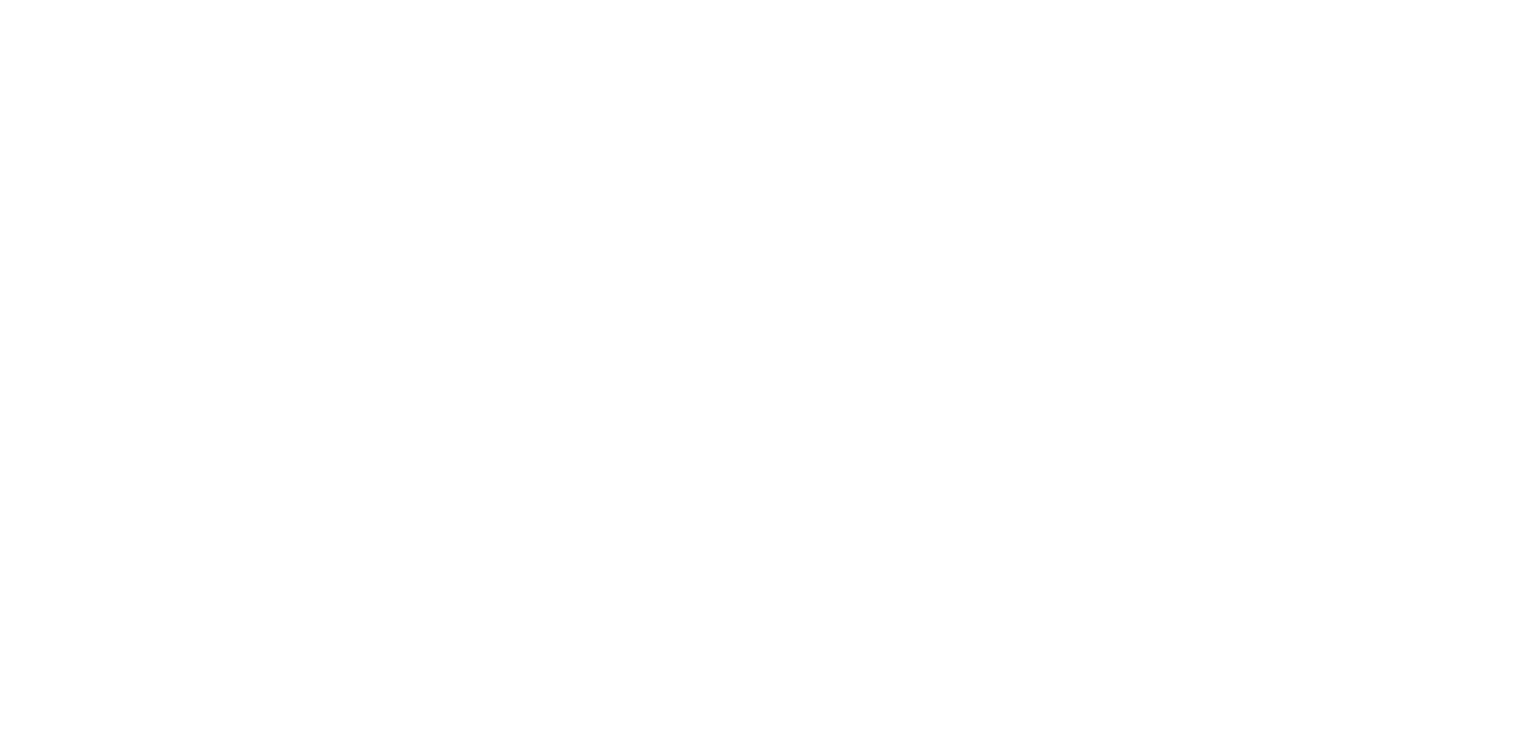 scroll, scrollTop: 0, scrollLeft: 0, axis: both 